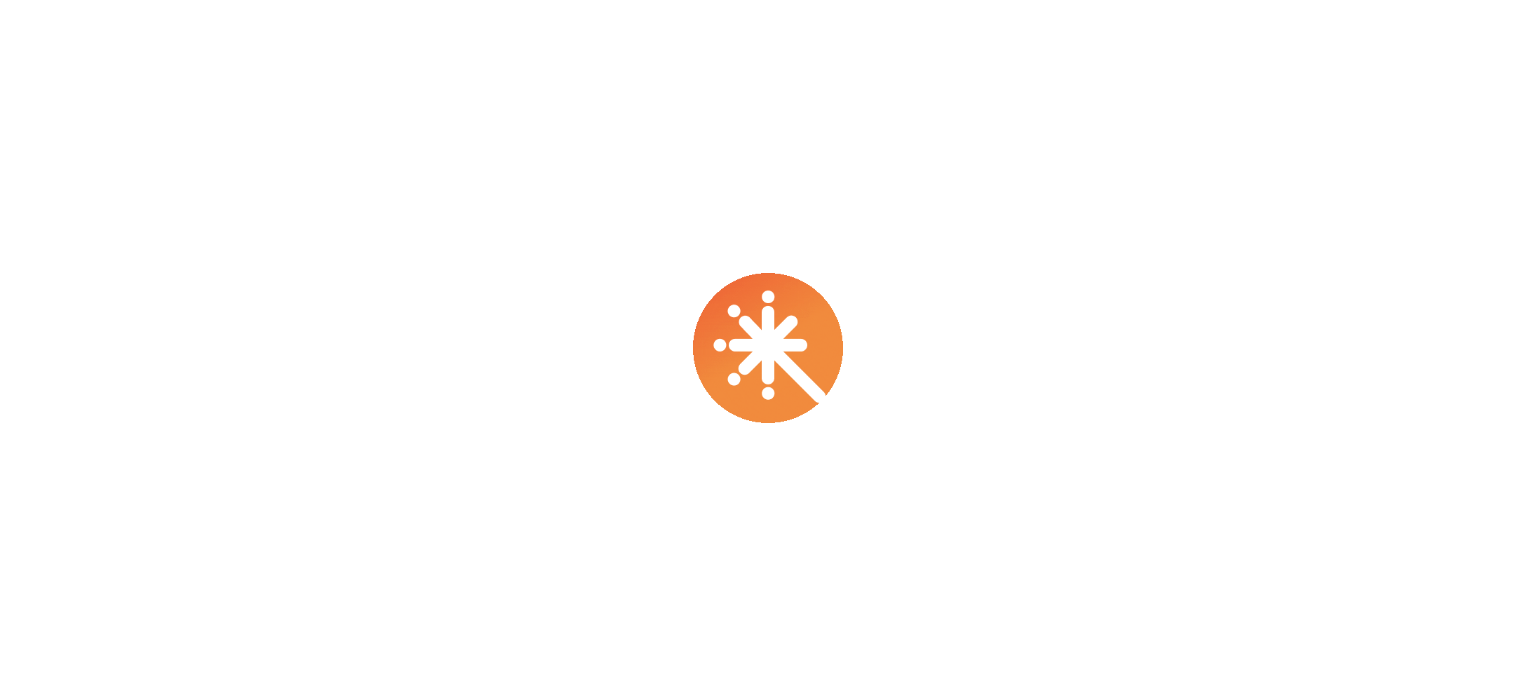 scroll, scrollTop: 0, scrollLeft: 0, axis: both 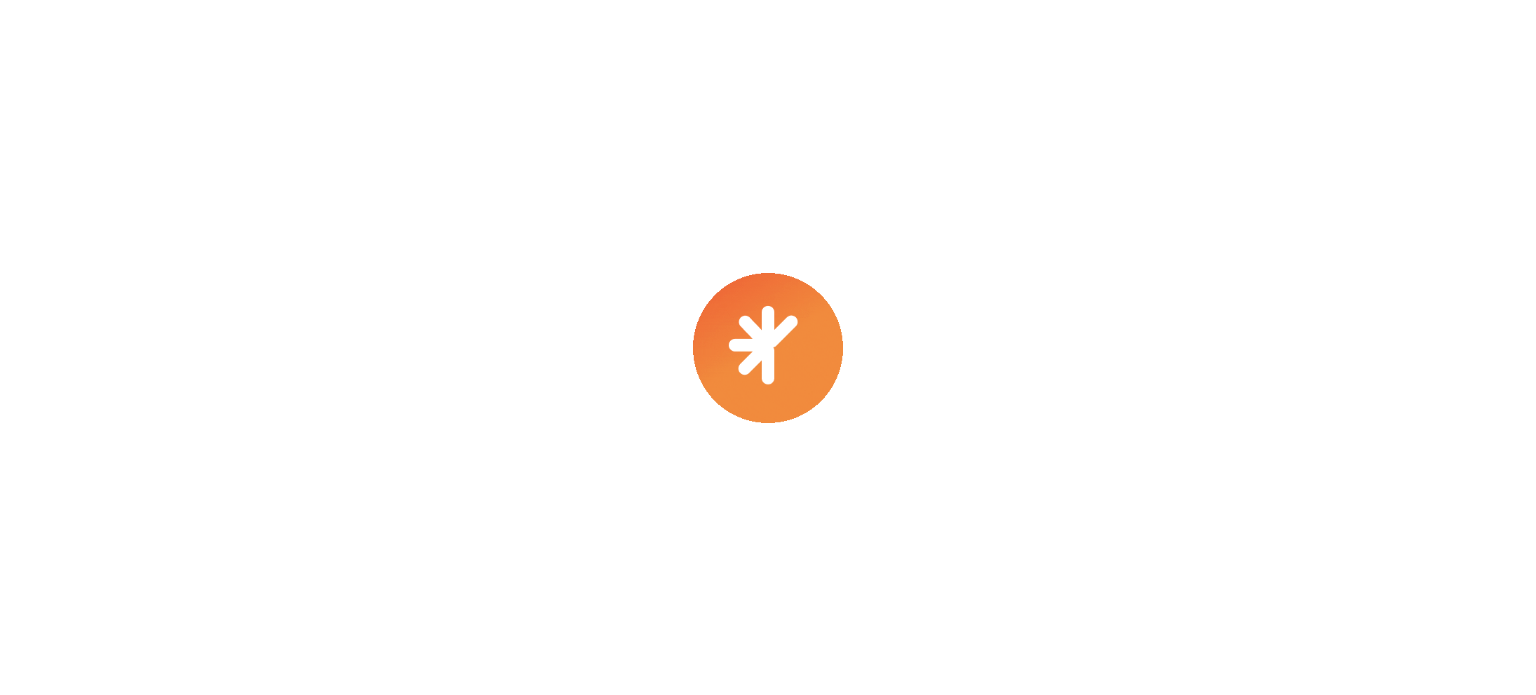 select on "****" 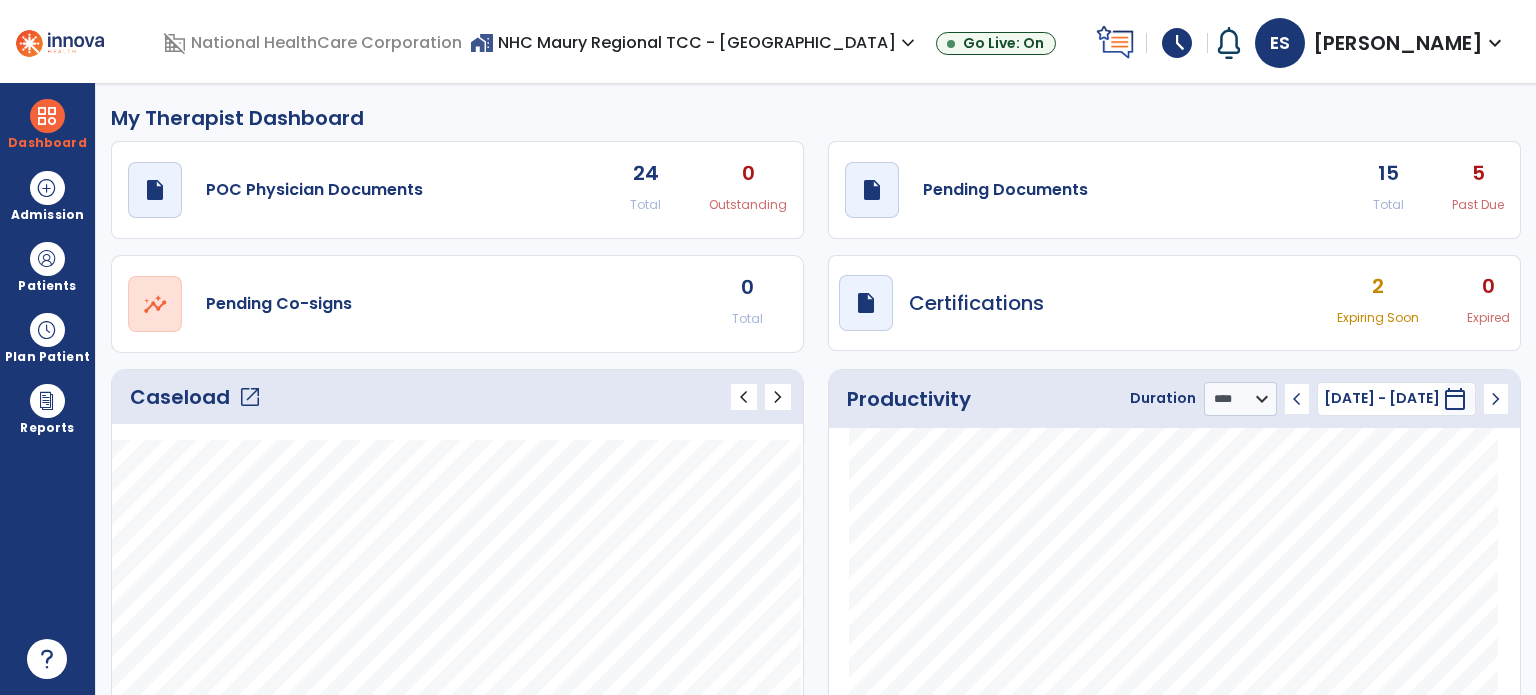 click on "open_in_new" 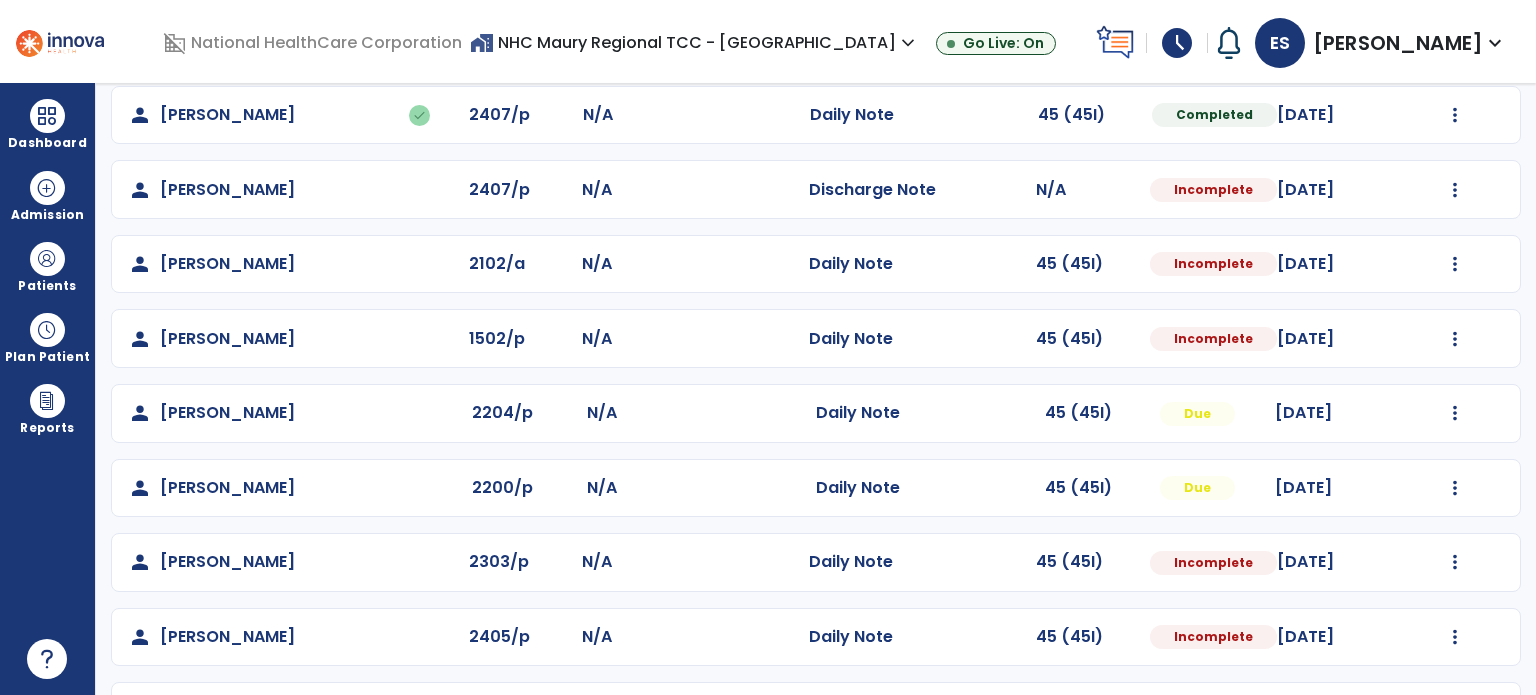 scroll, scrollTop: 240, scrollLeft: 0, axis: vertical 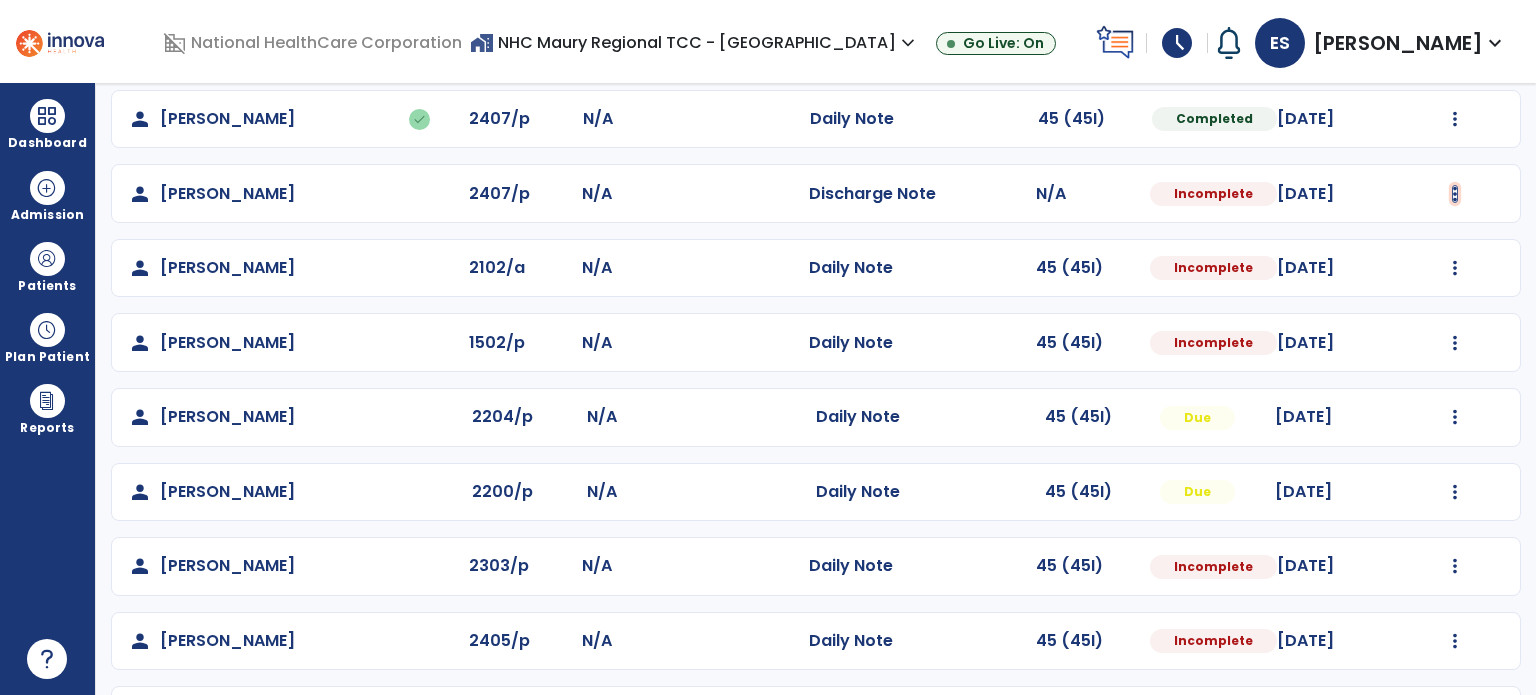 click at bounding box center [1455, 119] 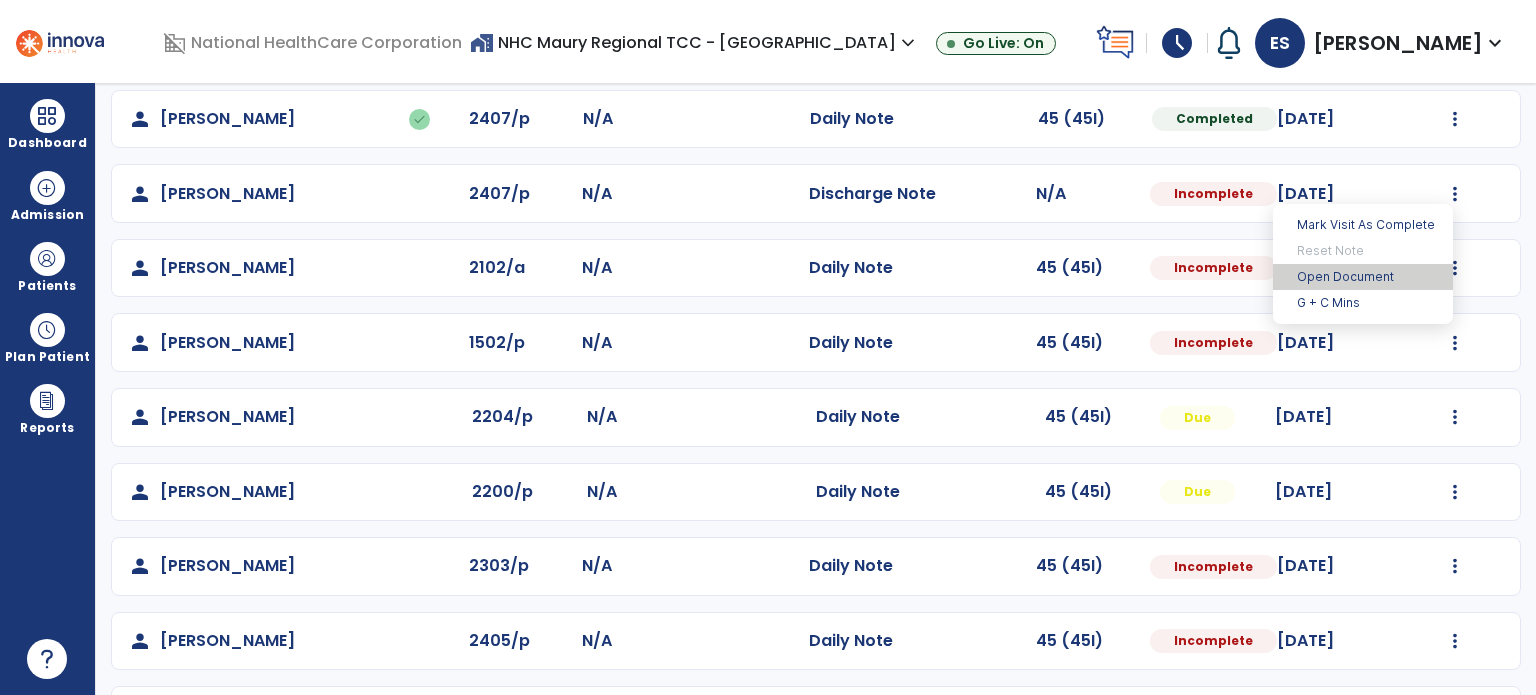 click on "Open Document" at bounding box center [1363, 277] 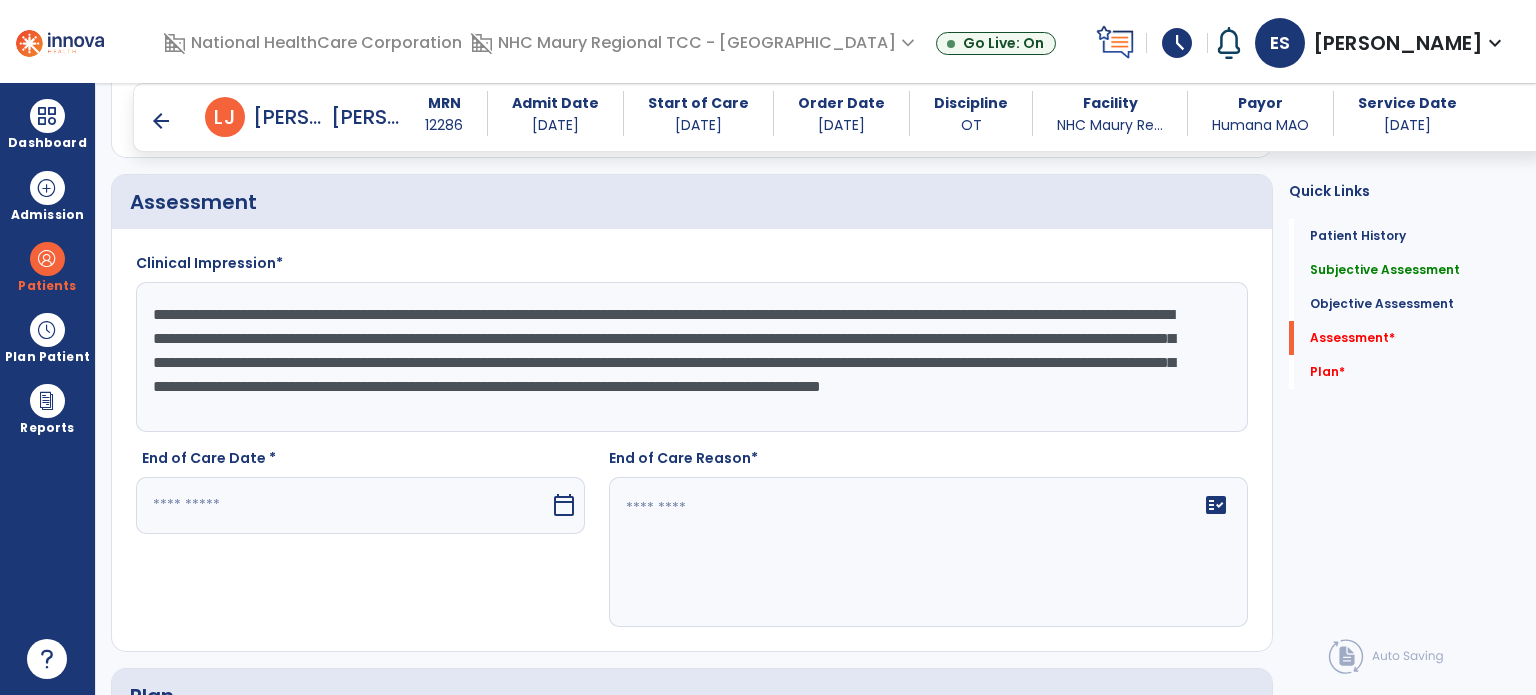 scroll, scrollTop: 3364, scrollLeft: 0, axis: vertical 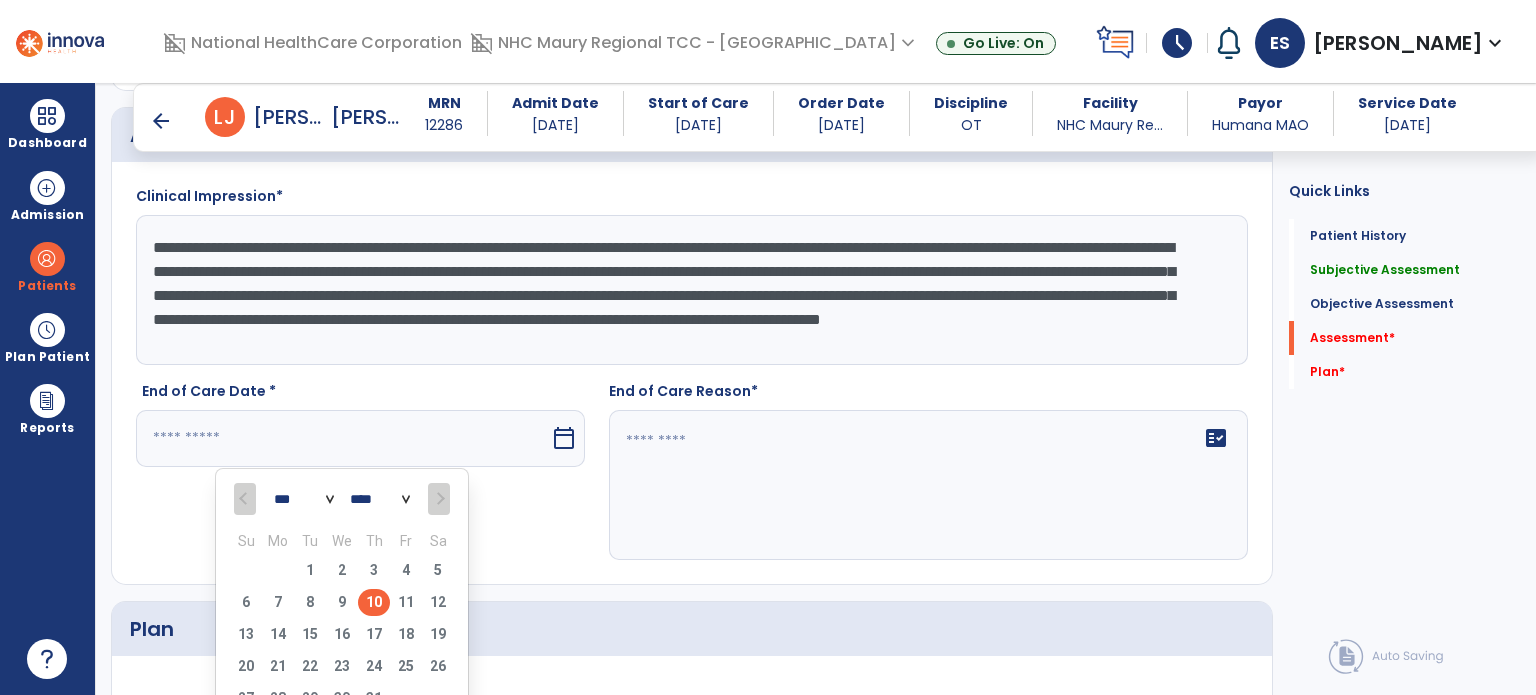 click on "10" at bounding box center [374, 602] 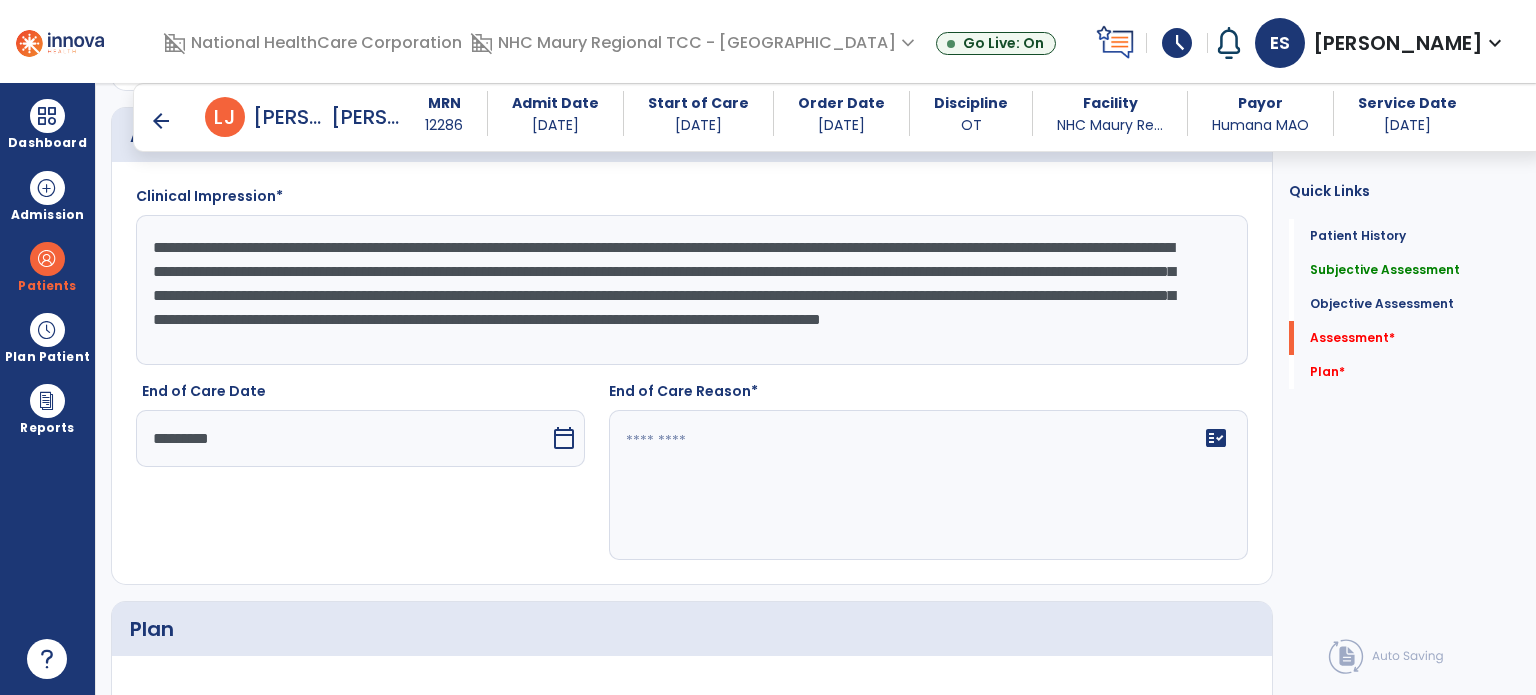 click on "fact_check" 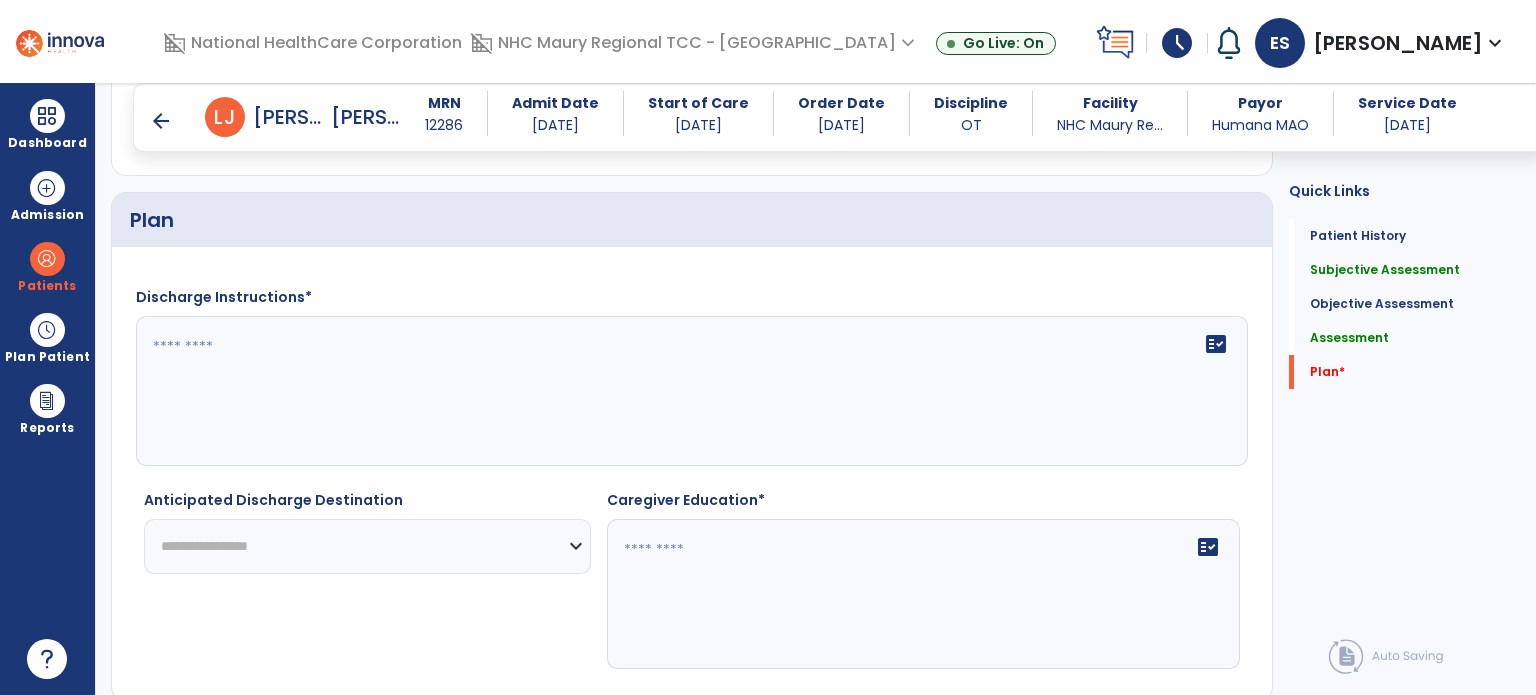 scroll, scrollTop: 3840, scrollLeft: 0, axis: vertical 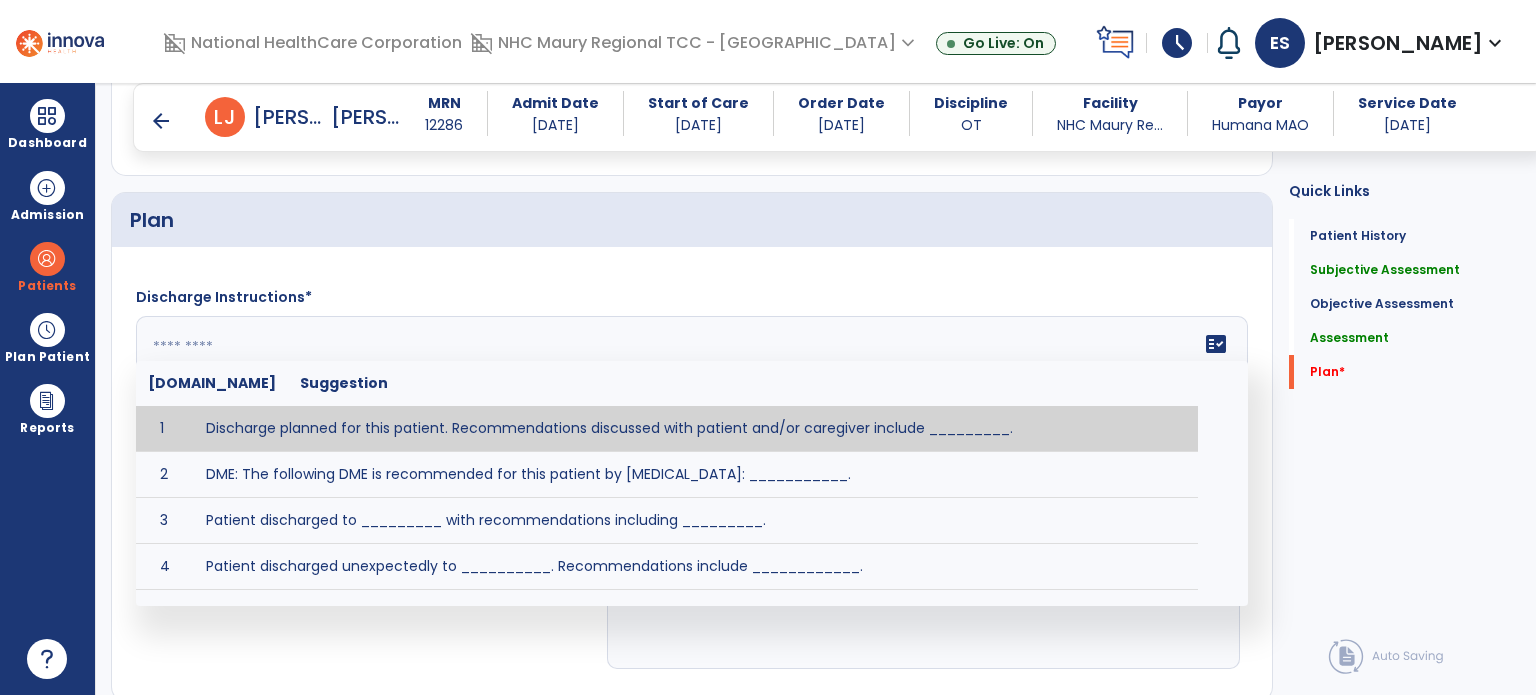 click on "fact_check  [DOMAIN_NAME] Suggestion 1 Discharge planned for this patient. Recommendations discussed with patient and/or caregiver include _________. 2 DME: The following DME is recommended for this patient by [MEDICAL_DATA]: ___________. 3 Patient discharged to _________ with recommendations including _________. 4 Patient discharged unexpectedly to __________. Recommendations include ____________." 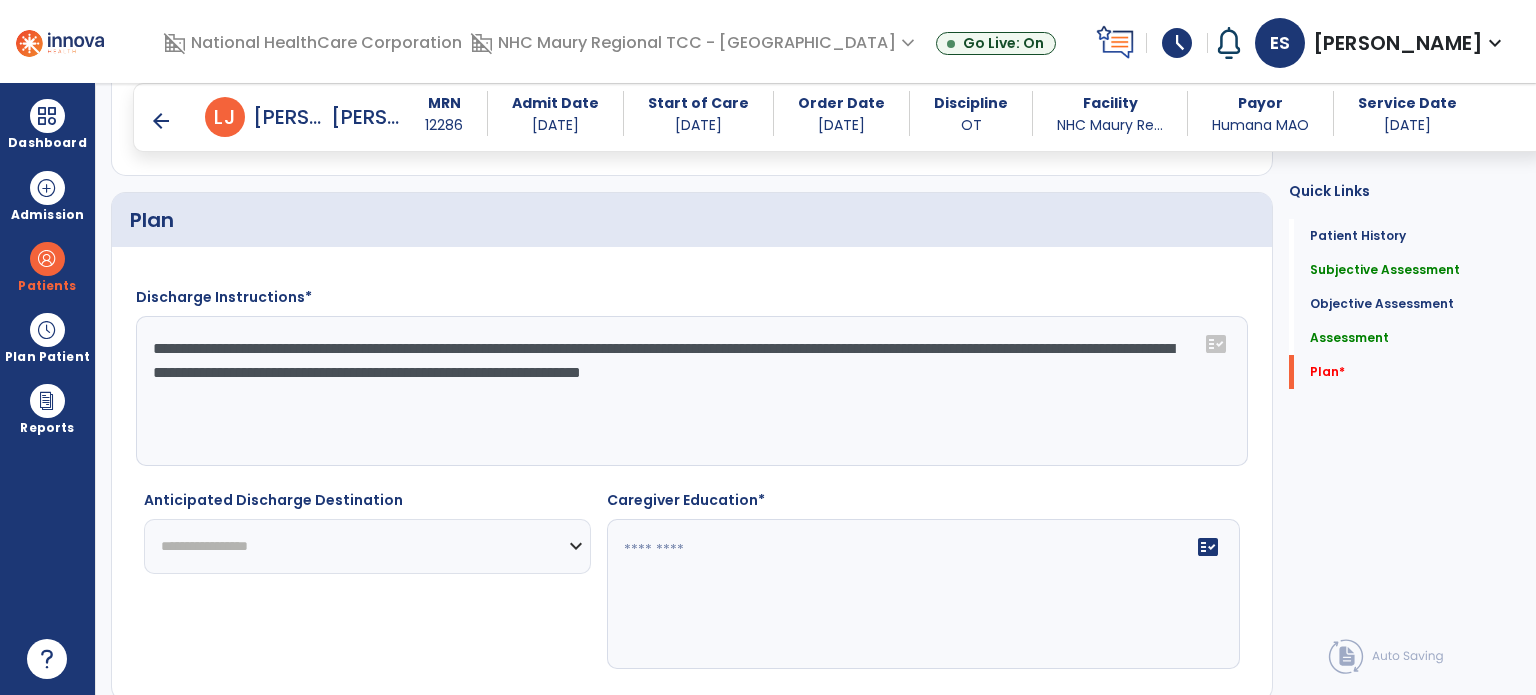type on "**********" 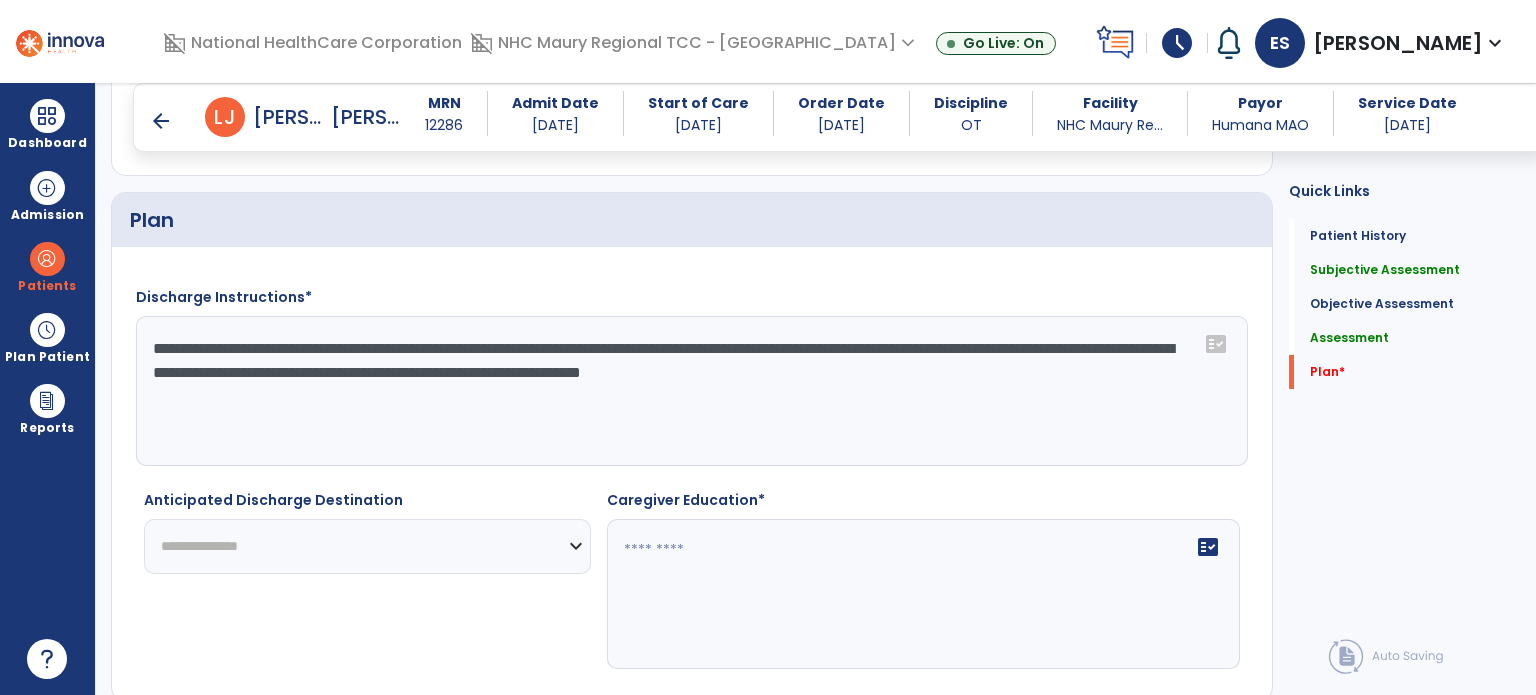 click on "**********" 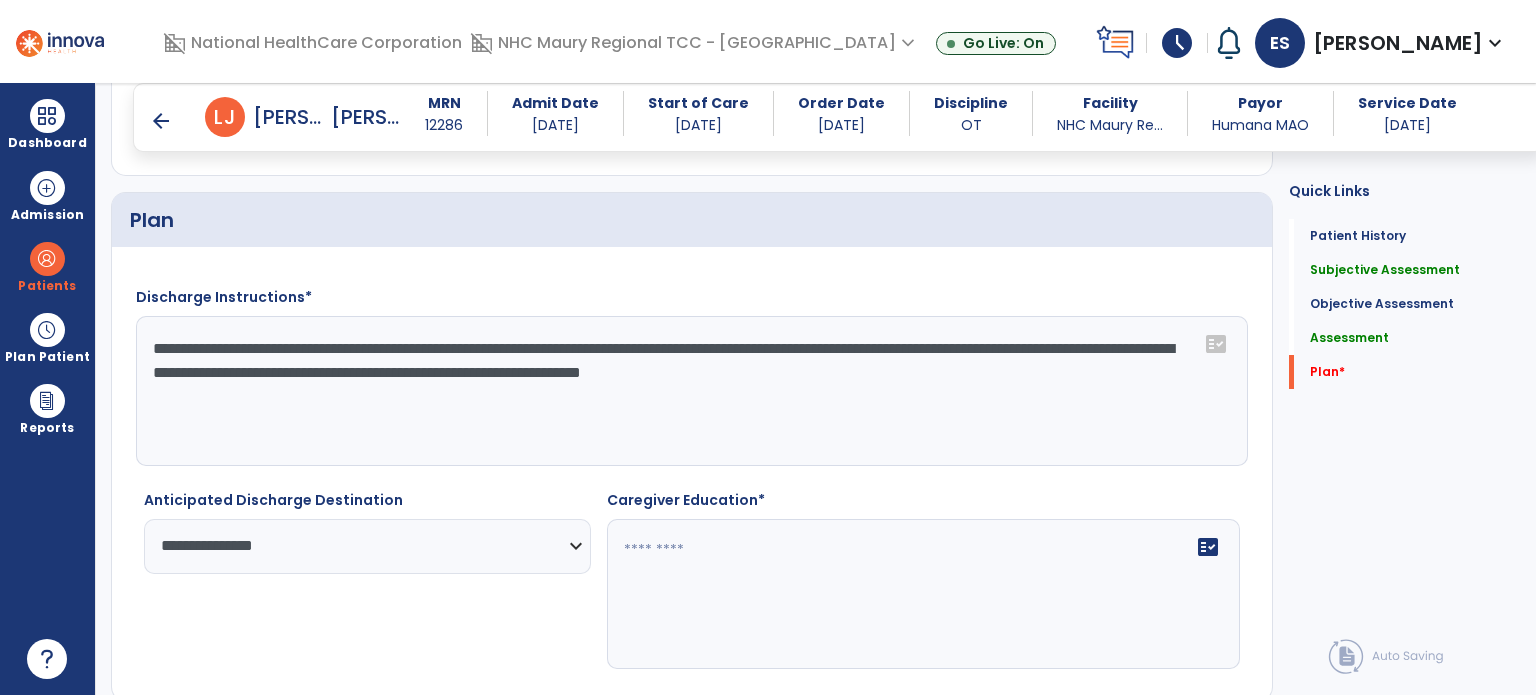 click on "fact_check" 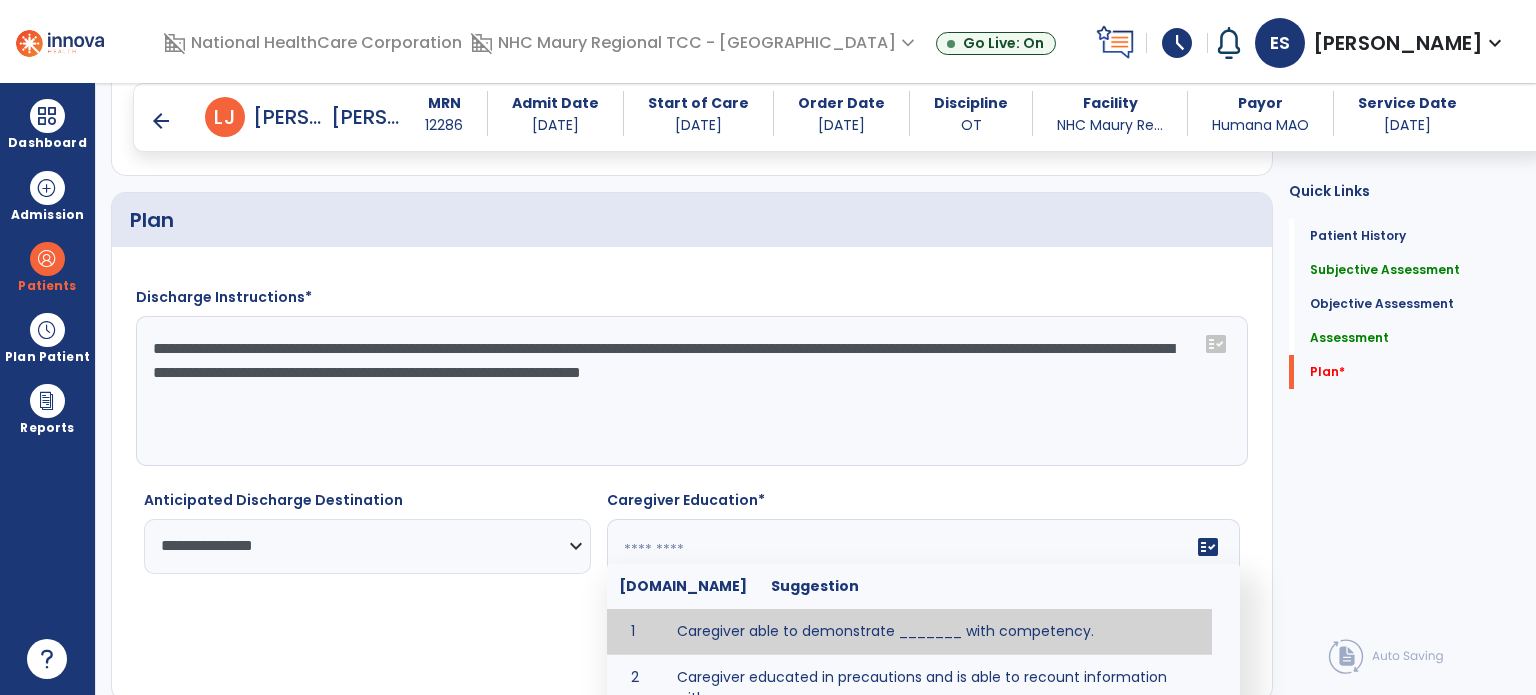 scroll, scrollTop: 4009, scrollLeft: 0, axis: vertical 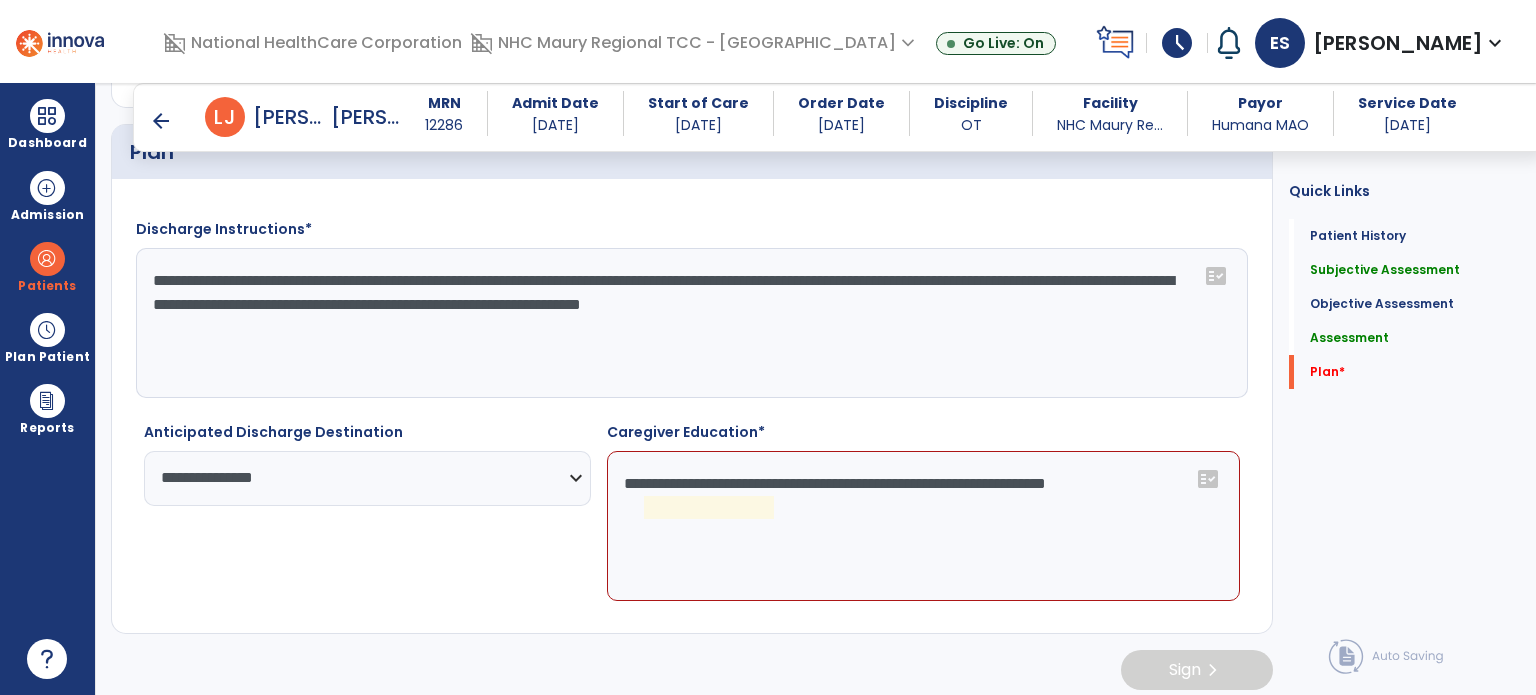 click on "**********" 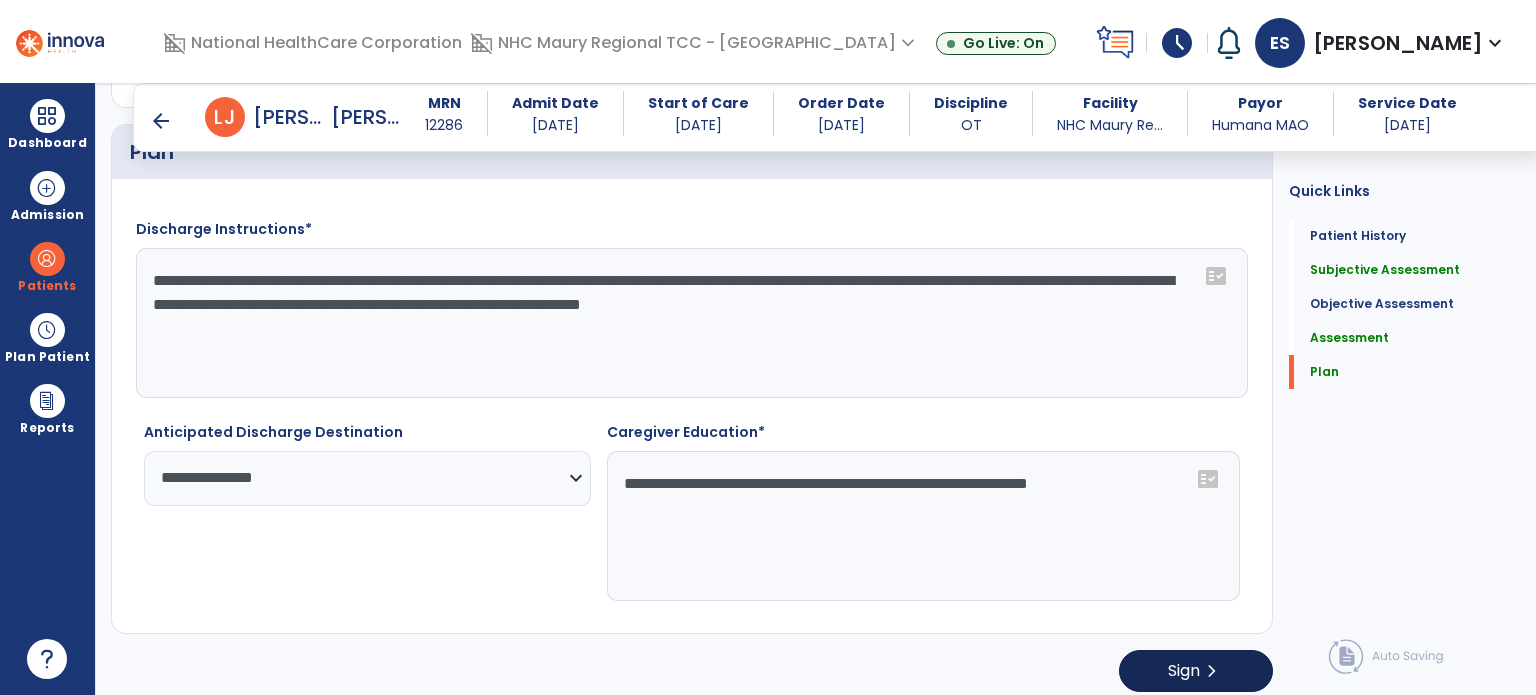 type on "**********" 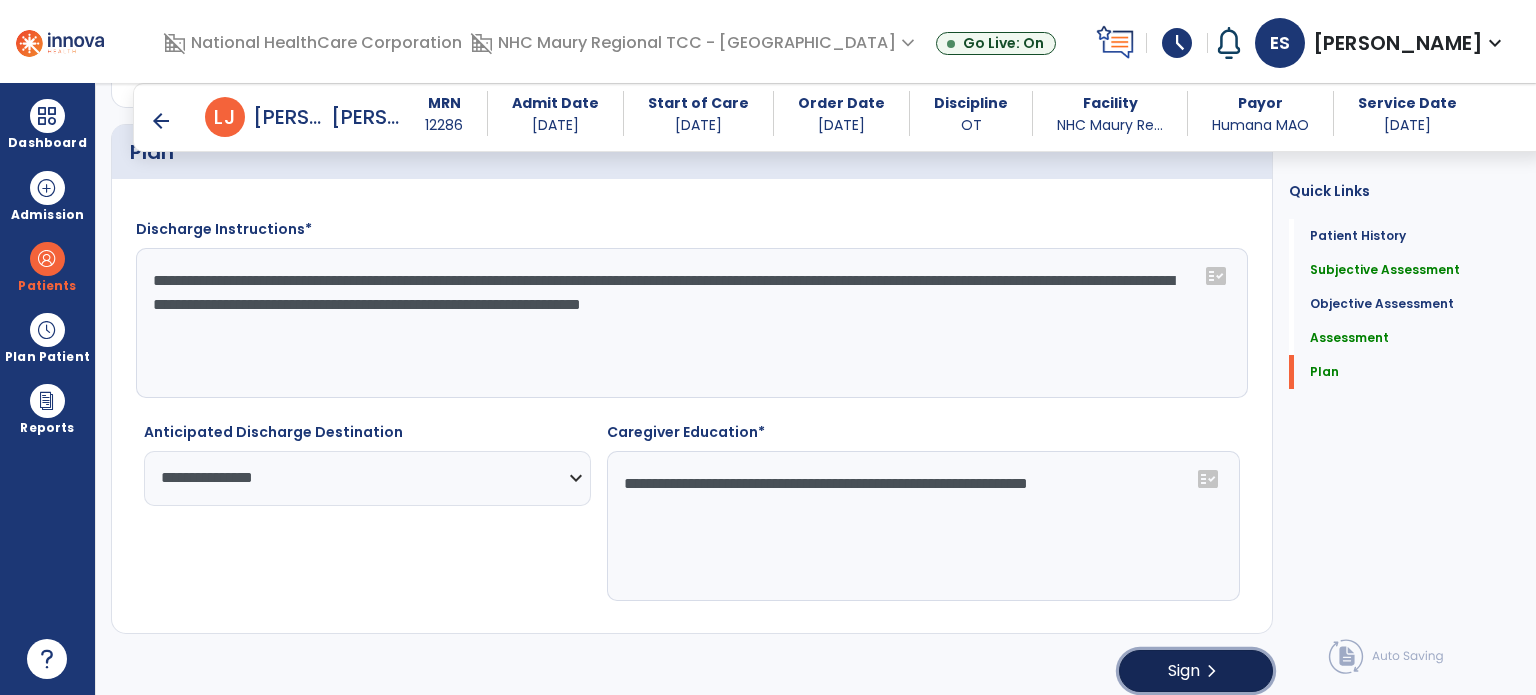 click on "Sign  chevron_right" 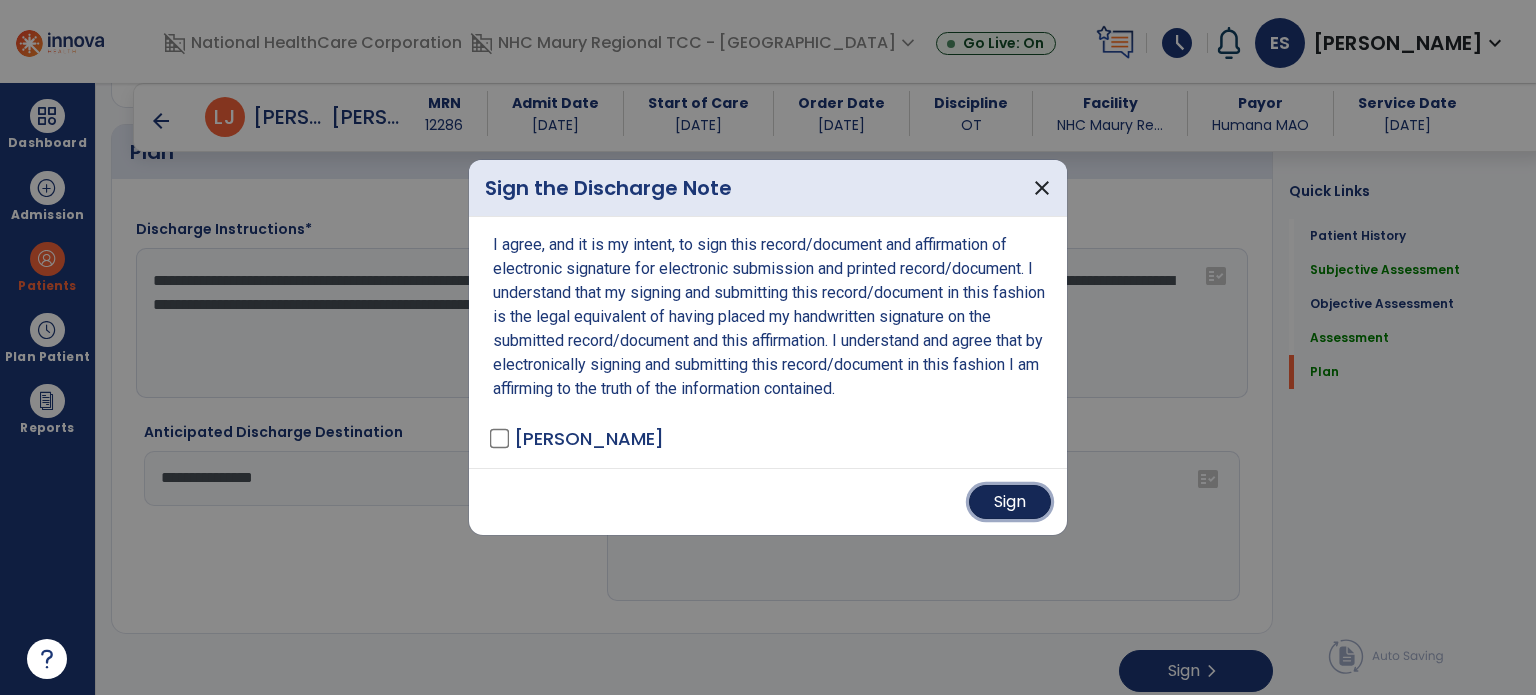 click on "Sign" at bounding box center [1010, 502] 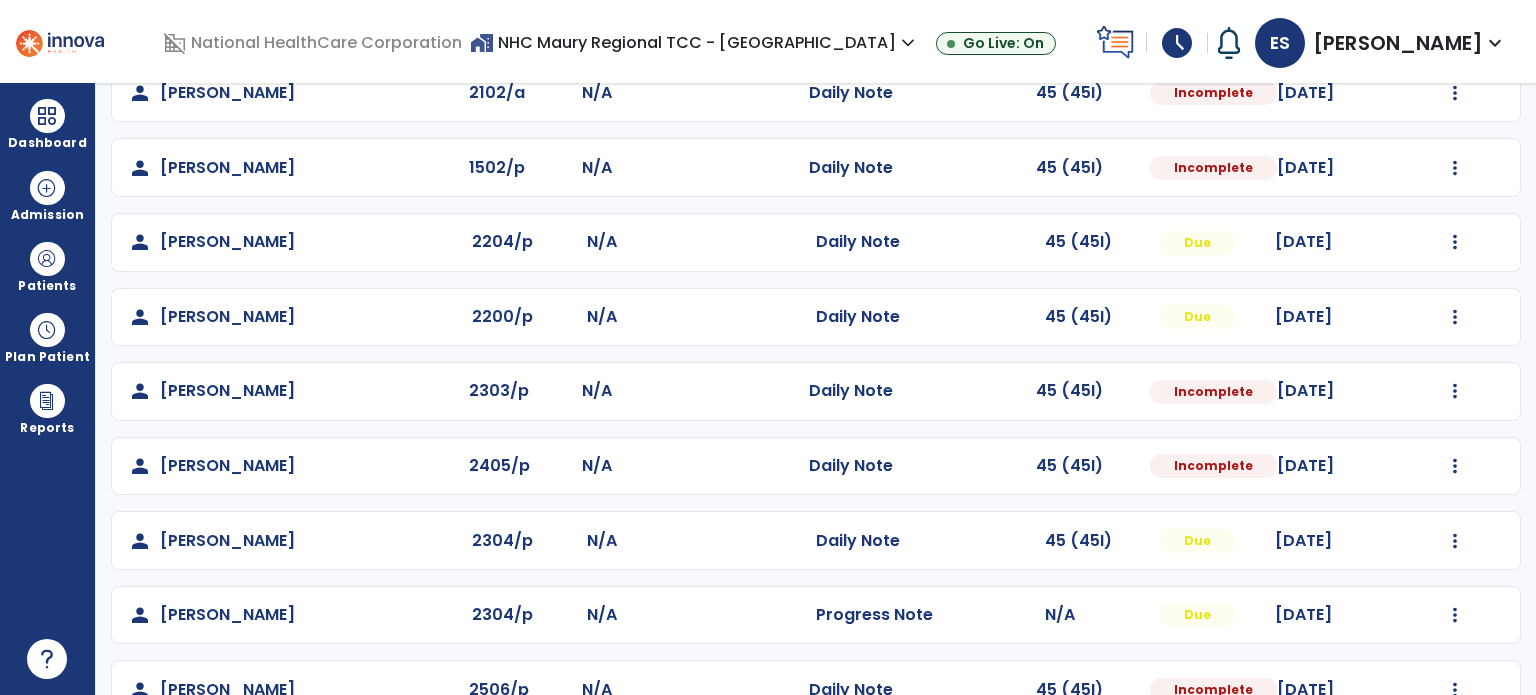 scroll, scrollTop: 464, scrollLeft: 0, axis: vertical 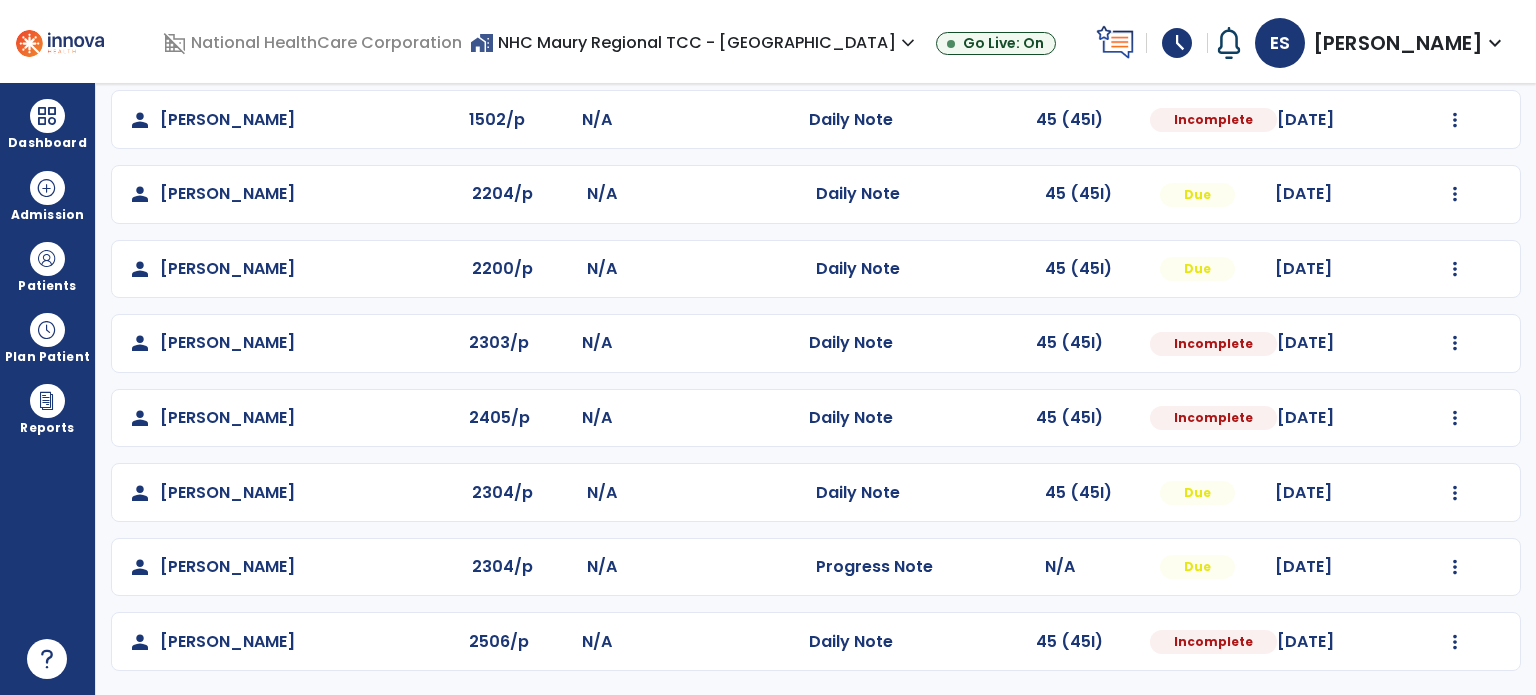 click on "schedule" at bounding box center (1177, 43) 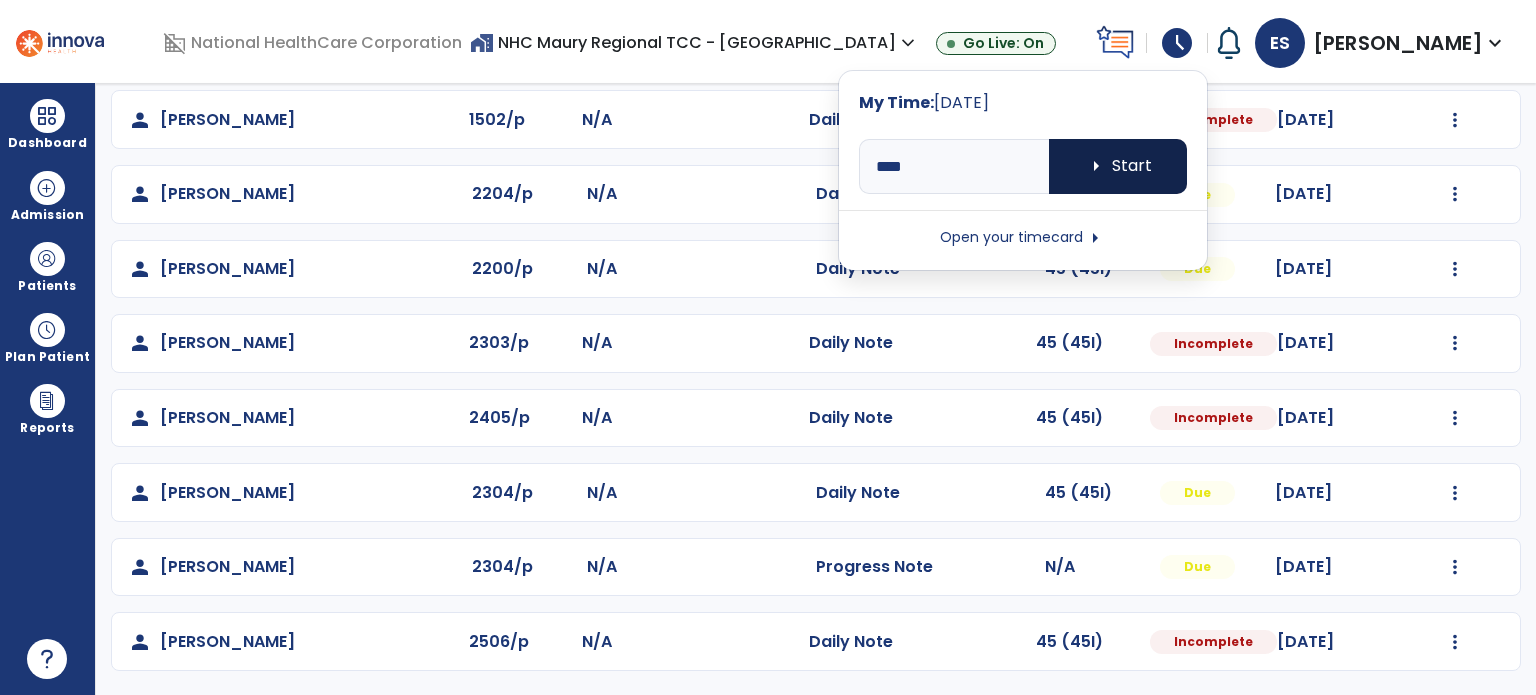 click on "arrow_right  Start" at bounding box center [1118, 166] 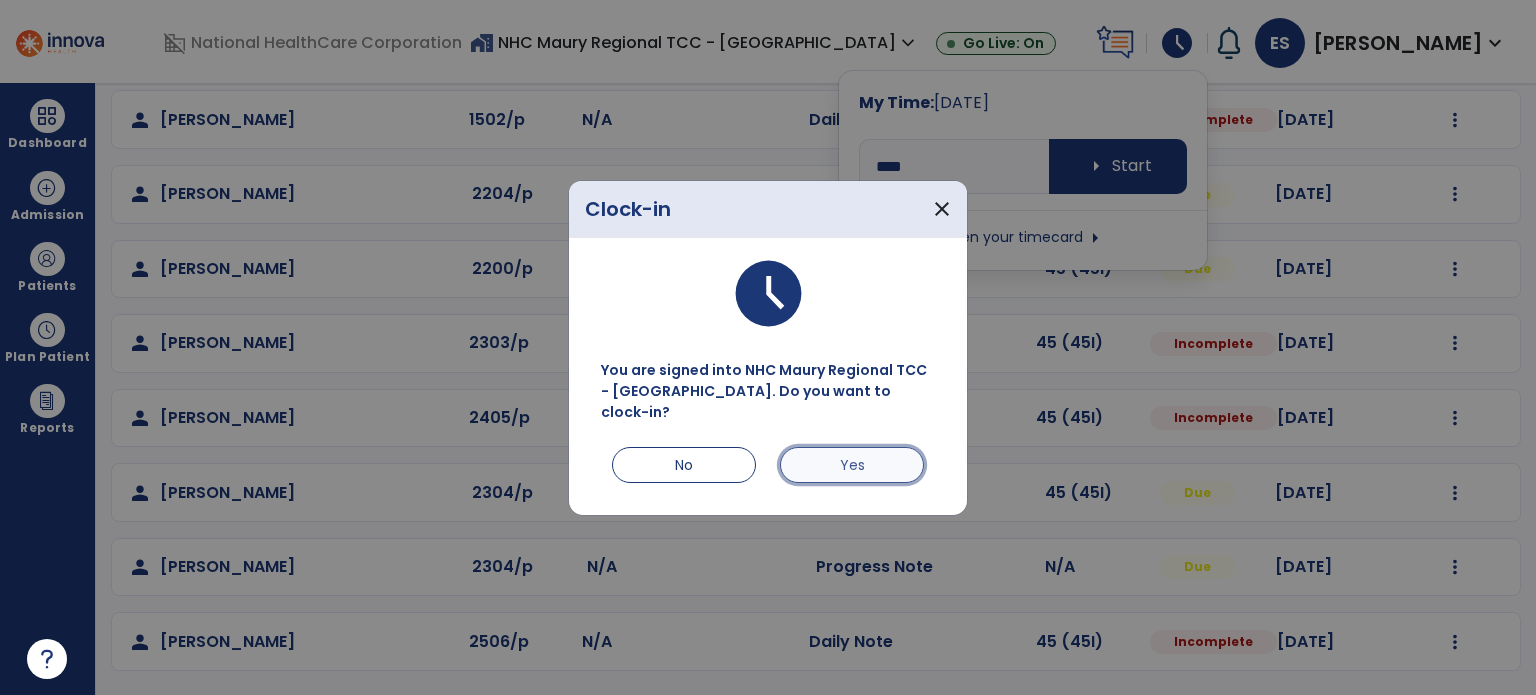 click on "Yes" at bounding box center [852, 465] 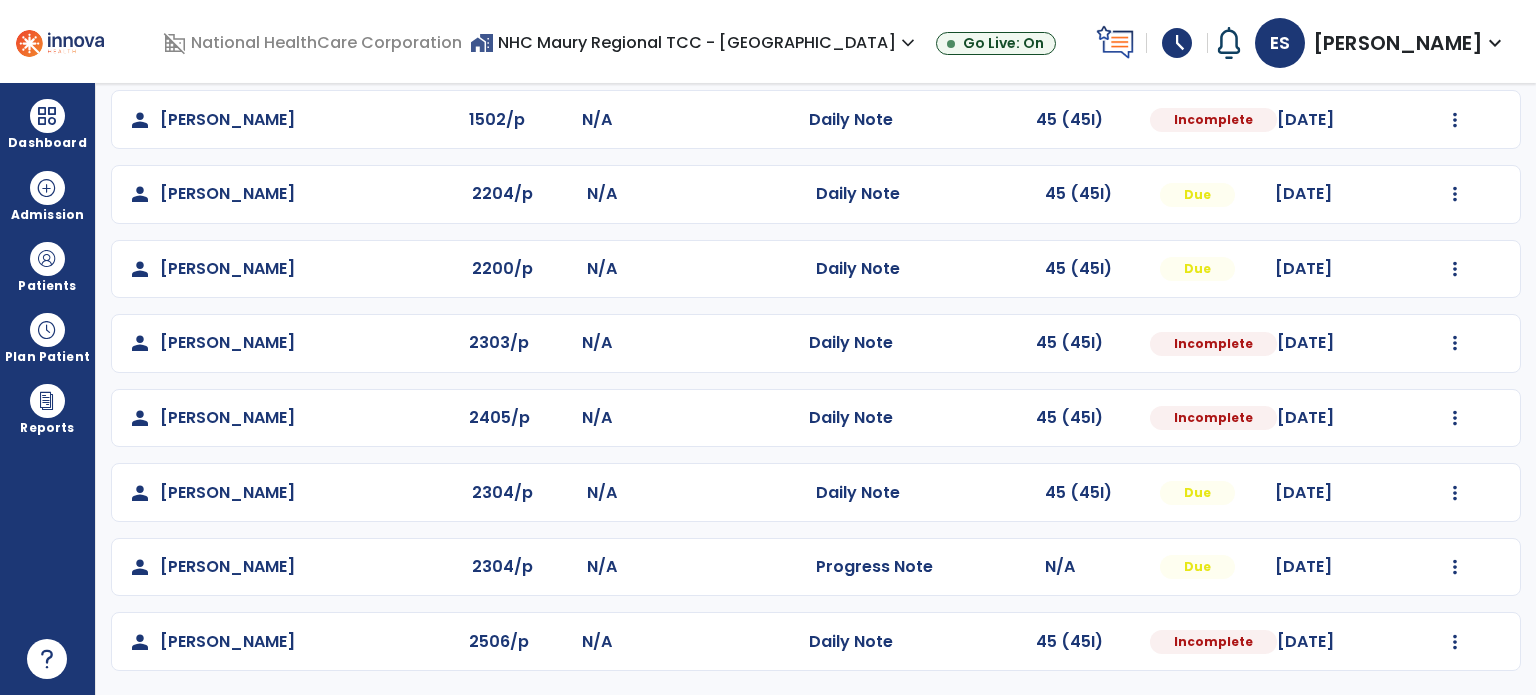 scroll, scrollTop: 459, scrollLeft: 0, axis: vertical 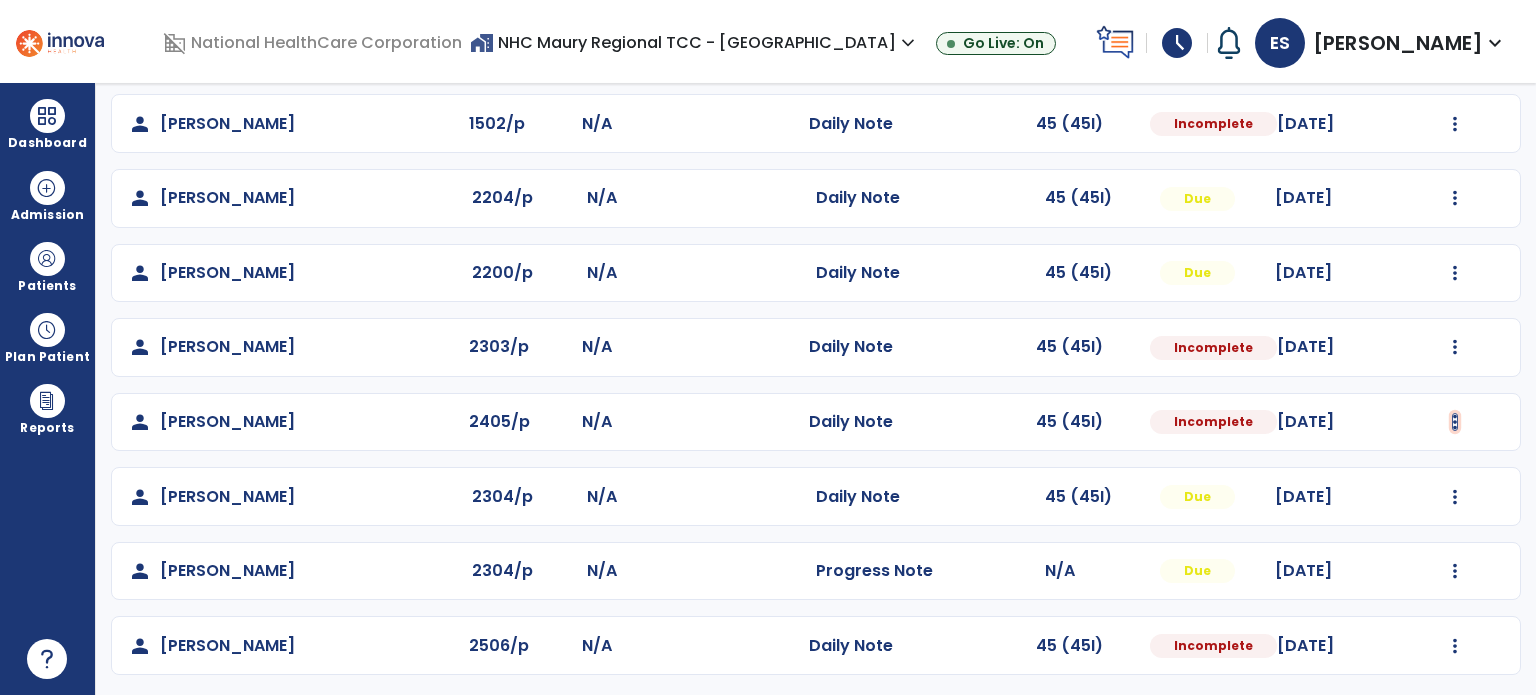 click at bounding box center (1455, -100) 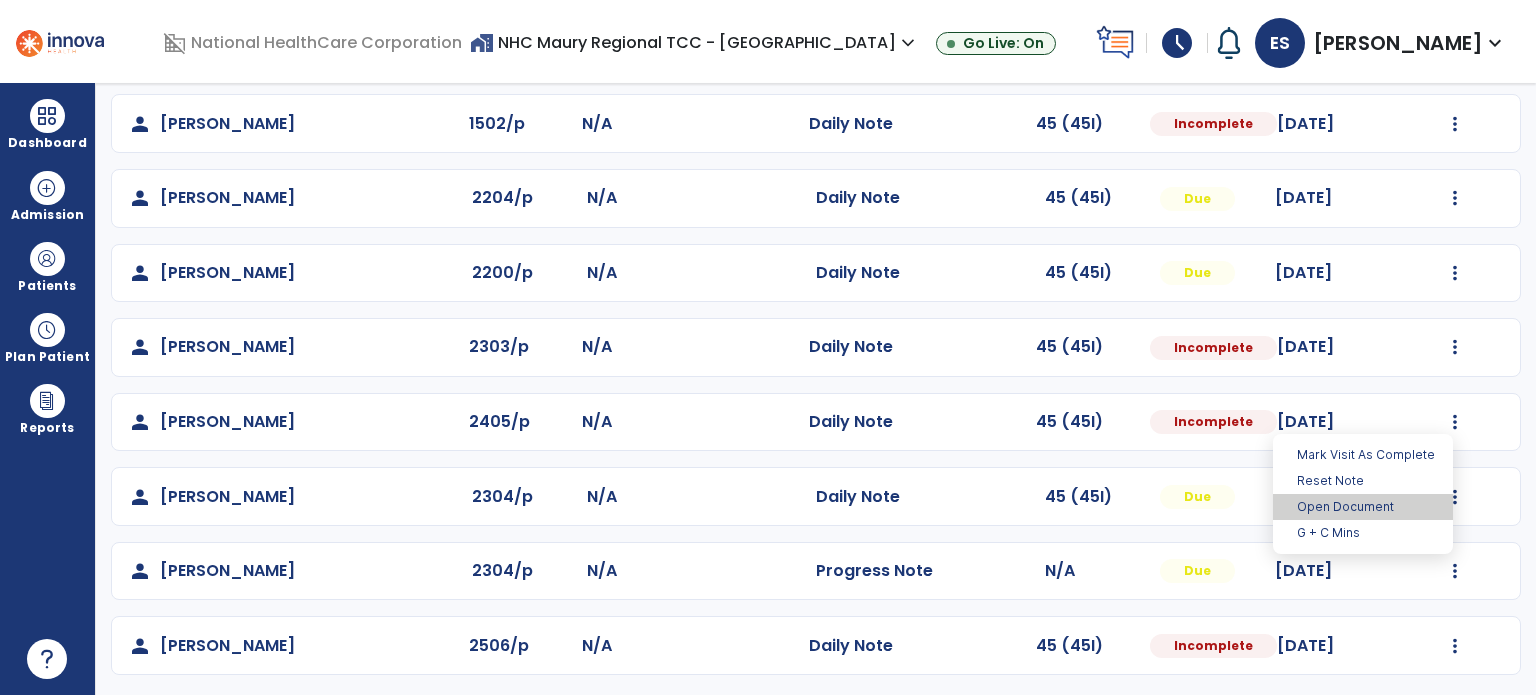 click on "Open Document" at bounding box center (1363, 507) 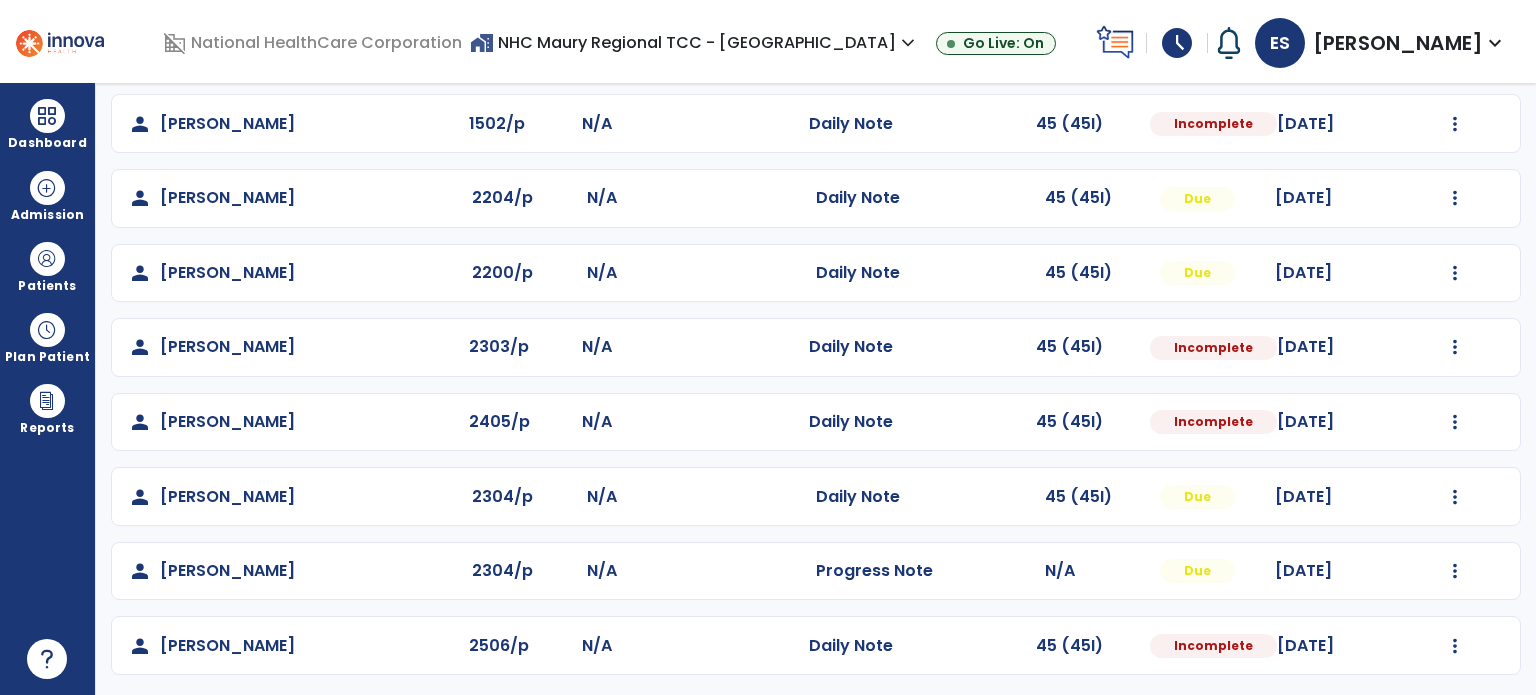 select on "*" 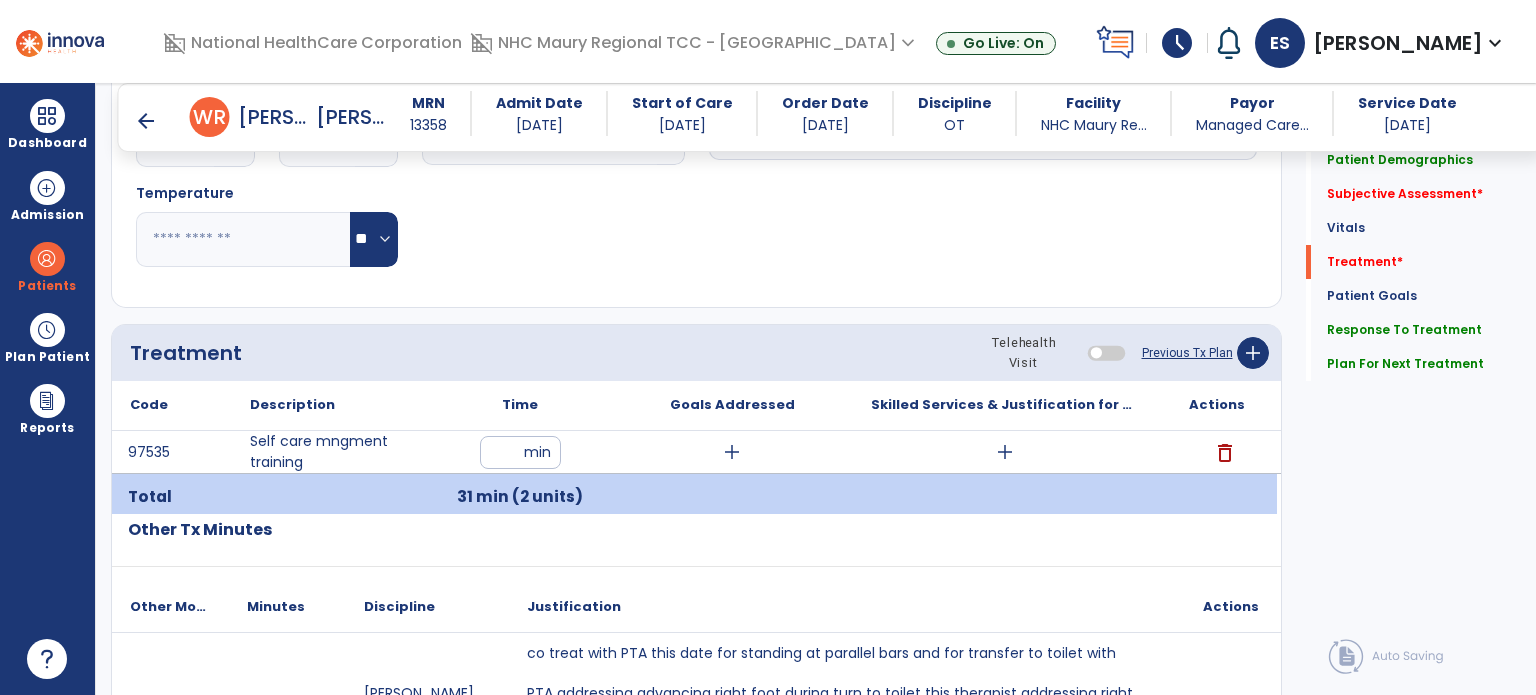scroll, scrollTop: 959, scrollLeft: 0, axis: vertical 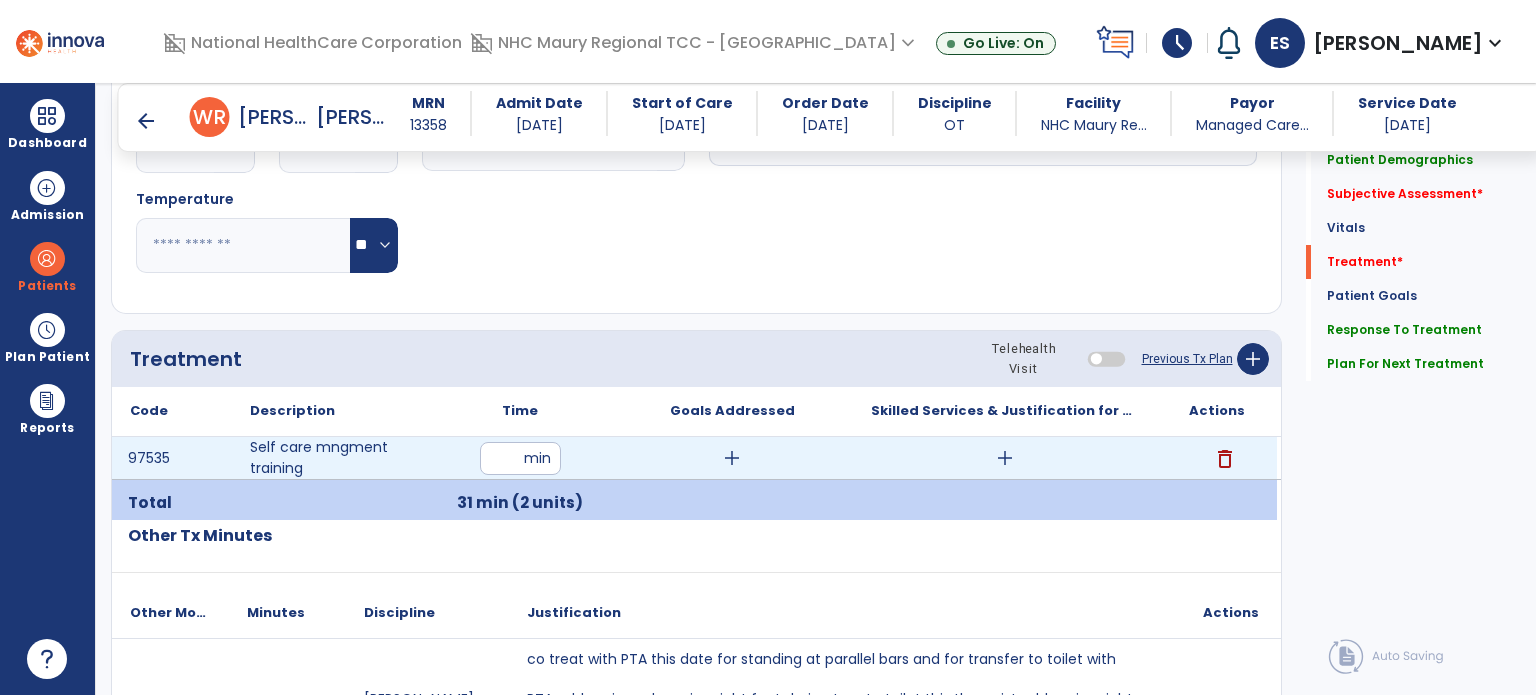 click on "add" at bounding box center (732, 458) 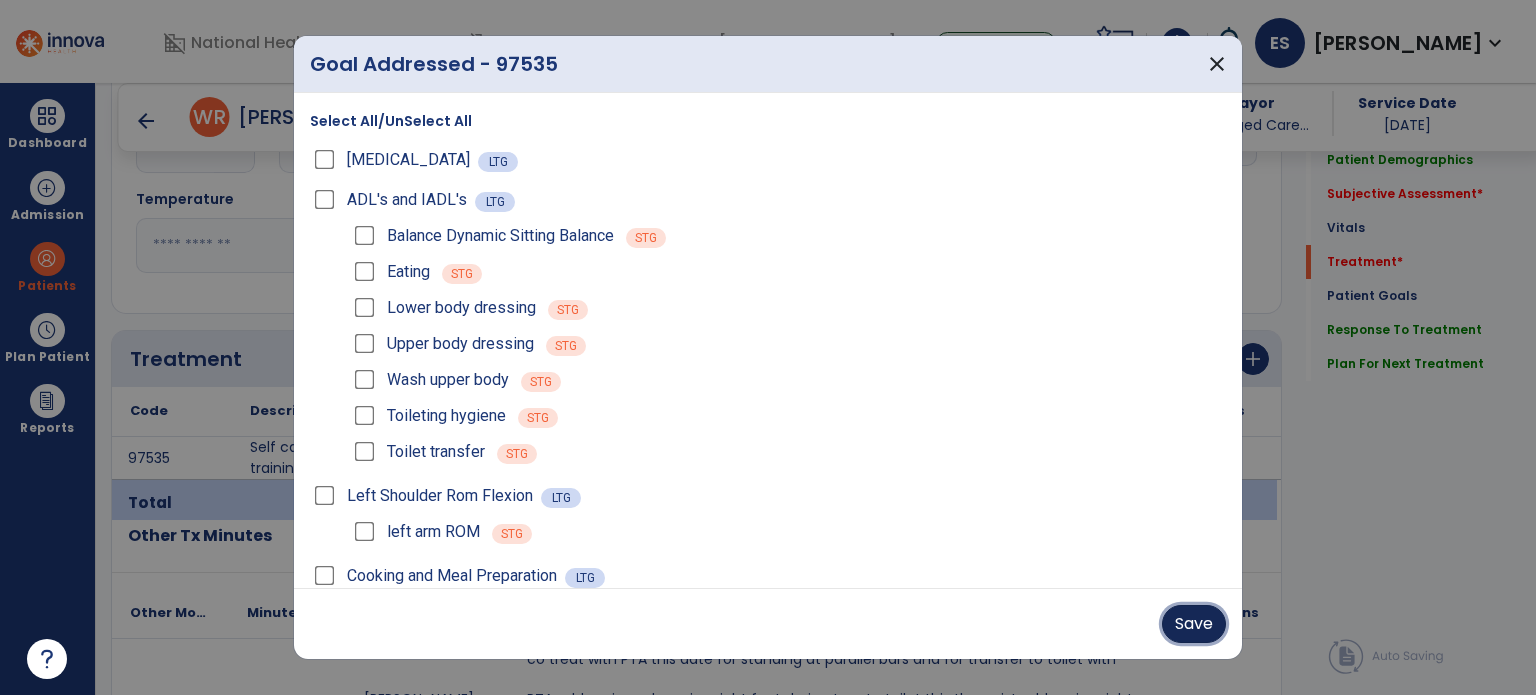 click on "Save" at bounding box center (1194, 624) 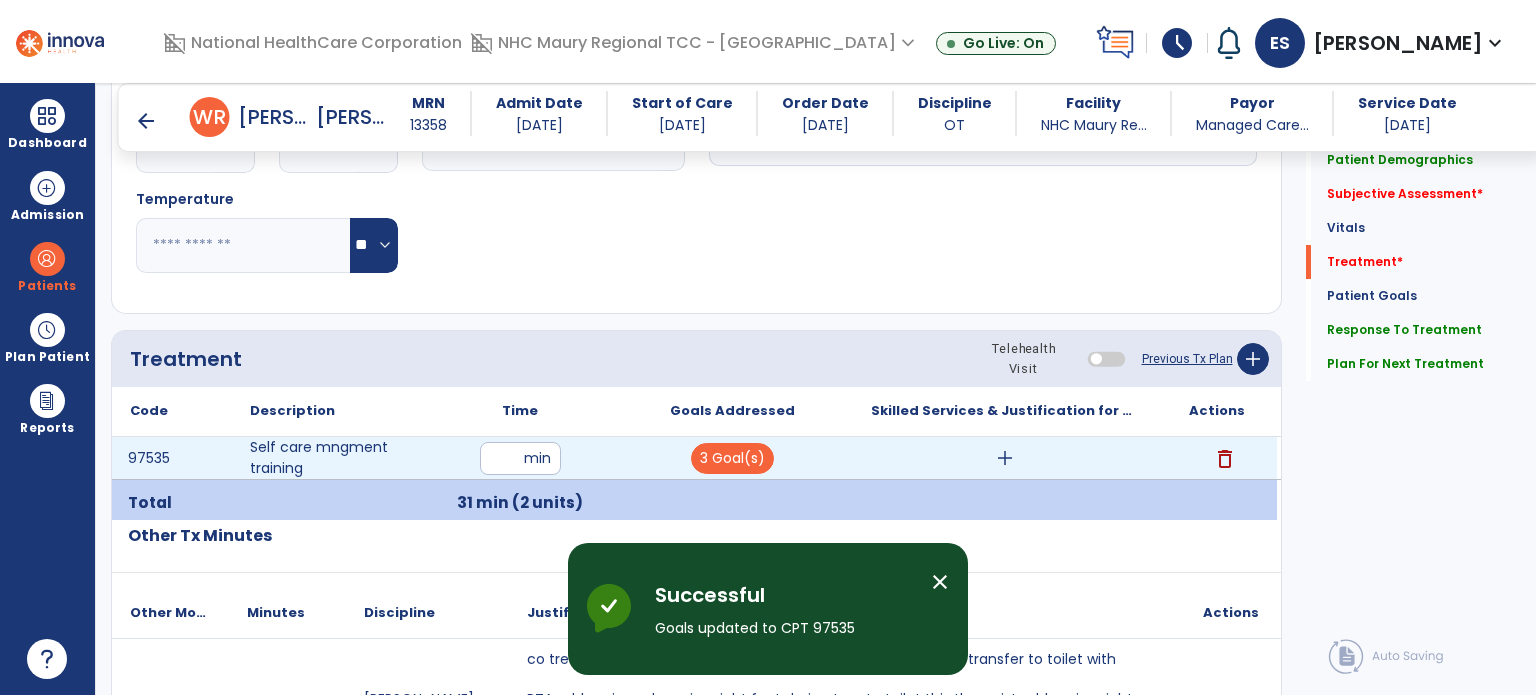 click on "add" at bounding box center (1005, 458) 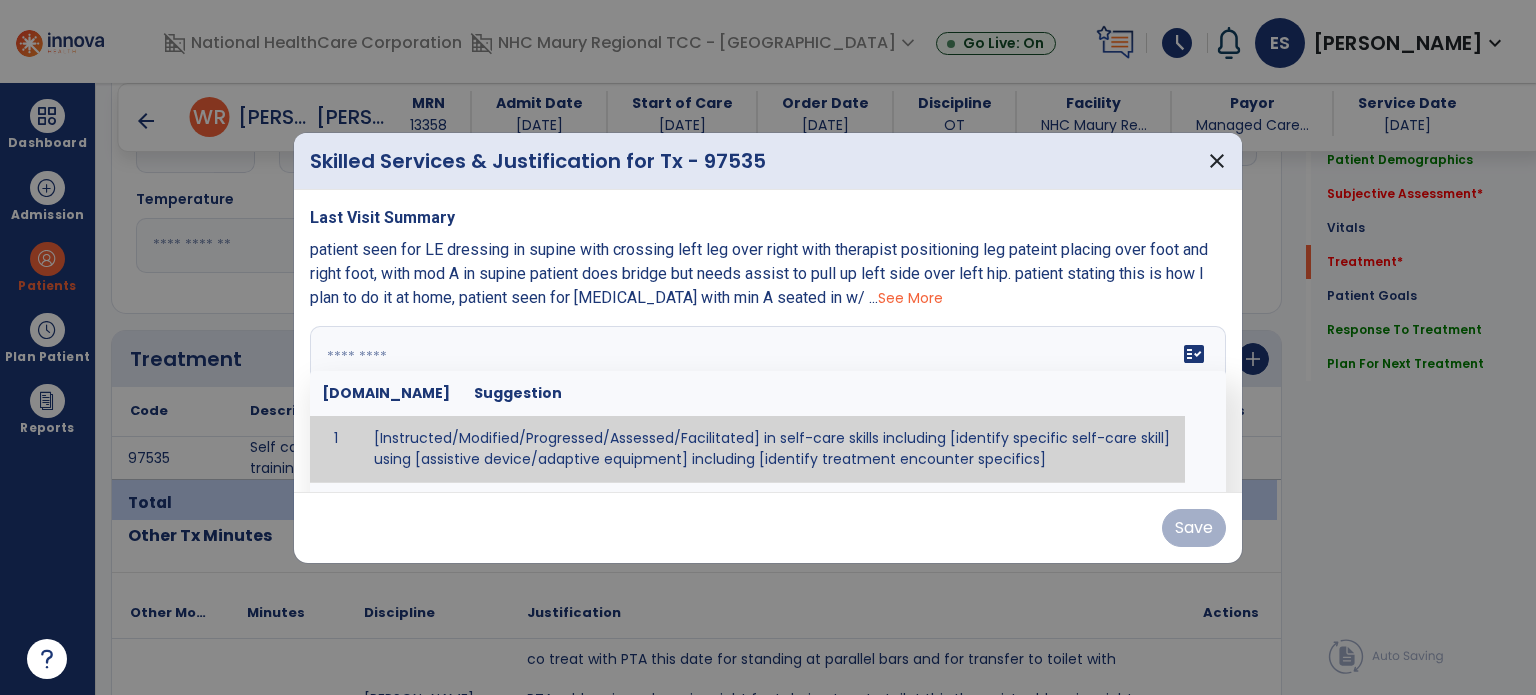 click on "fact_check  [DOMAIN_NAME] Suggestion 1 [Instructed/Modified/Progressed/Assessed/Facilitated] in self-care skills including [identify specific self-care skill] using [assistive device/adaptive equipment] including [identify treatment encounter specifics]" at bounding box center (768, 401) 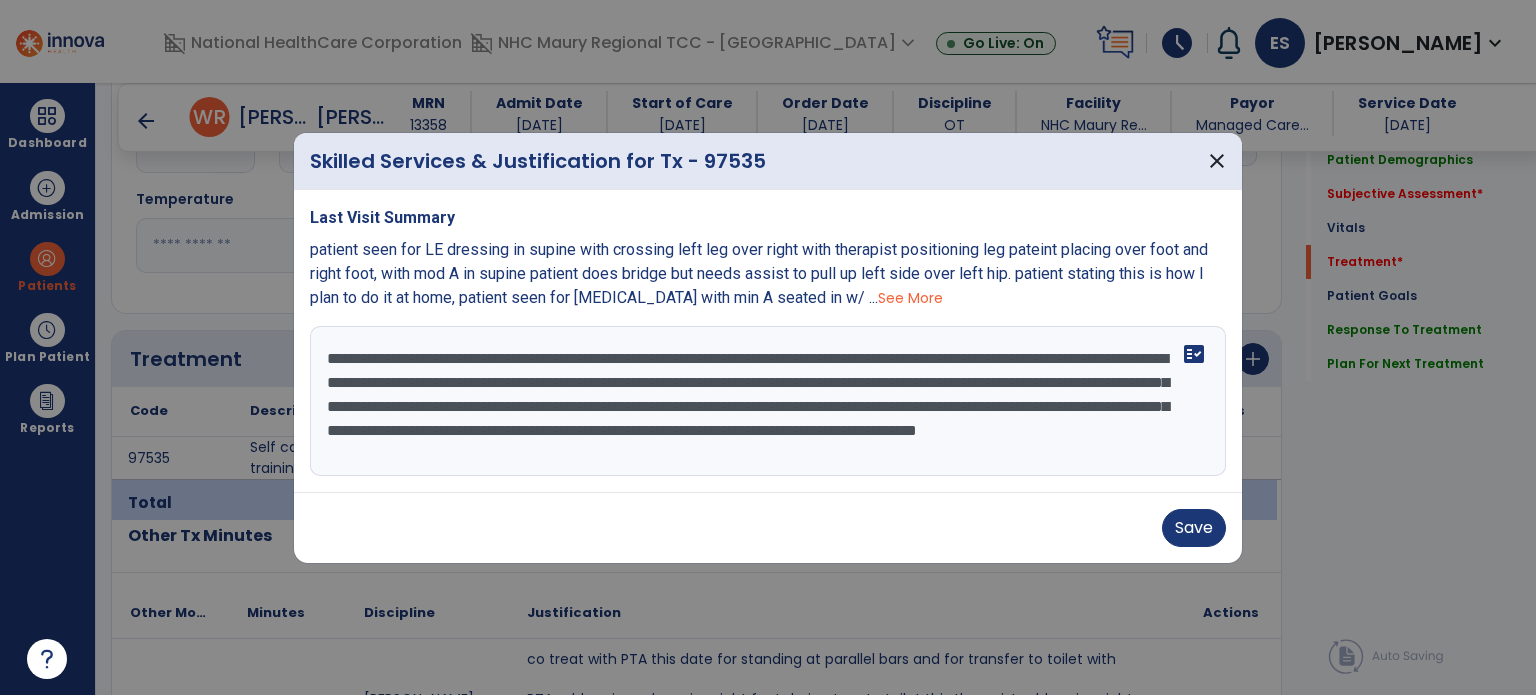 type on "**********" 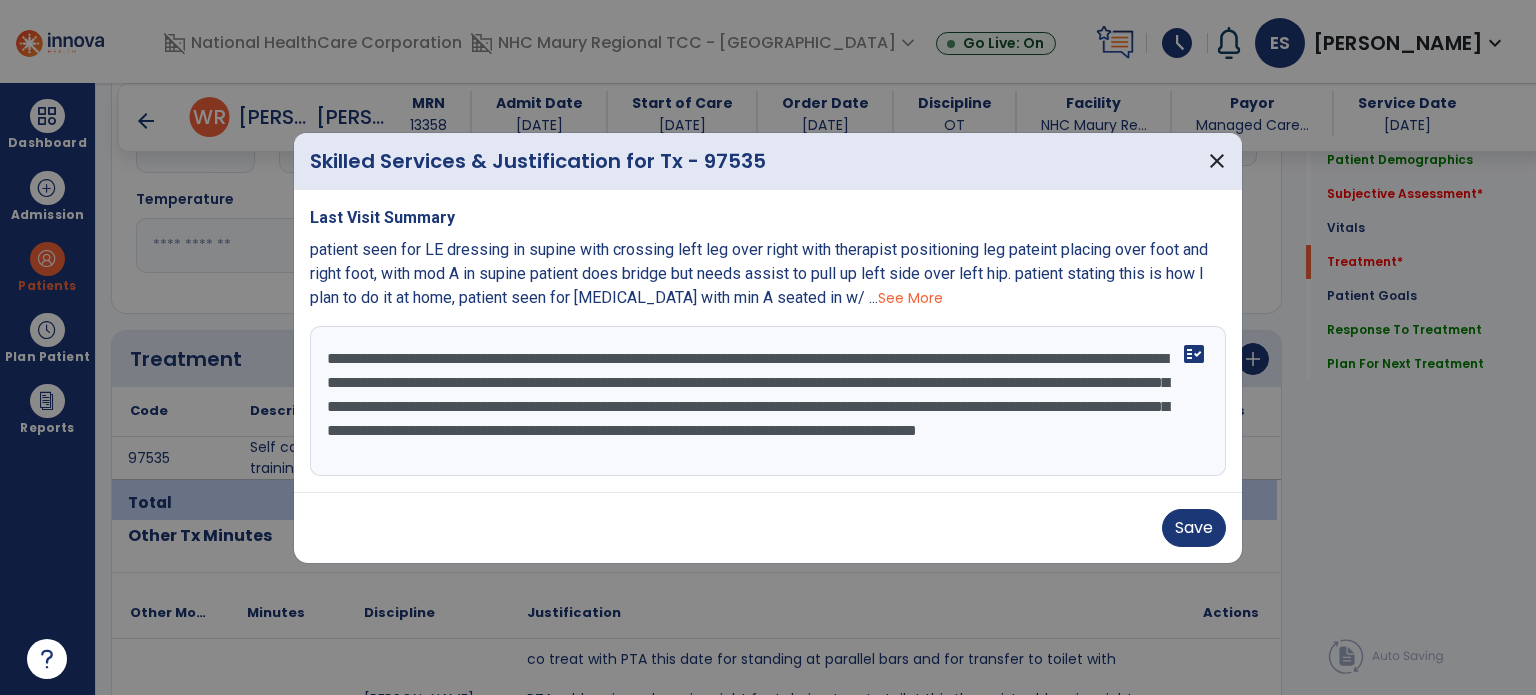 click on "Save" at bounding box center [768, 528] 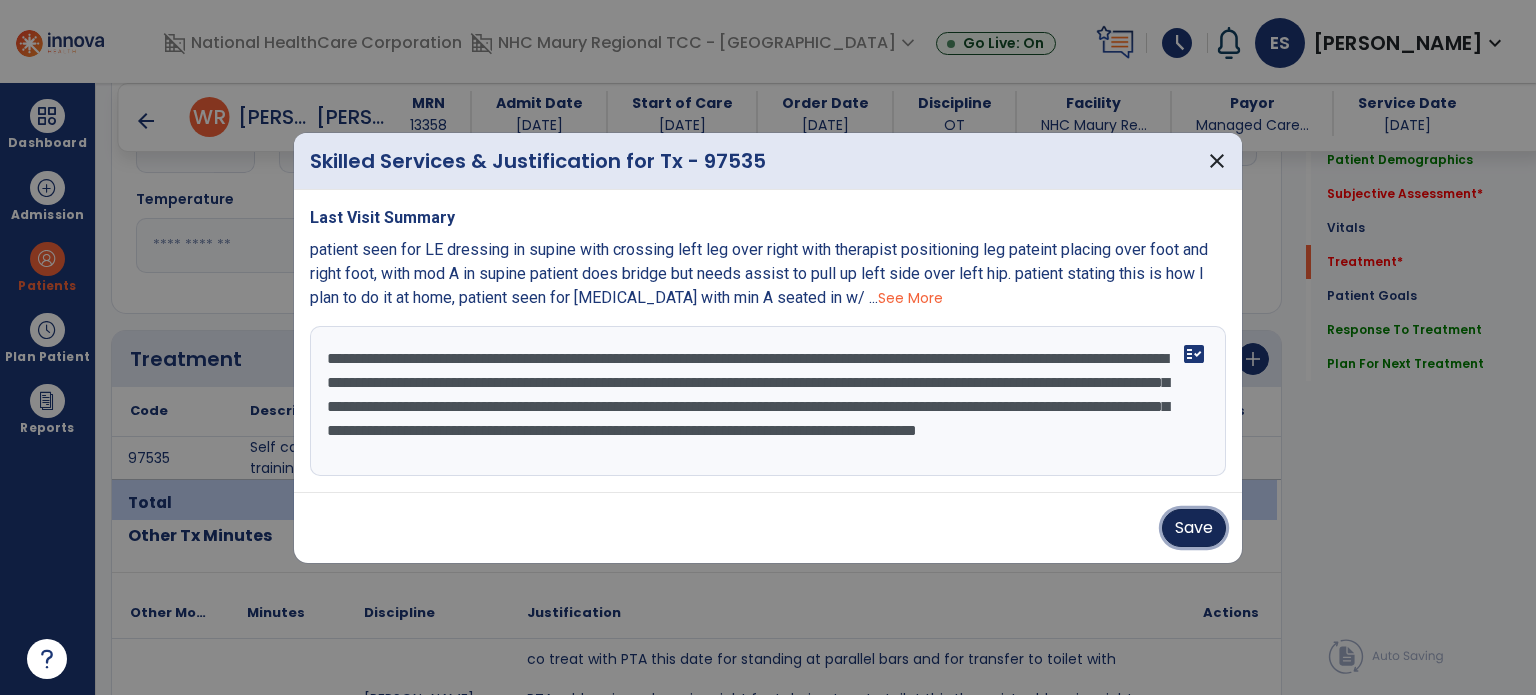 click on "Save" at bounding box center [1194, 528] 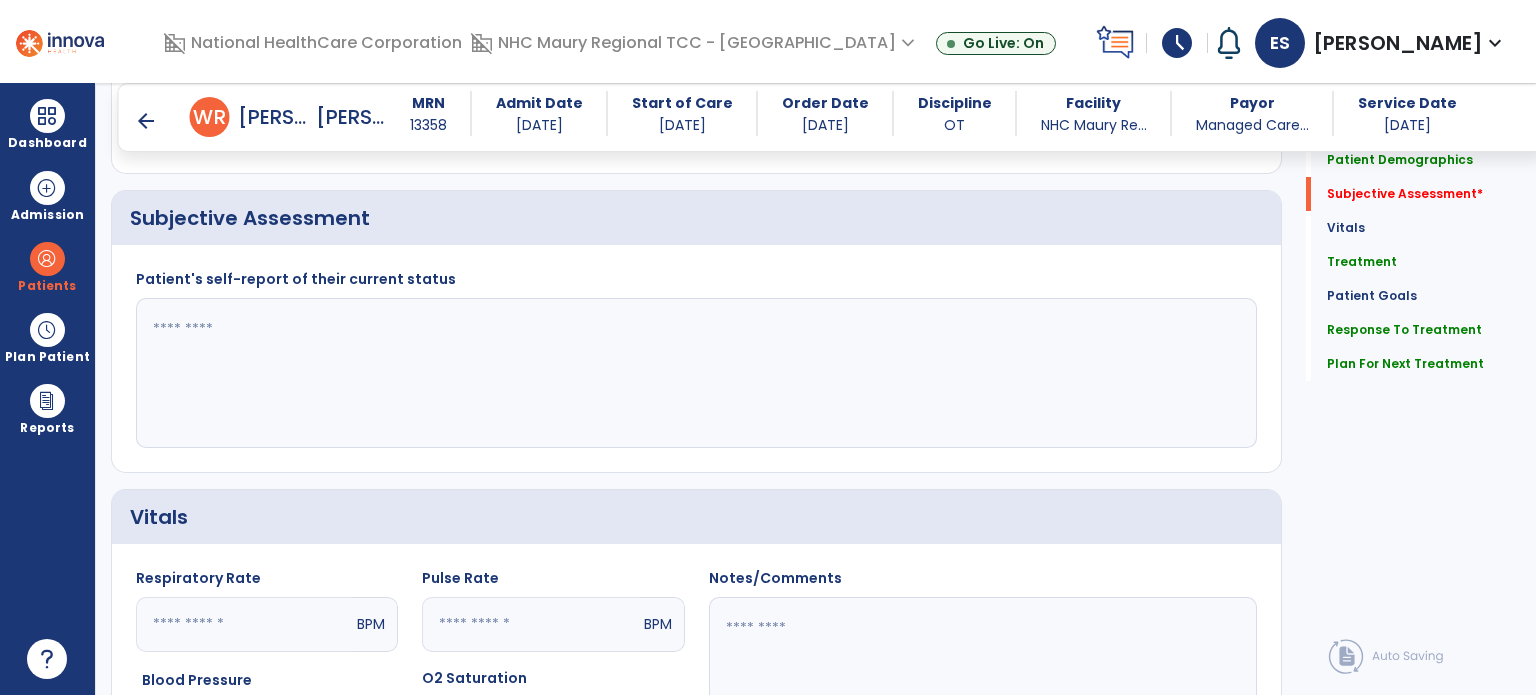 scroll, scrollTop: 379, scrollLeft: 0, axis: vertical 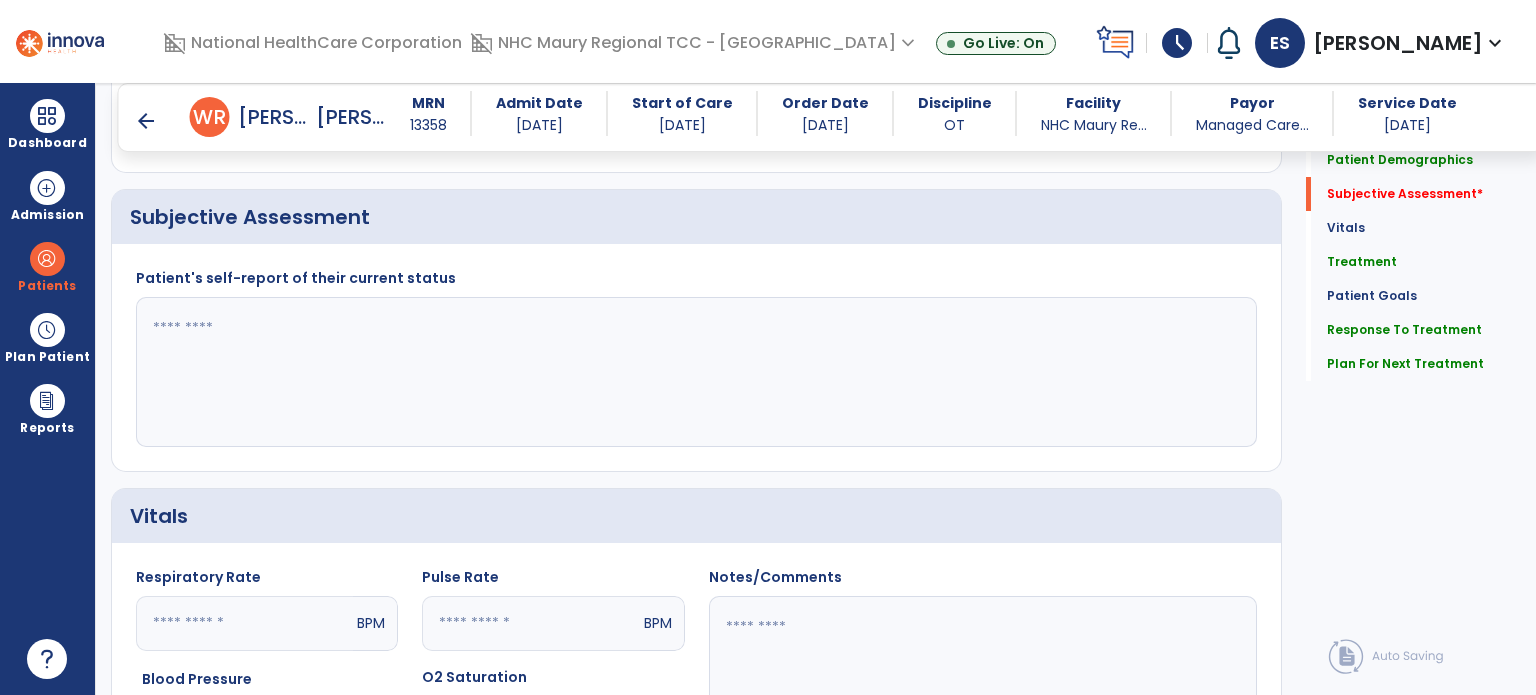 click 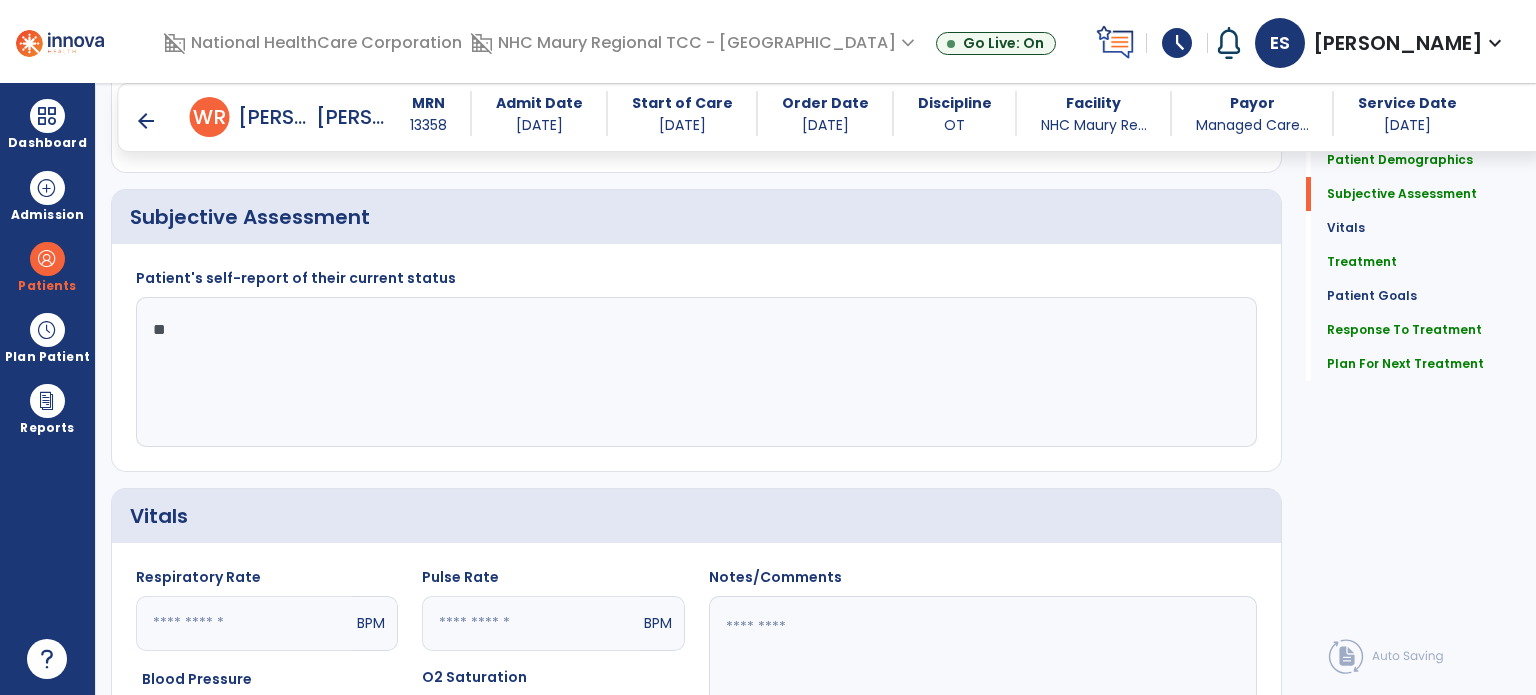 type on "*" 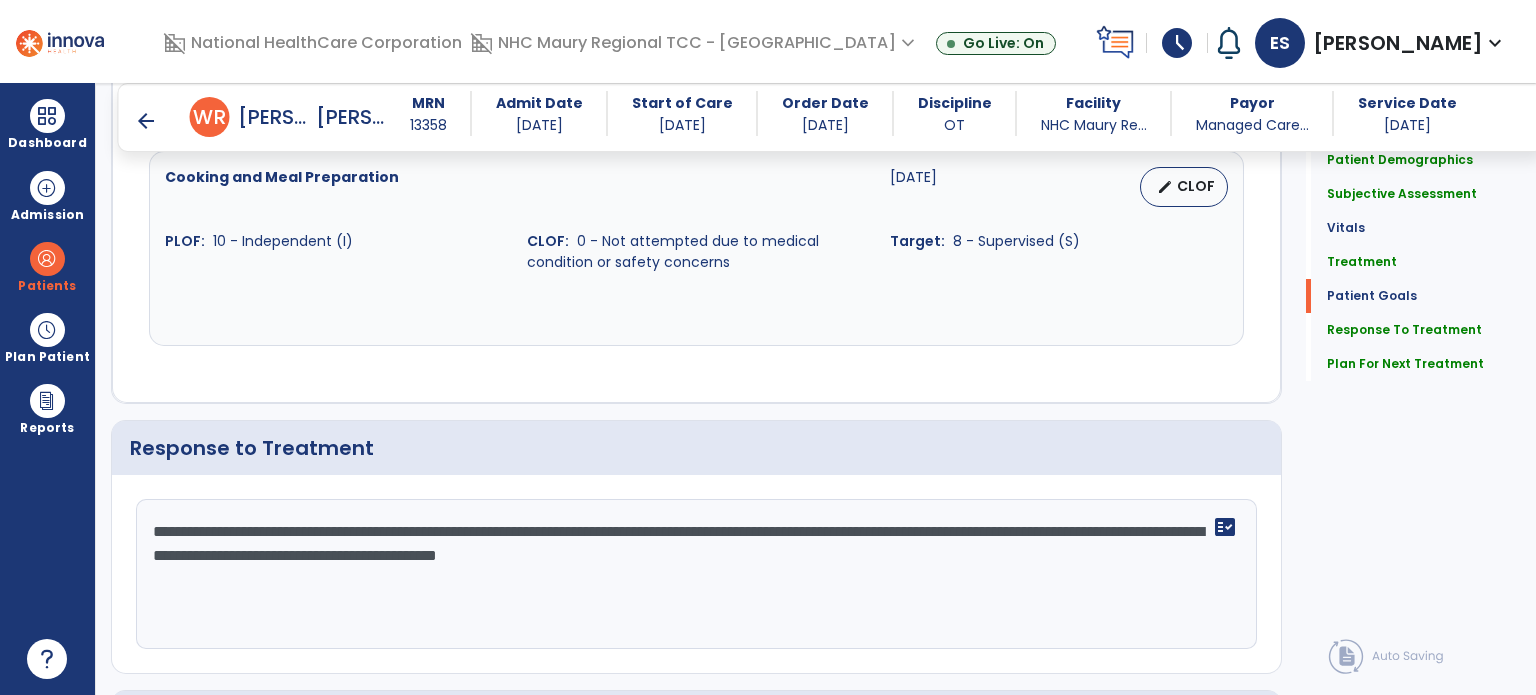 scroll, scrollTop: 3671, scrollLeft: 0, axis: vertical 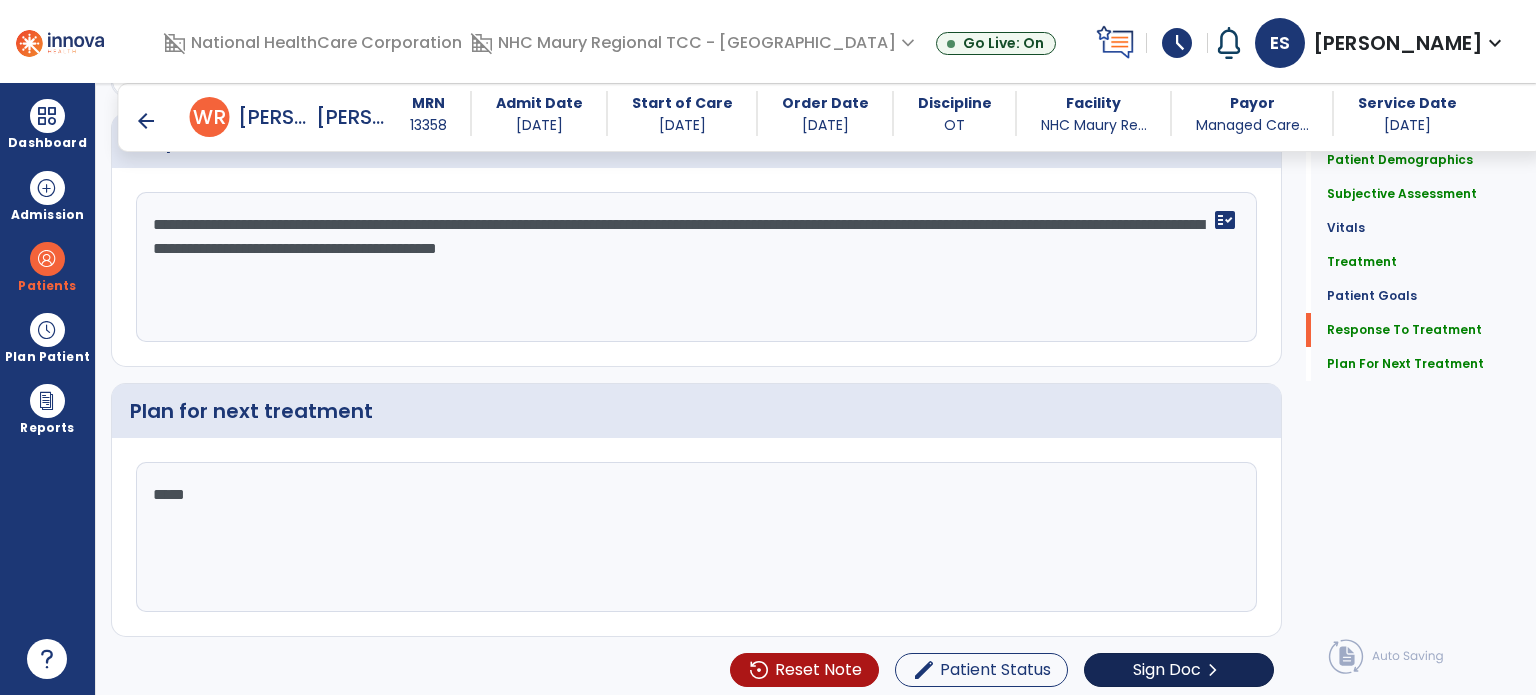 type on "**********" 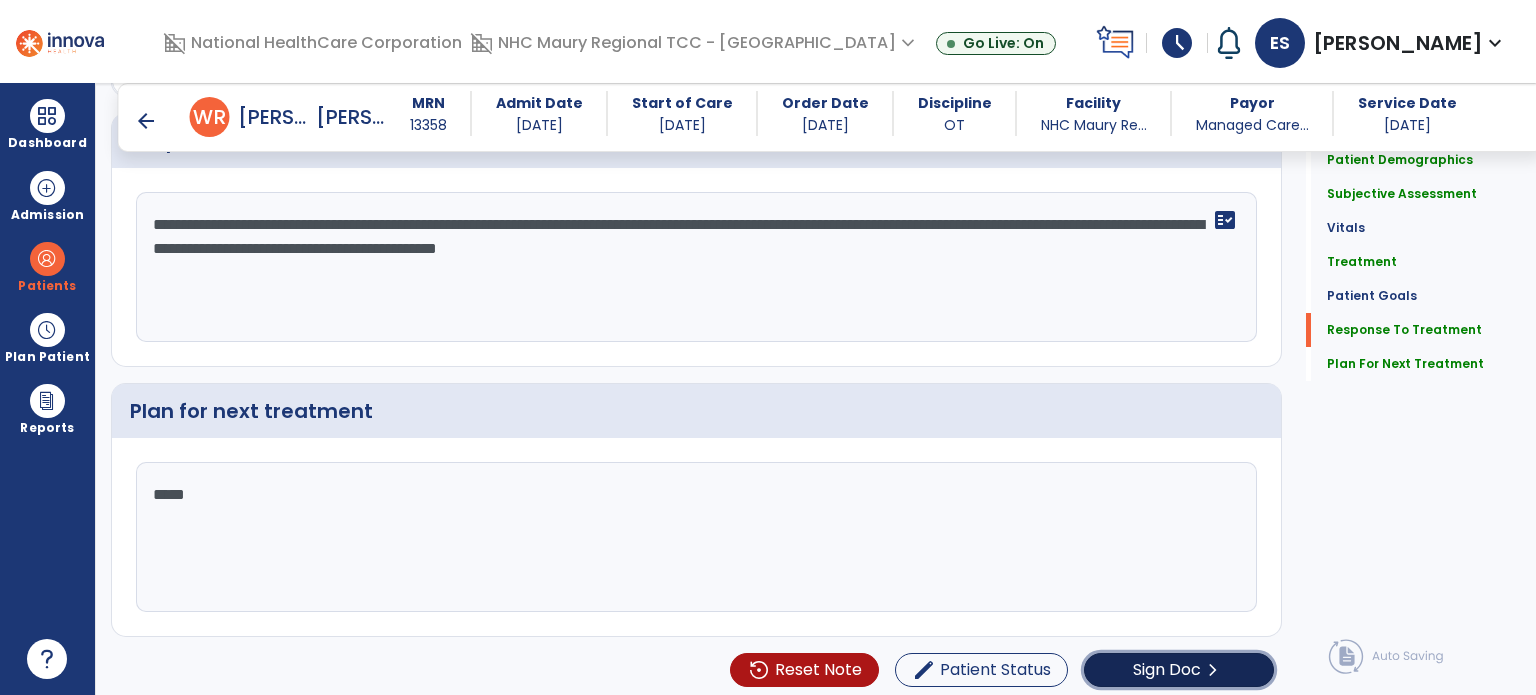 click on "Sign Doc" 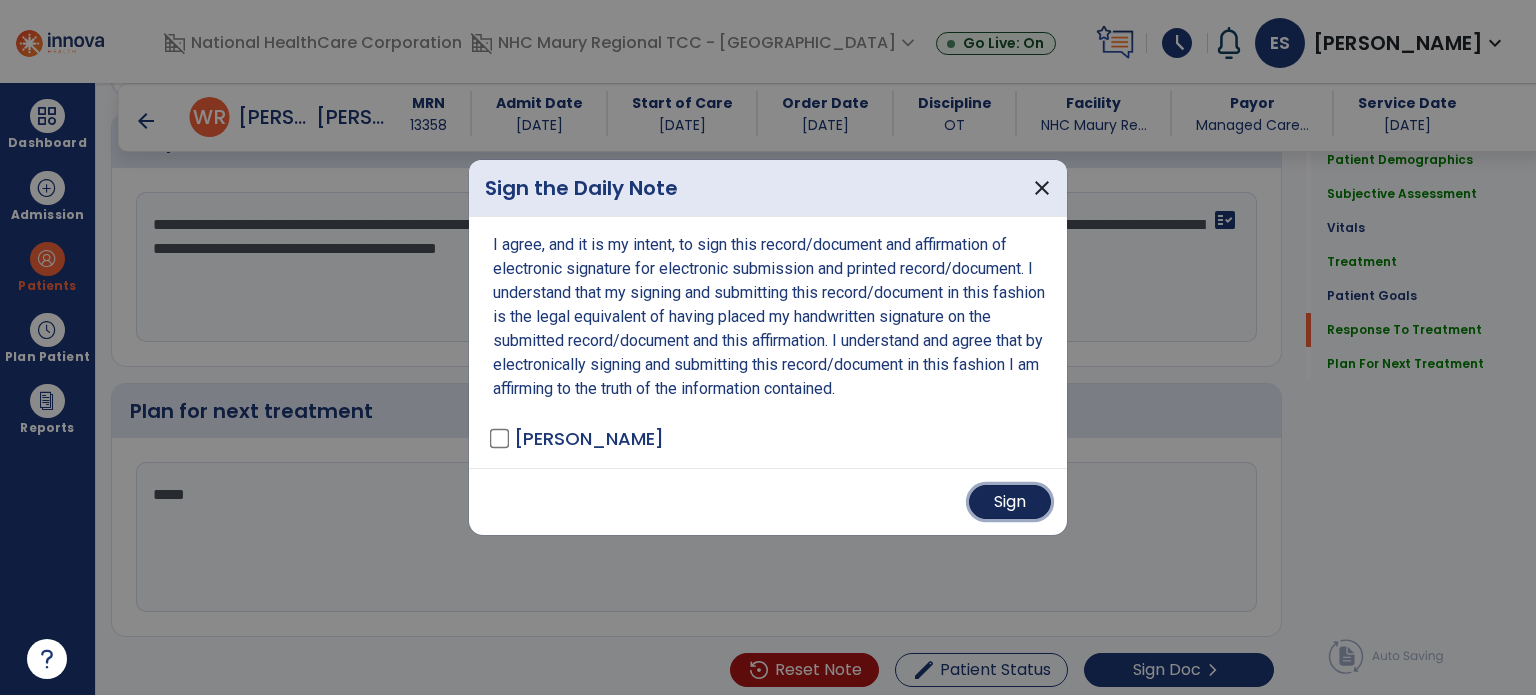 click on "Sign" at bounding box center [1010, 502] 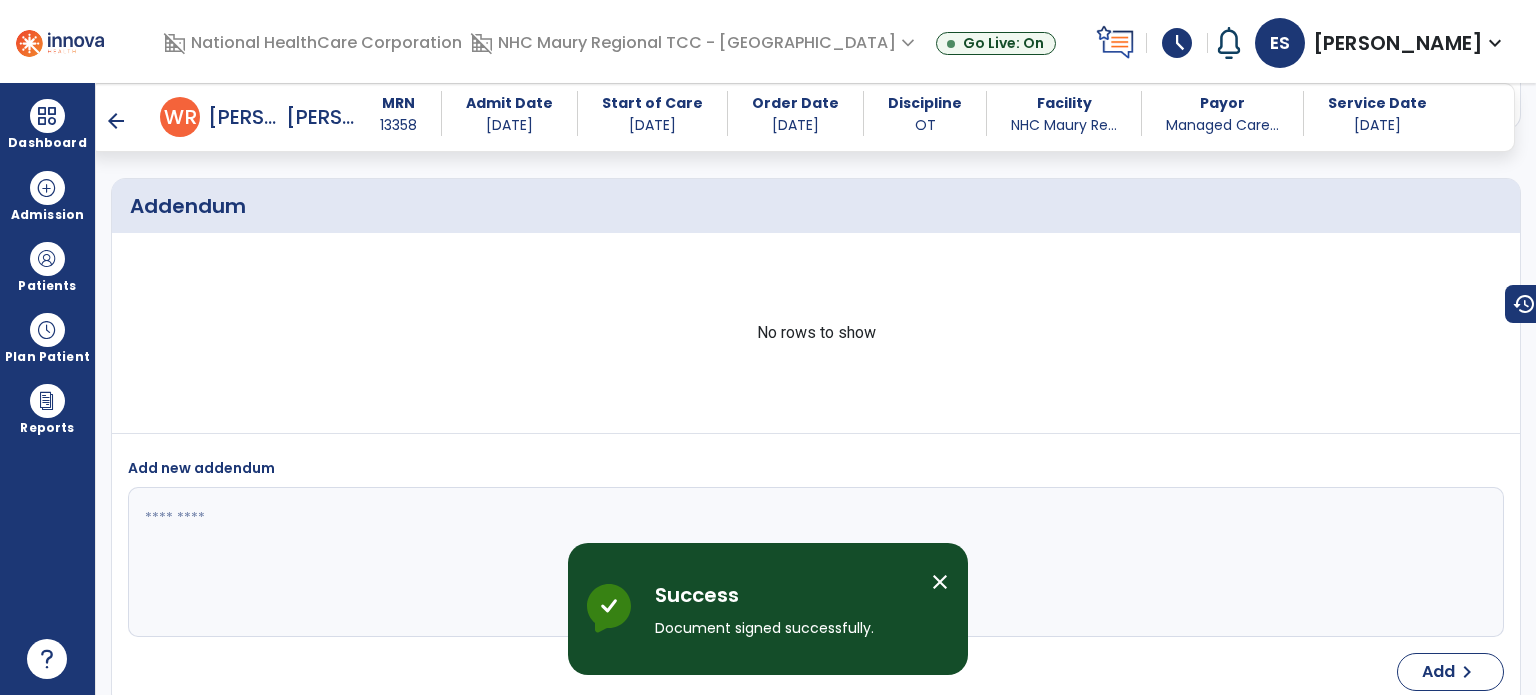 click on "schedule" at bounding box center (1177, 43) 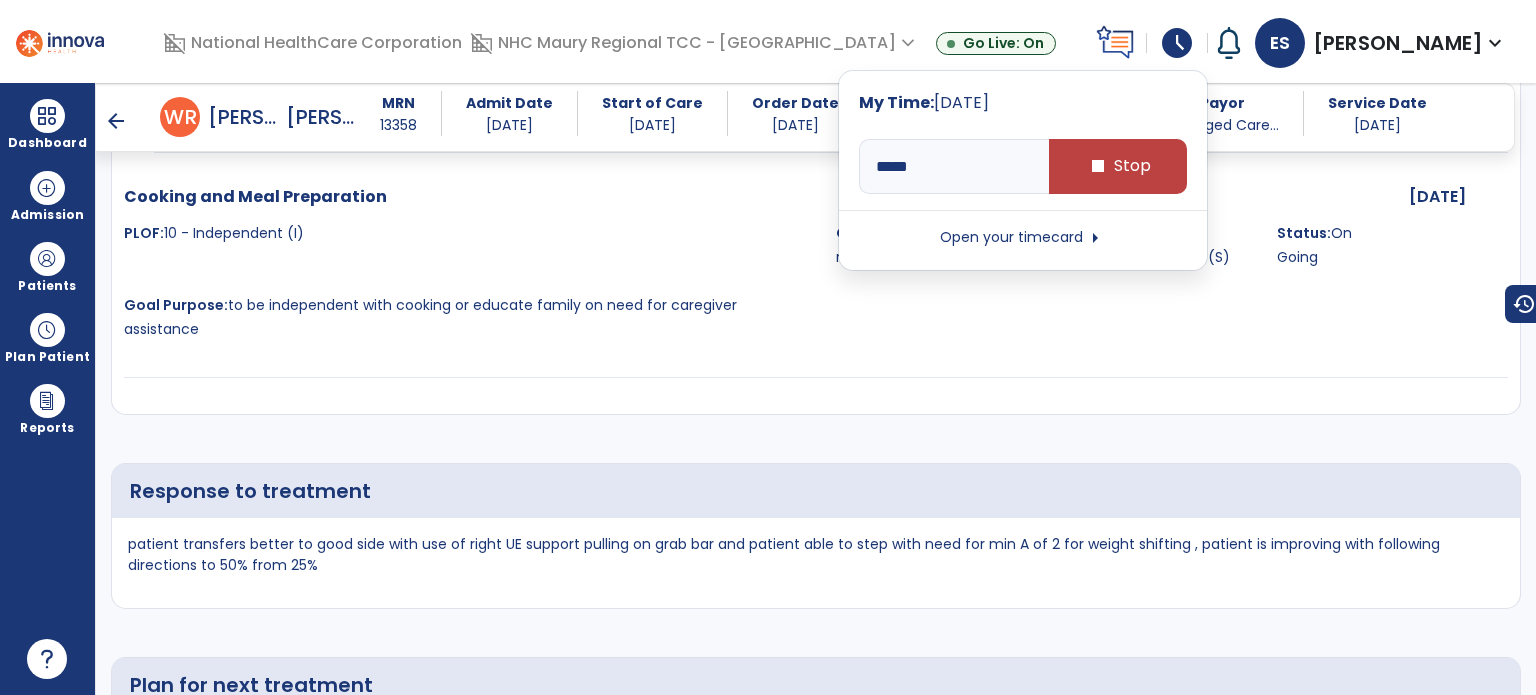scroll, scrollTop: 5227, scrollLeft: 0, axis: vertical 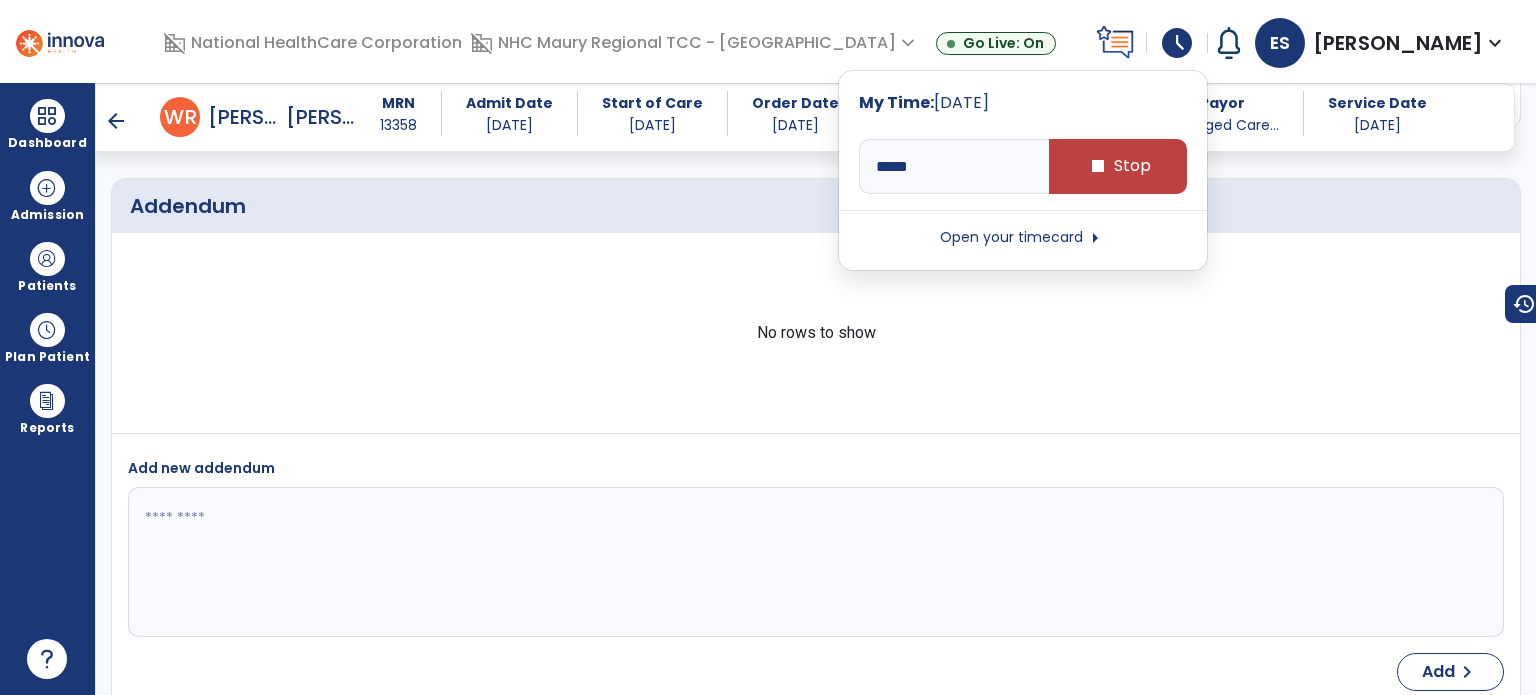 click at bounding box center (814, 562) 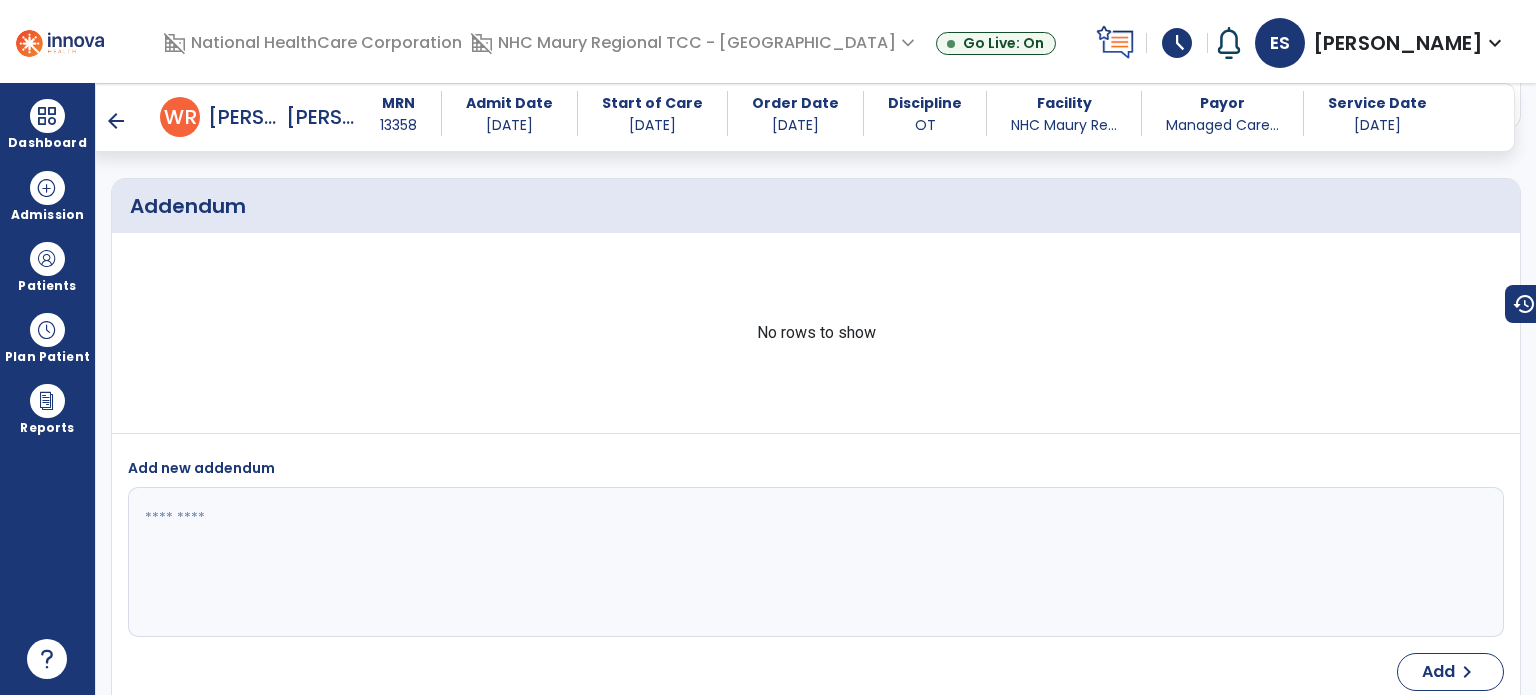 click on "arrow_back" at bounding box center [116, 121] 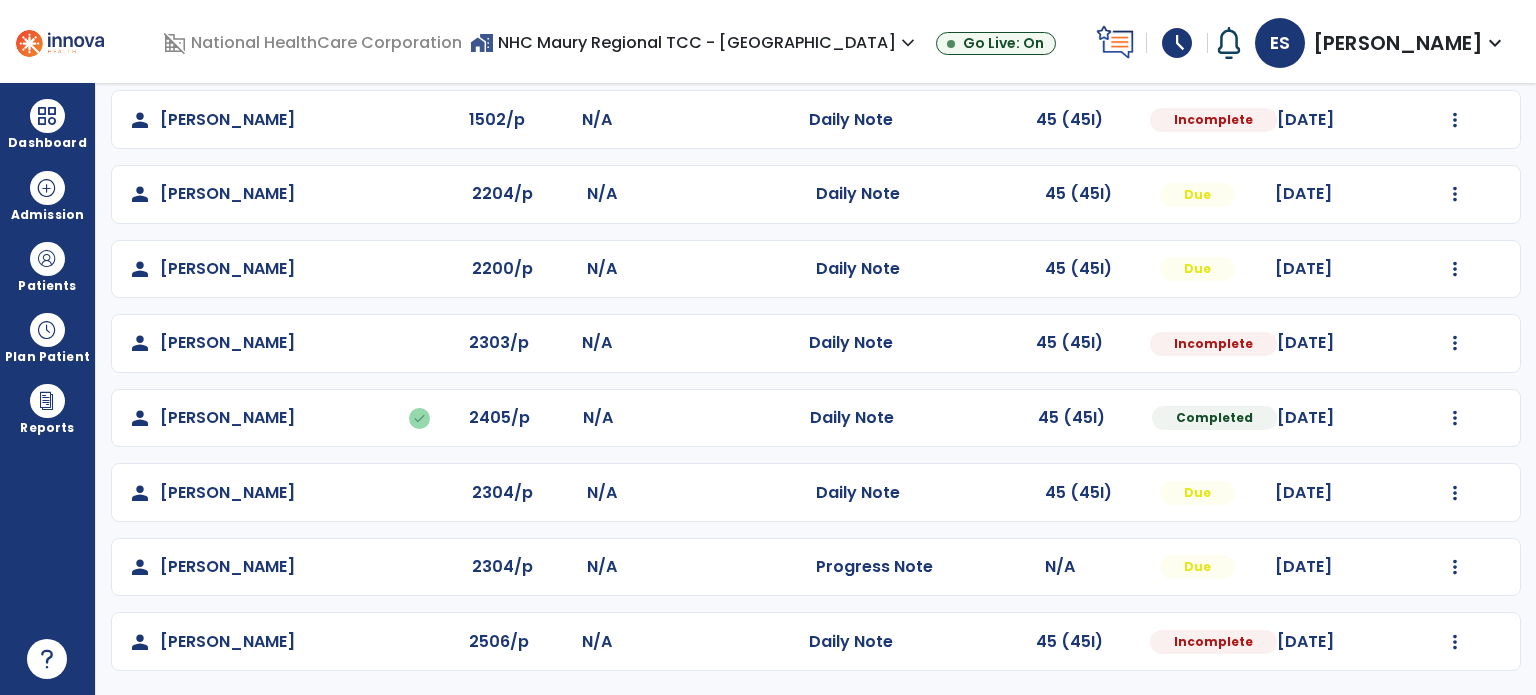 scroll, scrollTop: 0, scrollLeft: 0, axis: both 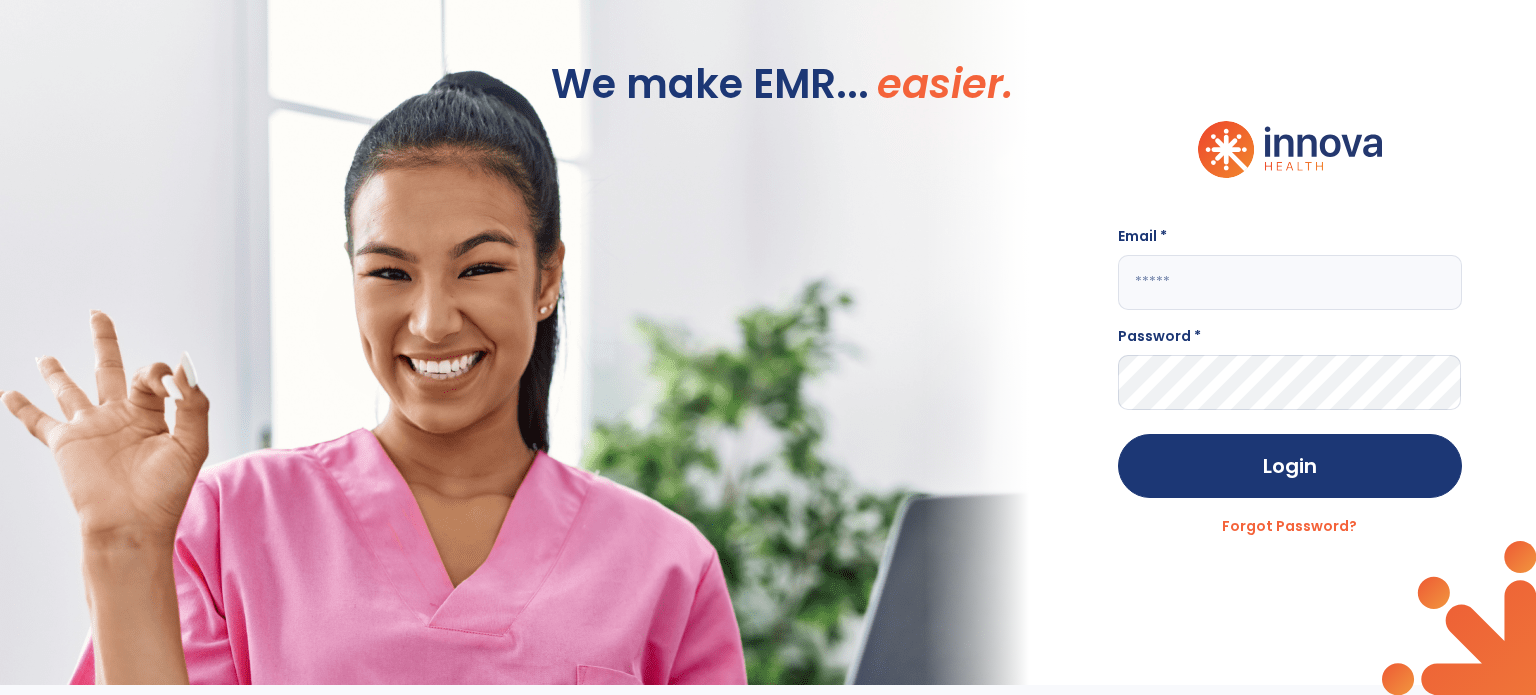 click 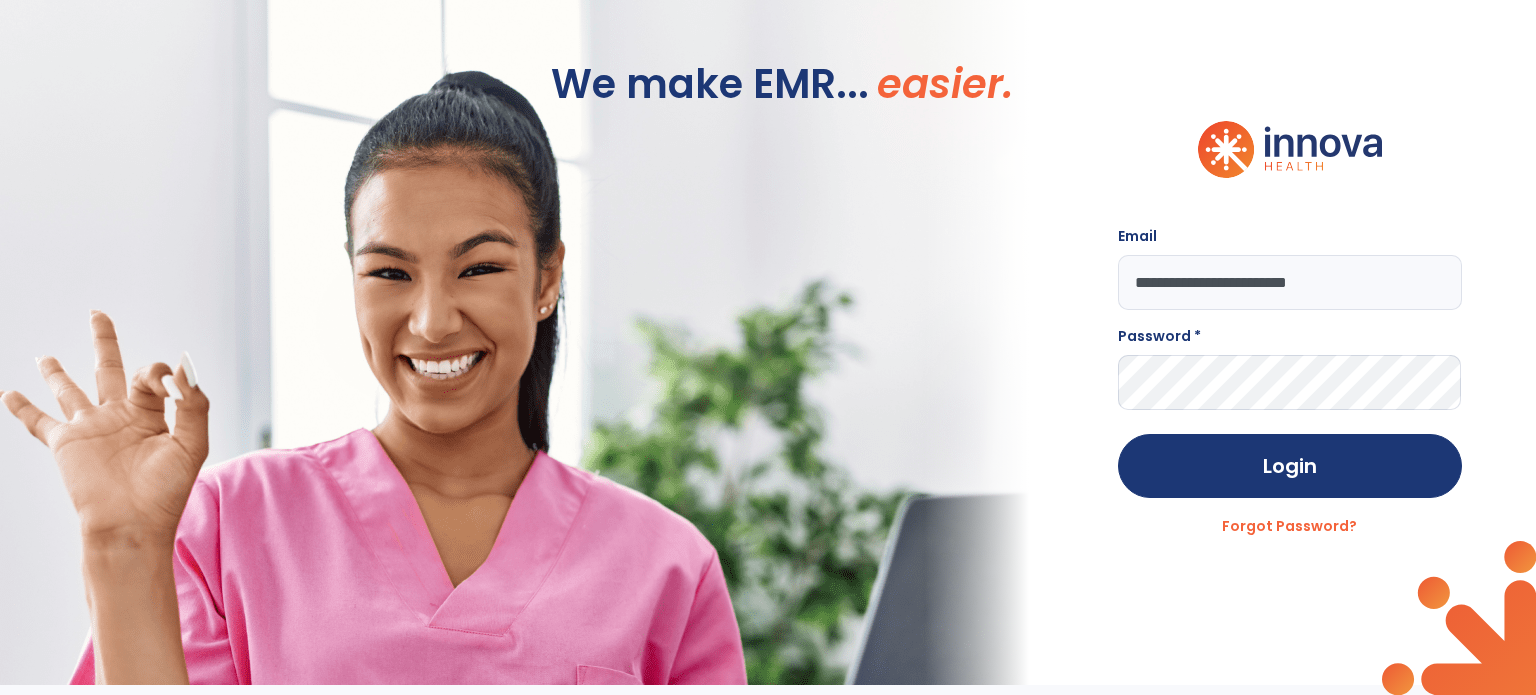 type on "**********" 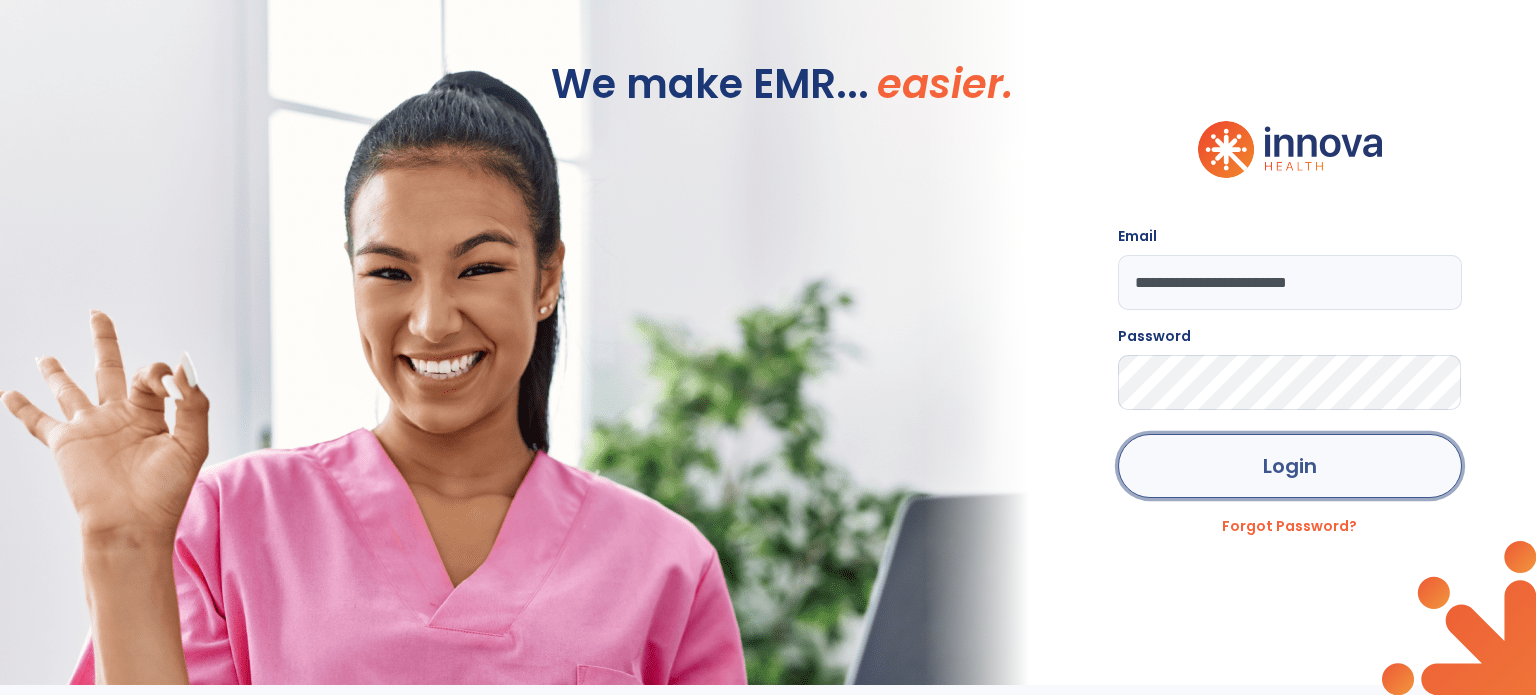 click on "Login" 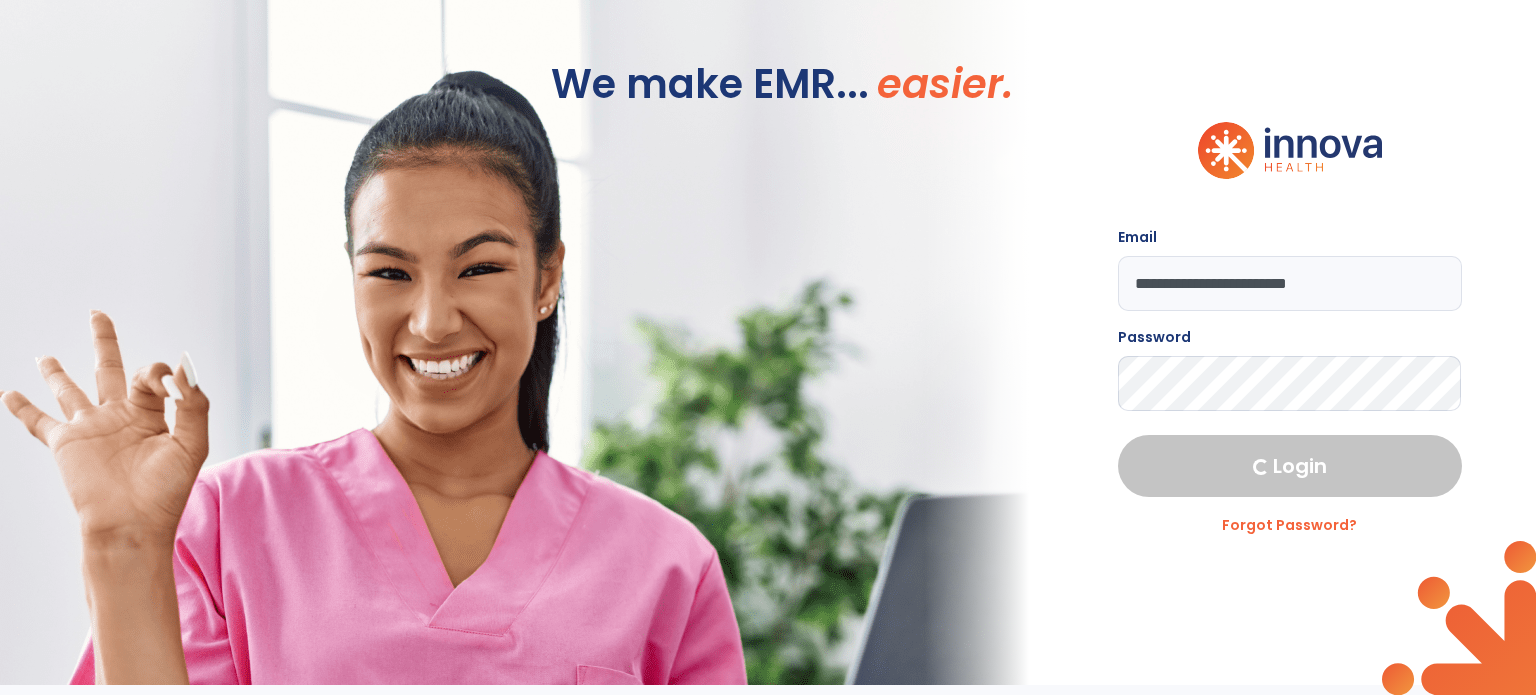 select on "****" 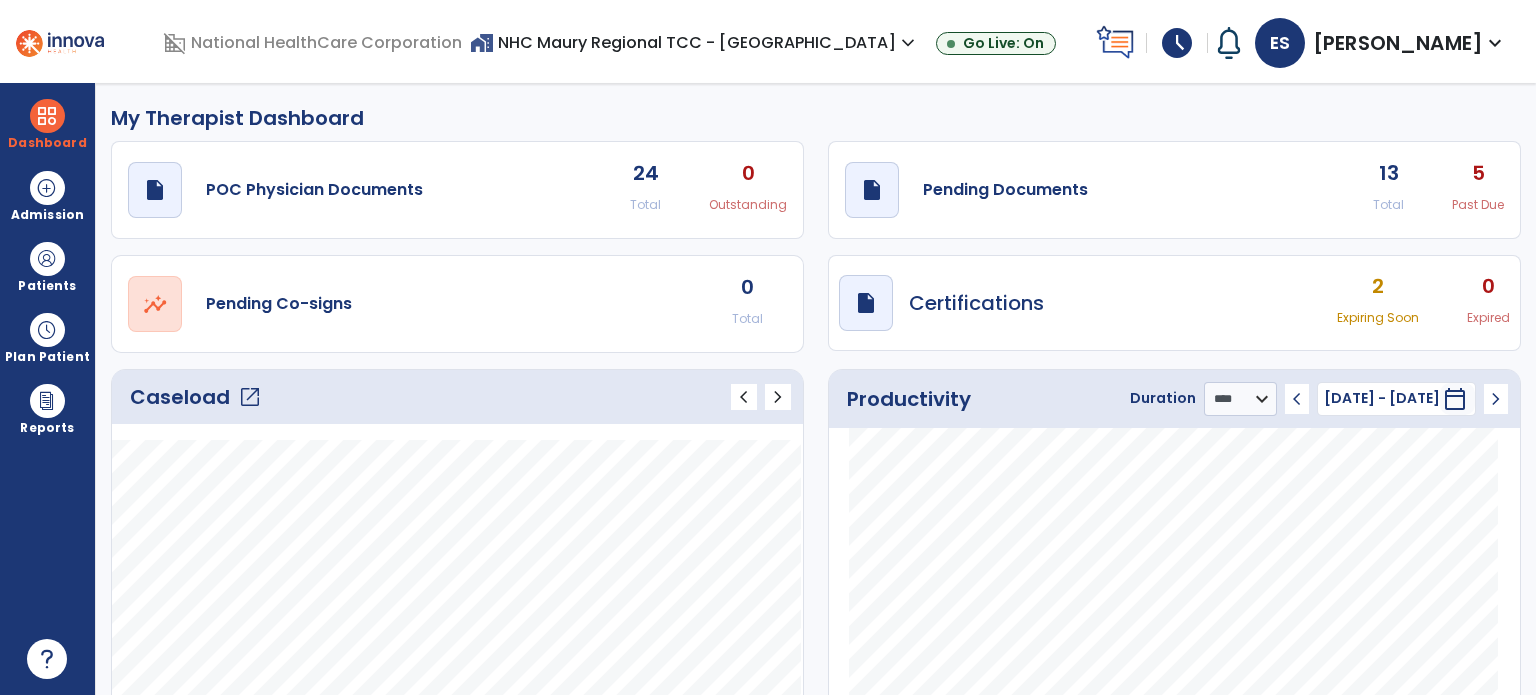 click on "open_in_new" 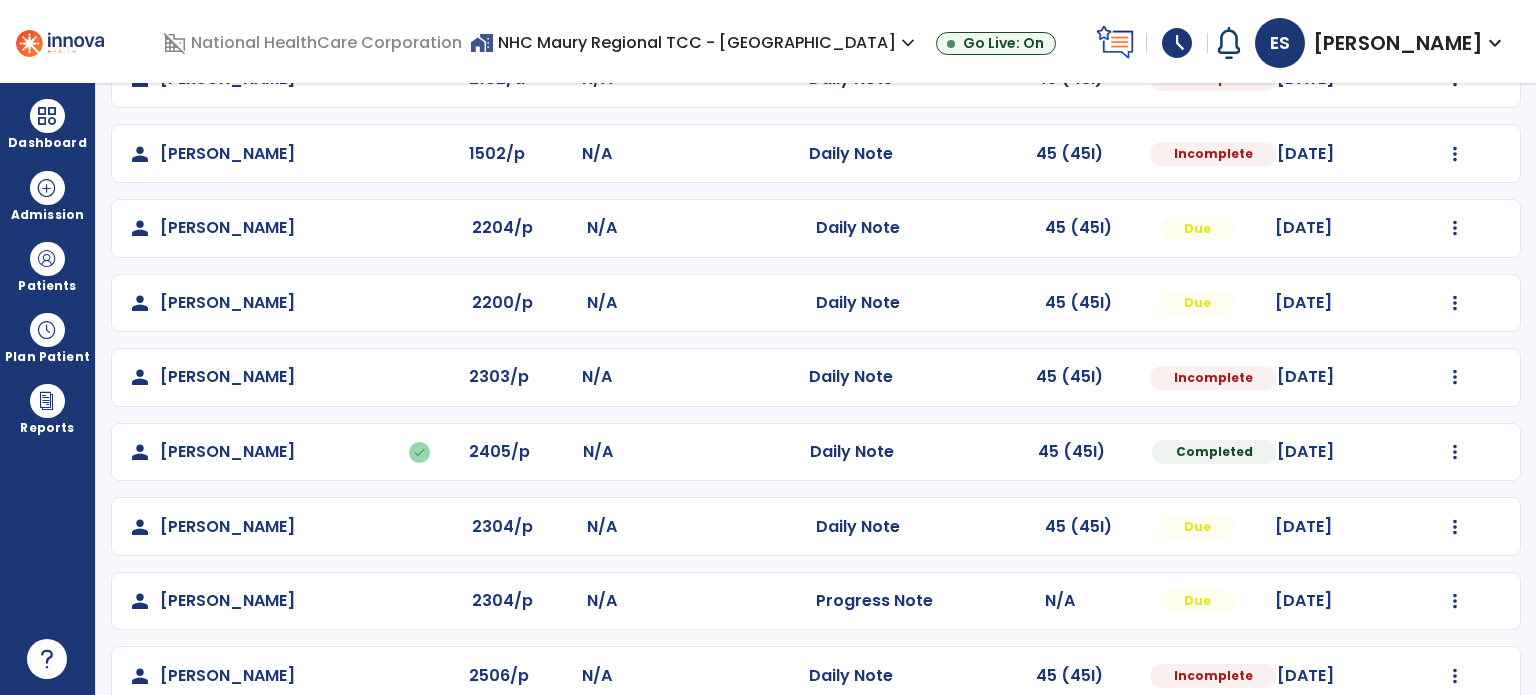 scroll, scrollTop: 464, scrollLeft: 0, axis: vertical 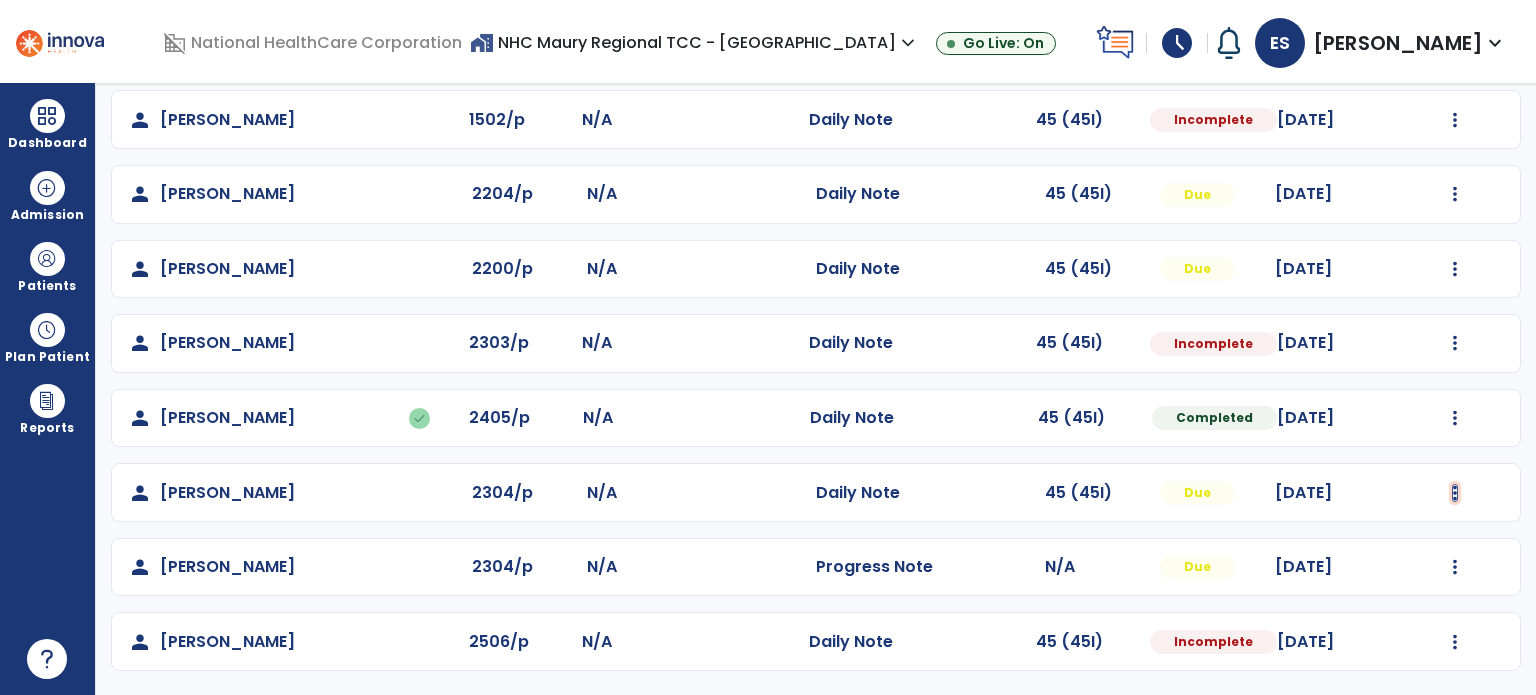 click at bounding box center (1455, -104) 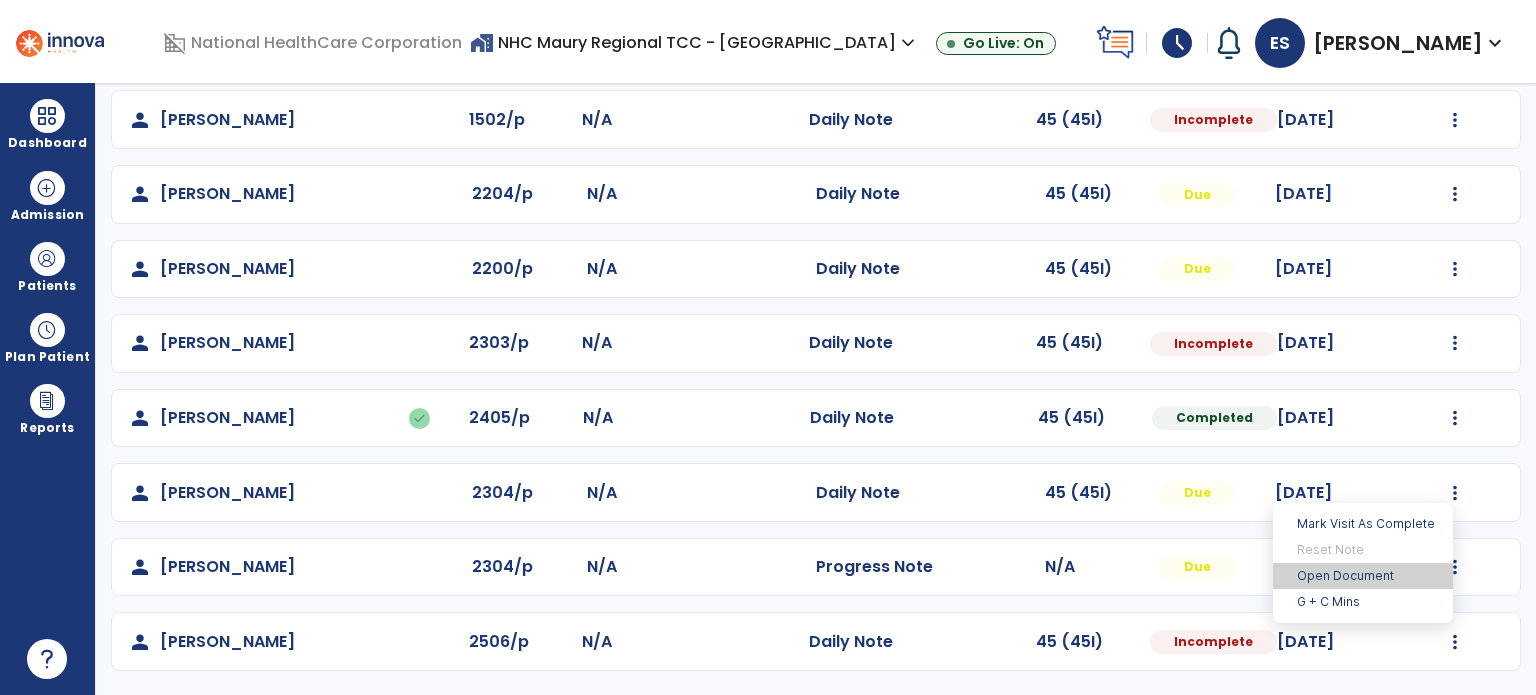 click on "Open Document" at bounding box center (1363, 576) 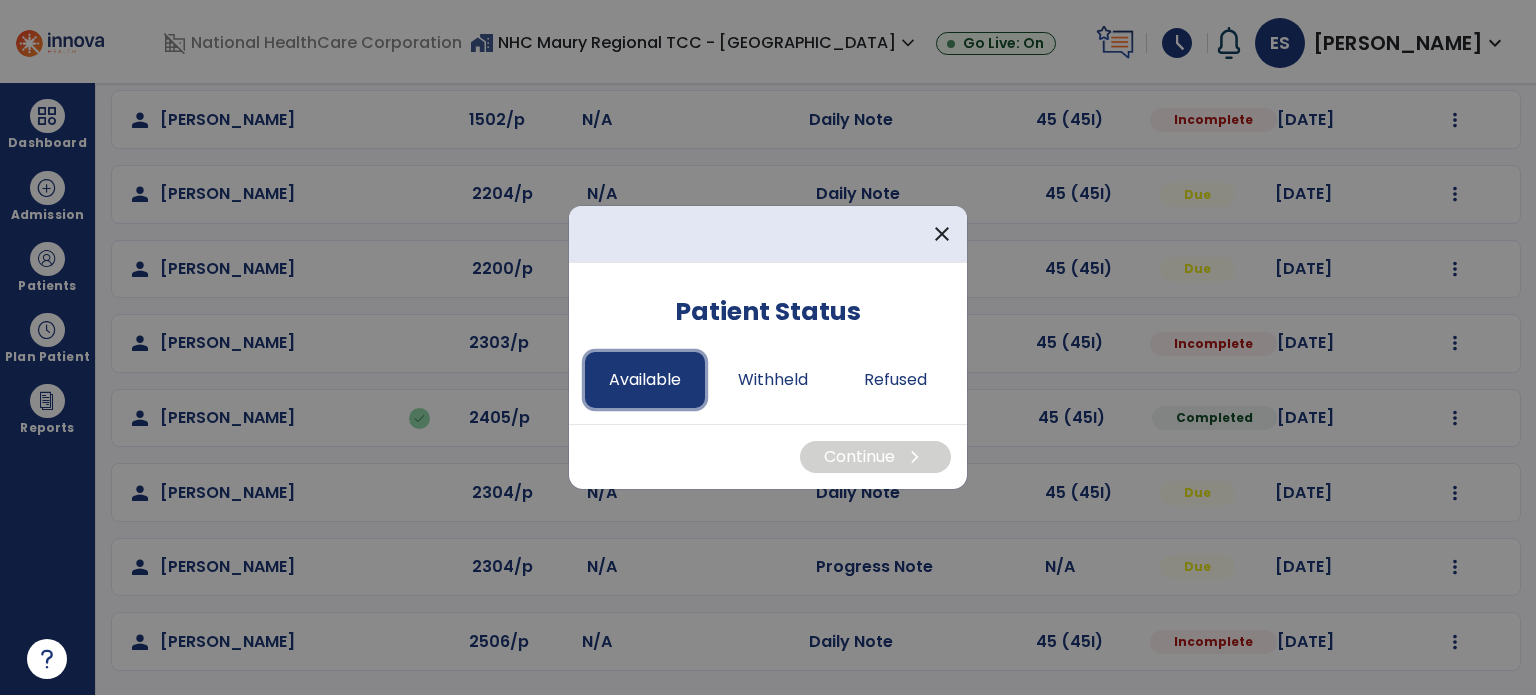 click on "Available" at bounding box center (645, 380) 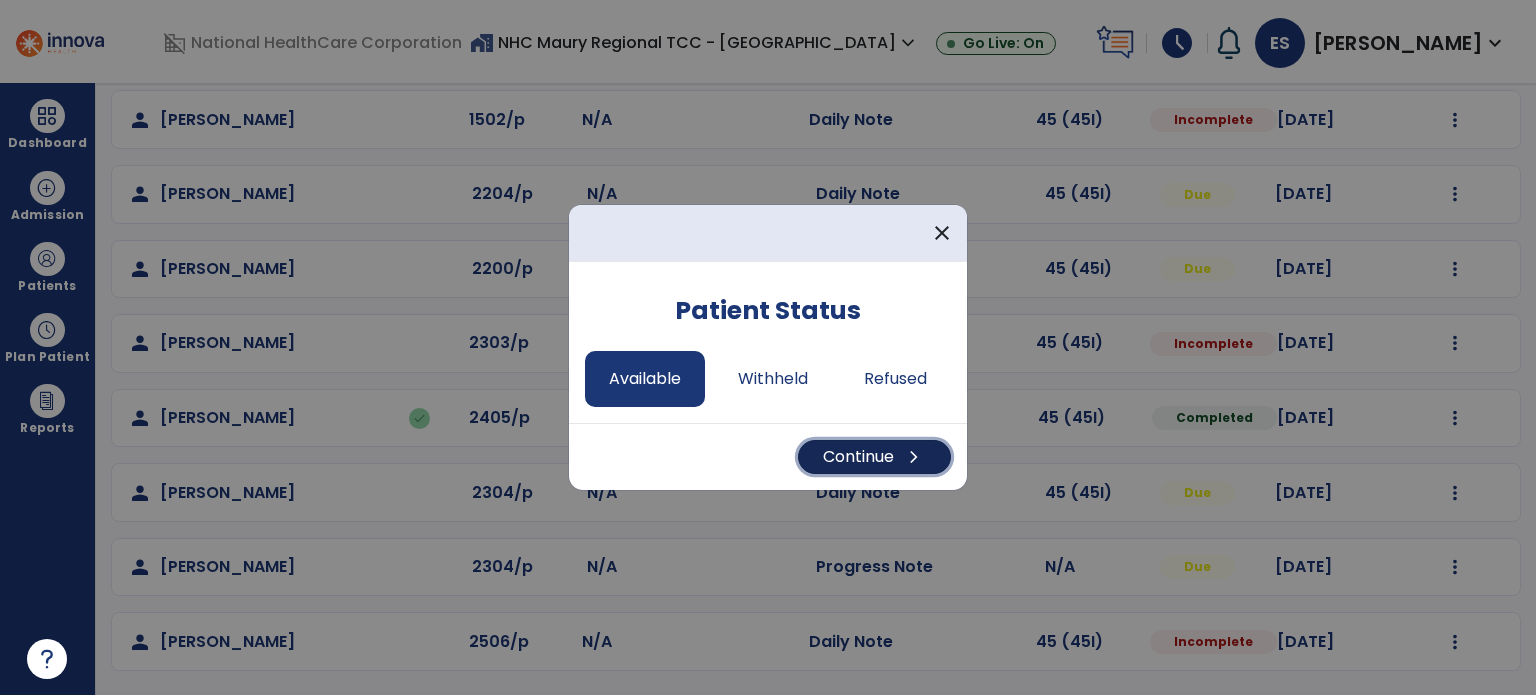 click on "Continue   chevron_right" at bounding box center [874, 457] 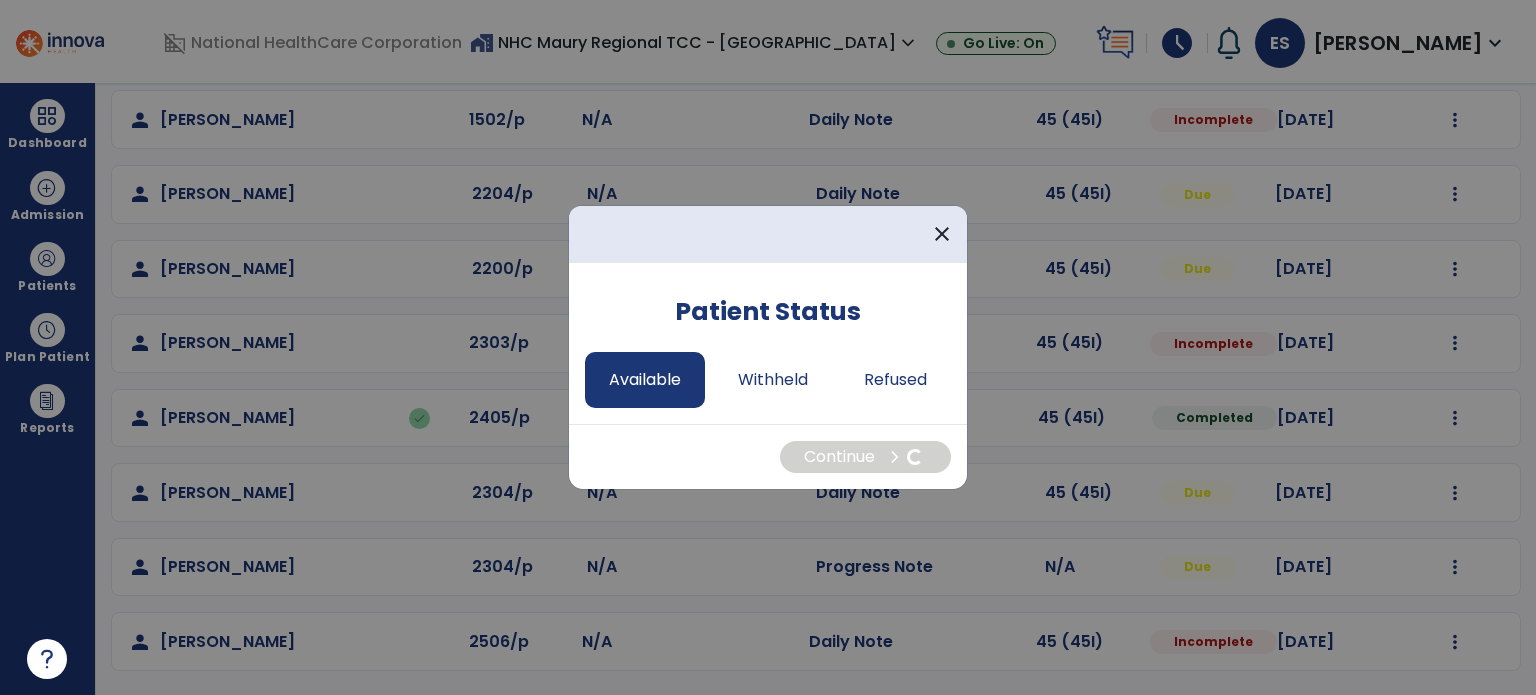 select on "*" 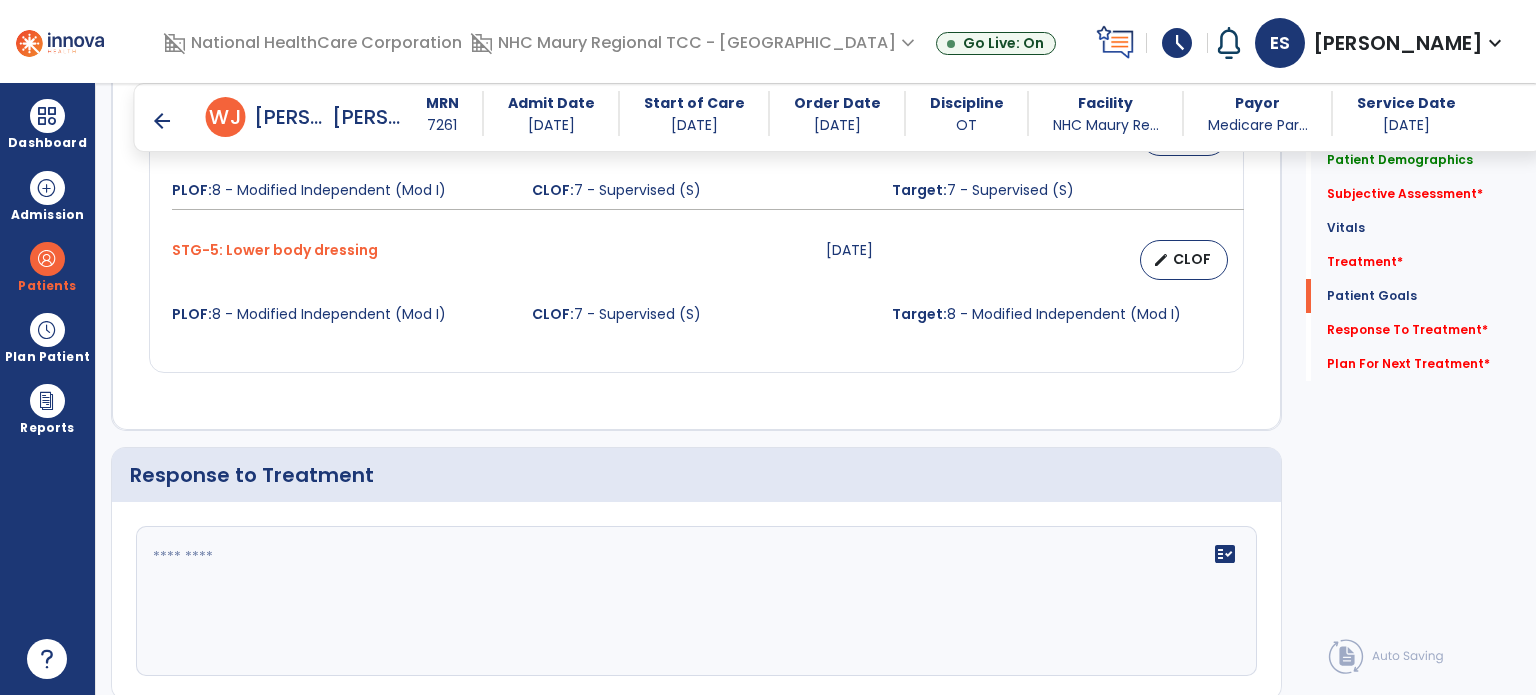 scroll, scrollTop: 2600, scrollLeft: 0, axis: vertical 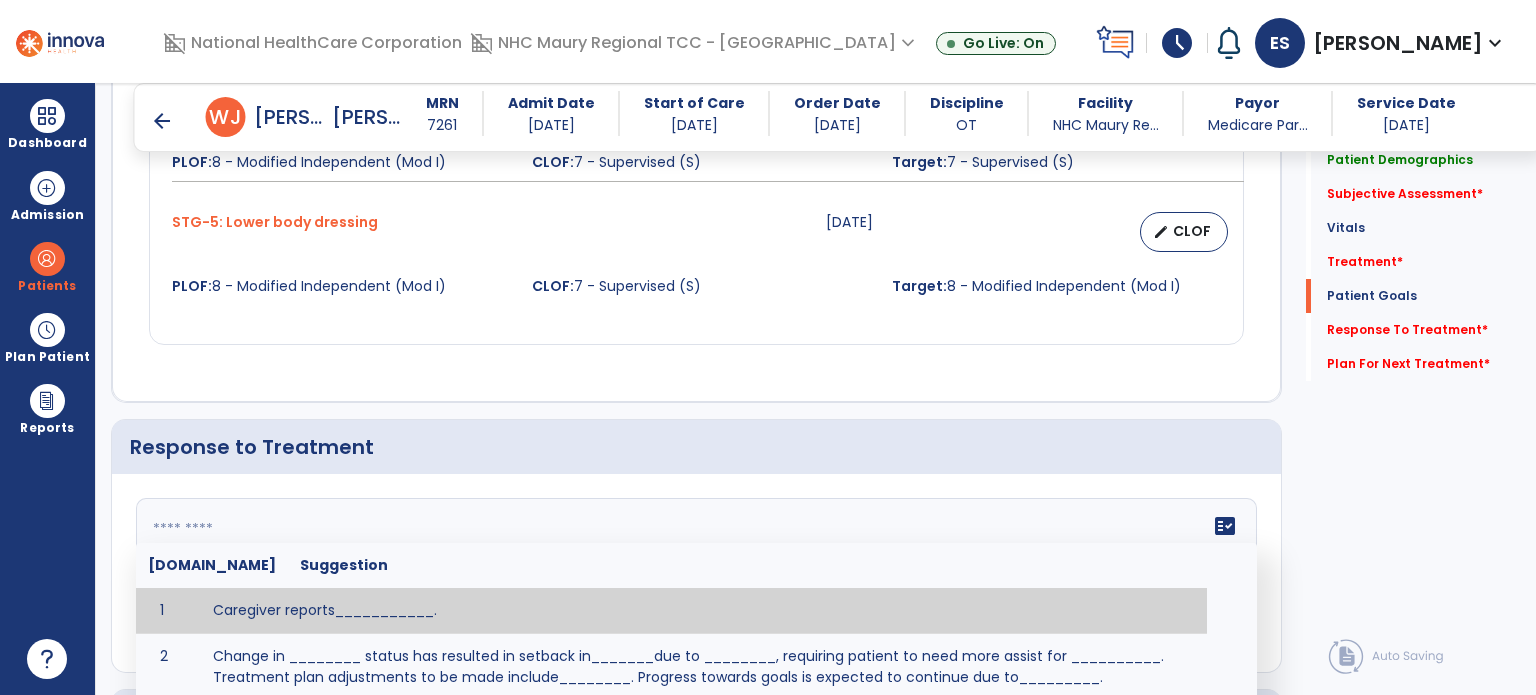 click on "fact_check  [DOMAIN_NAME] Suggestion 1 Caregiver reports___________. 2 Change in ________ status has resulted in setback in_______due to ________, requiring patient to need more assist for __________.   Treatment plan adjustments to be made include________.  Progress towards goals is expected to continue due to_________. 3 Decreased pain in __________ to [LEVEL] in response to [MODALITY/TREATMENT] allows for improvement in _________. 4 Functional gains in _______ have impacted the patient's ability to perform_________ with a reduction in assist levels to_________. 5 Functional progress this week has been significant due to__________. 6 Gains in ________ have improved the patient's ability to perform ______with decreased levels of assist to___________. 7 Improvement in ________allows patient to tolerate higher levels of challenges in_________. 8 Pain in [AREA] has decreased to [LEVEL] in response to [TREATMENT/MODALITY], allowing fore ease in completing__________. 9 10 11 12 13 14 15 16 17 18 19 20 21" 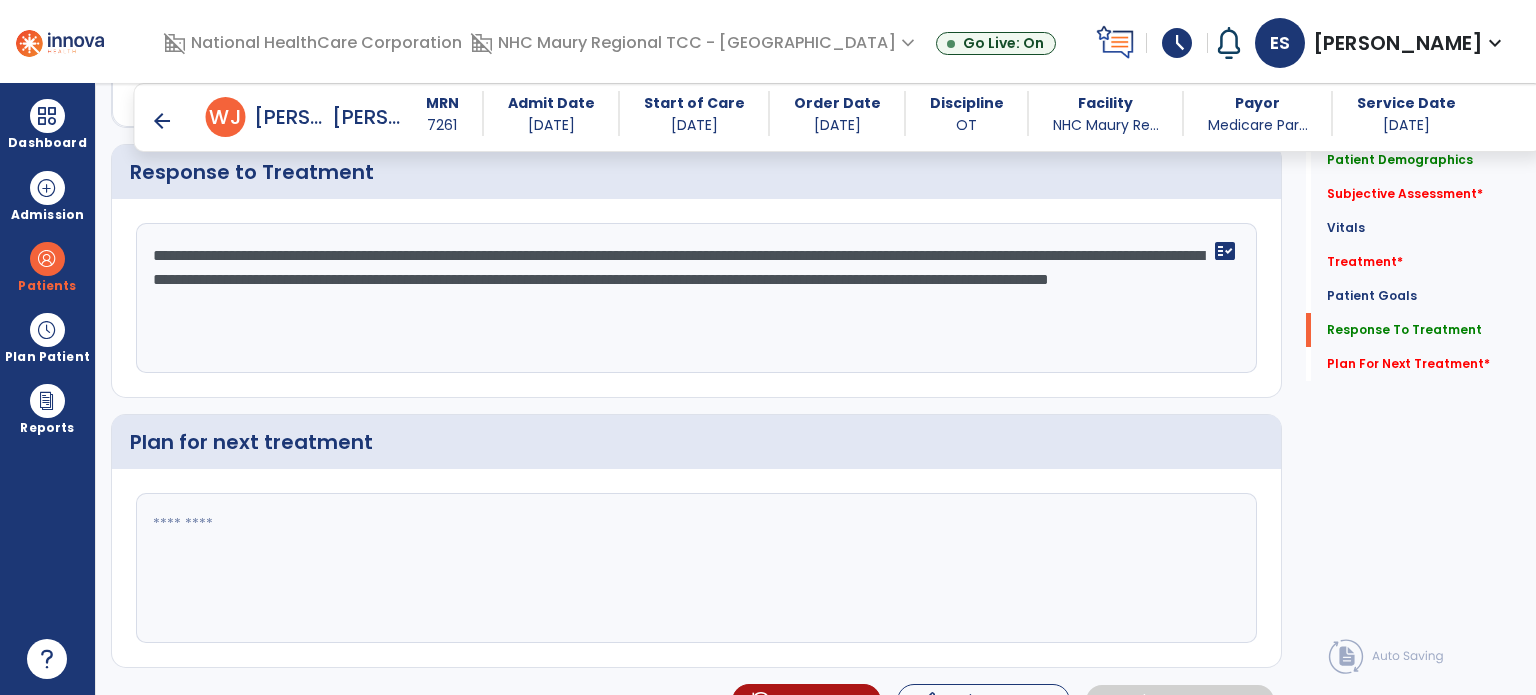 scroll, scrollTop: 2884, scrollLeft: 0, axis: vertical 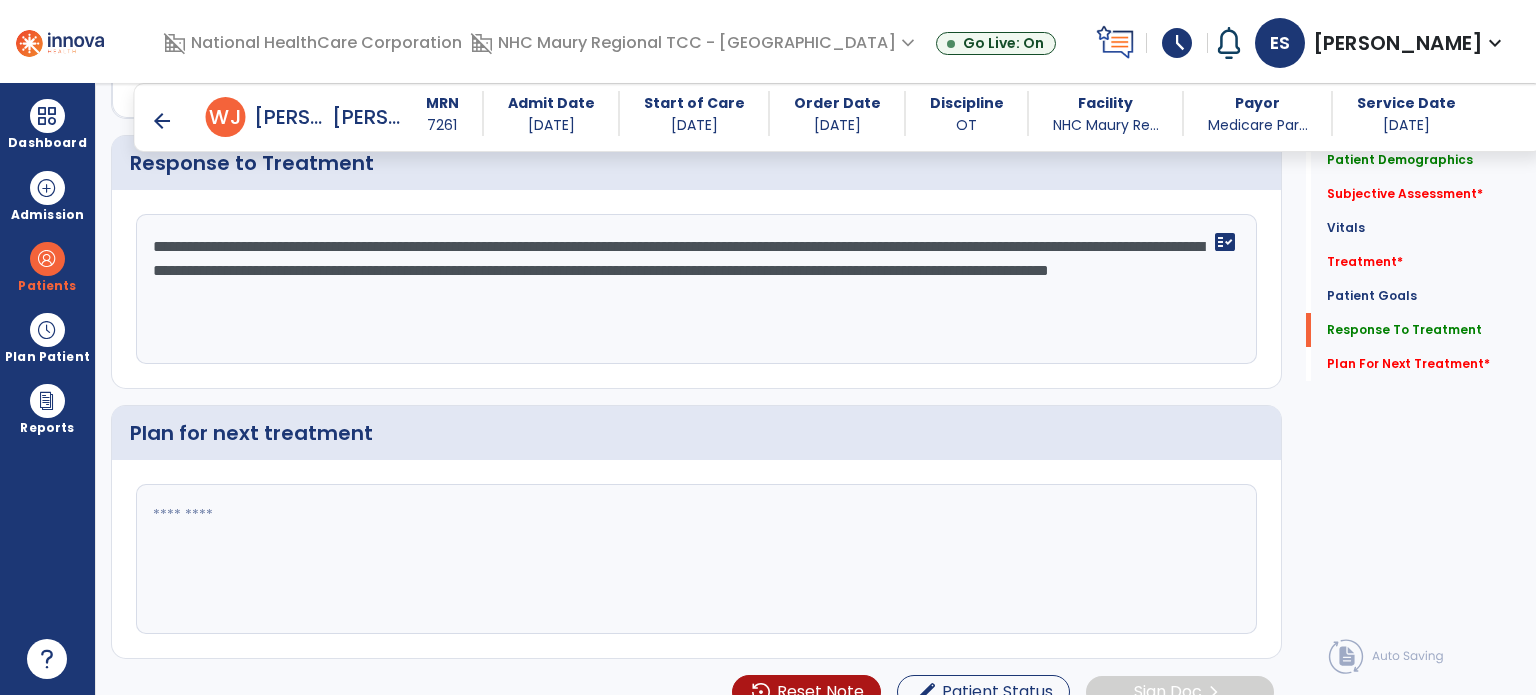 type on "**********" 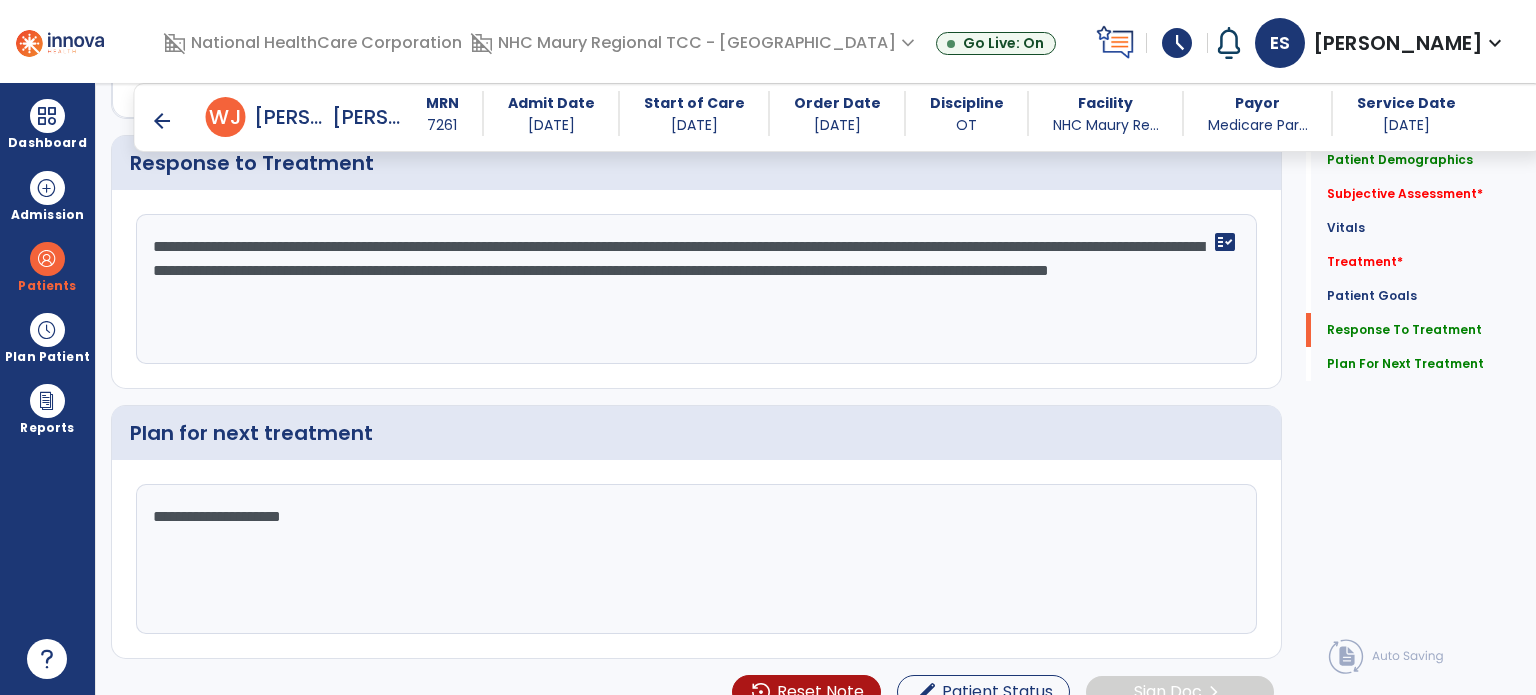 type on "**********" 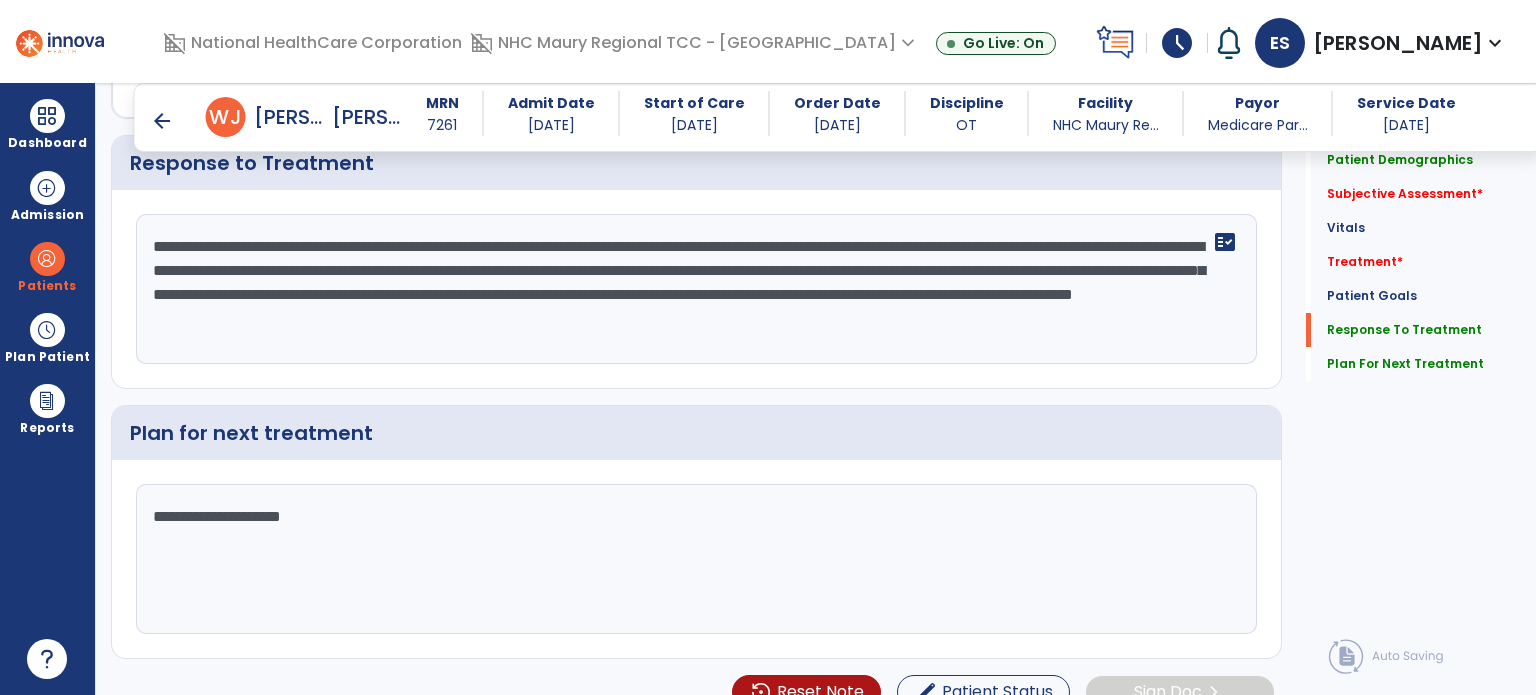 type on "**********" 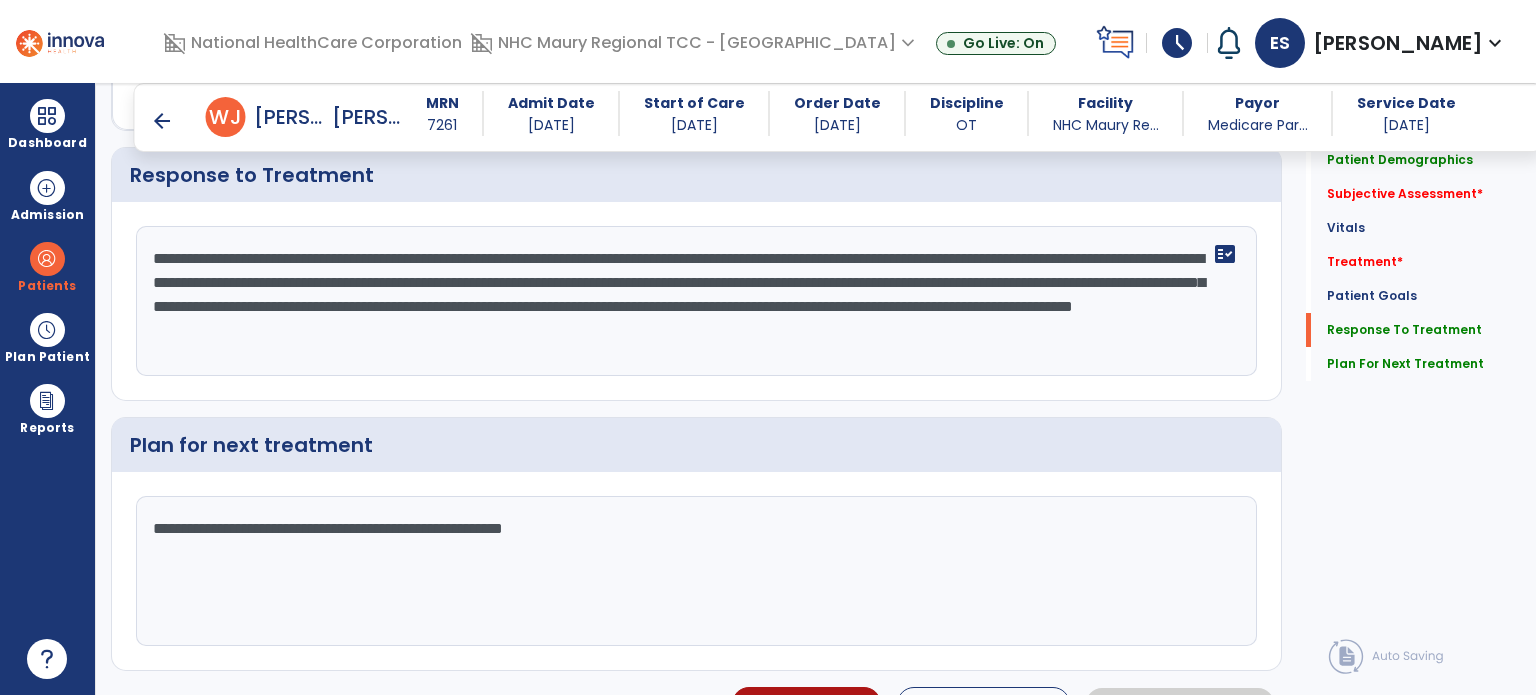 scroll, scrollTop: 2908, scrollLeft: 0, axis: vertical 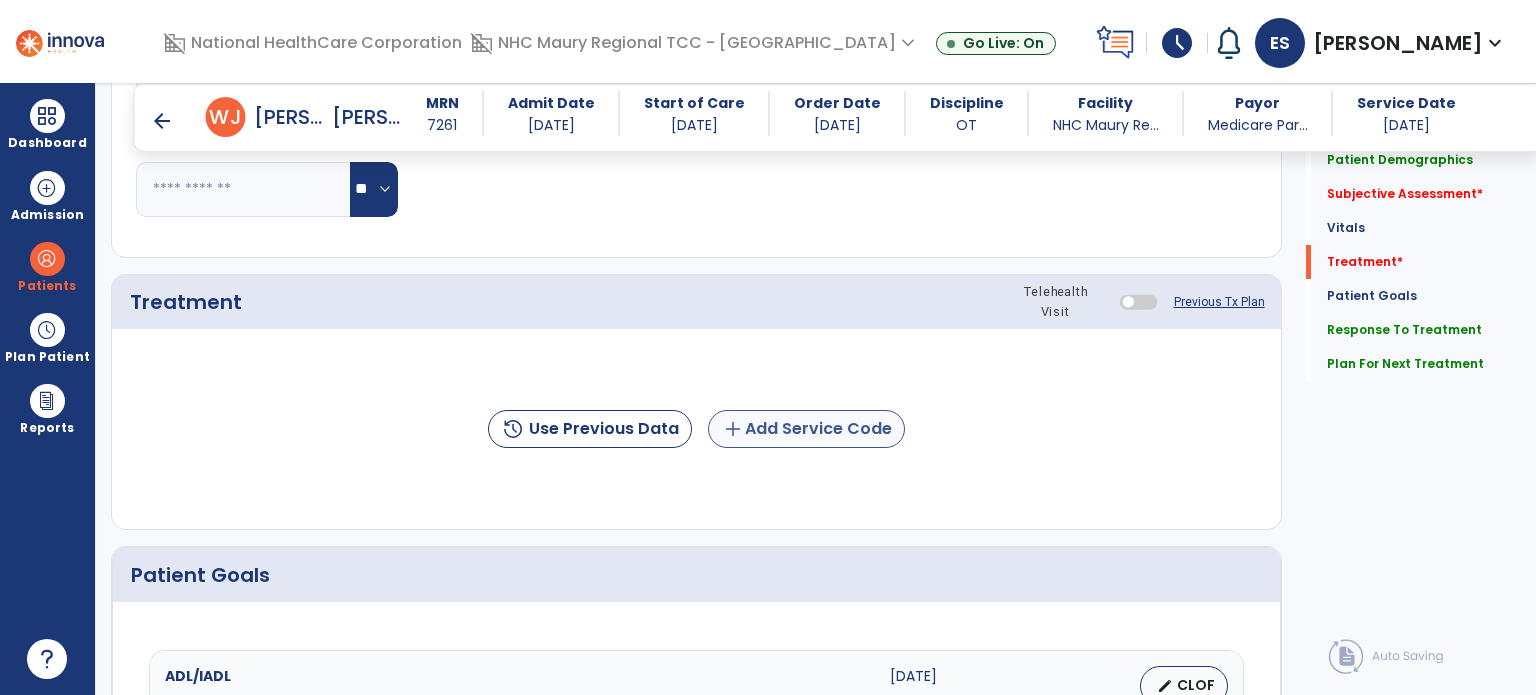type on "**********" 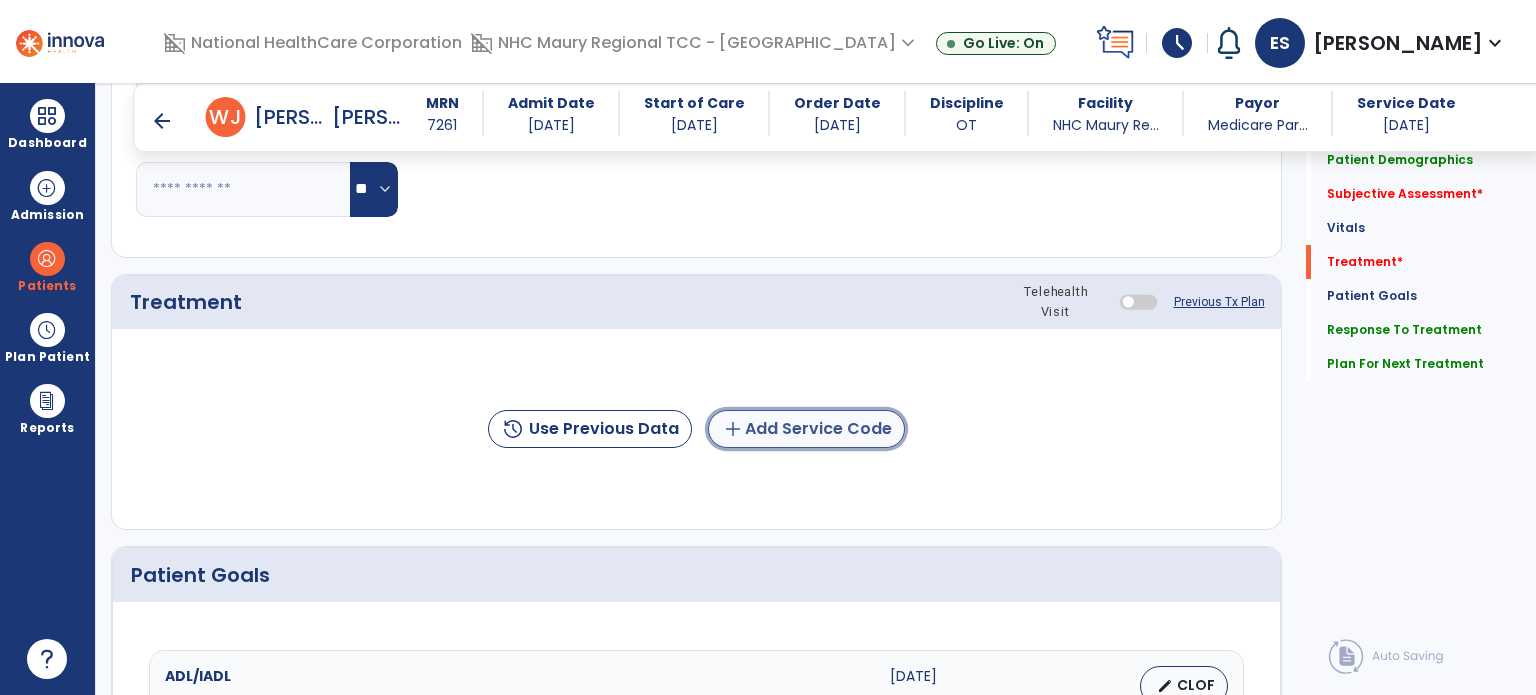 click on "add  Add Service Code" 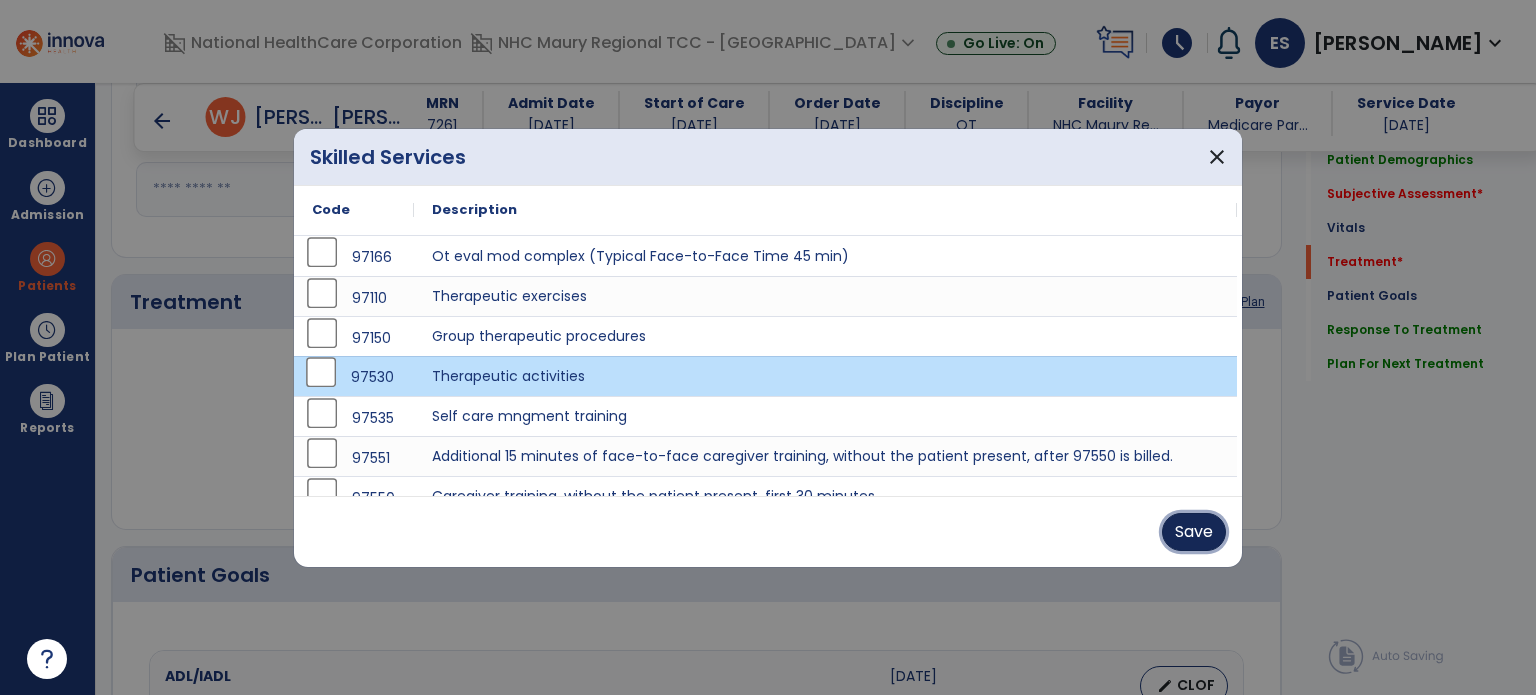 click on "Save" at bounding box center [1194, 532] 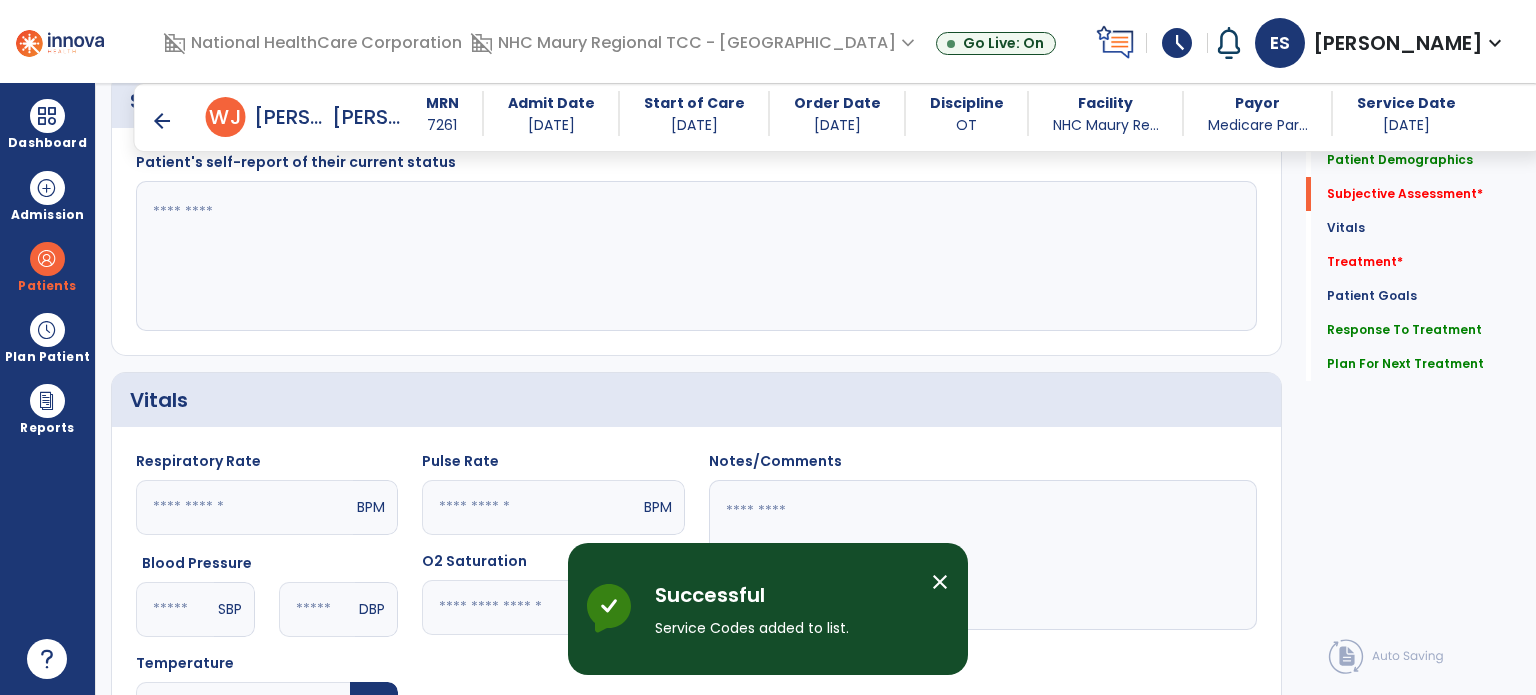scroll, scrollTop: 811, scrollLeft: 0, axis: vertical 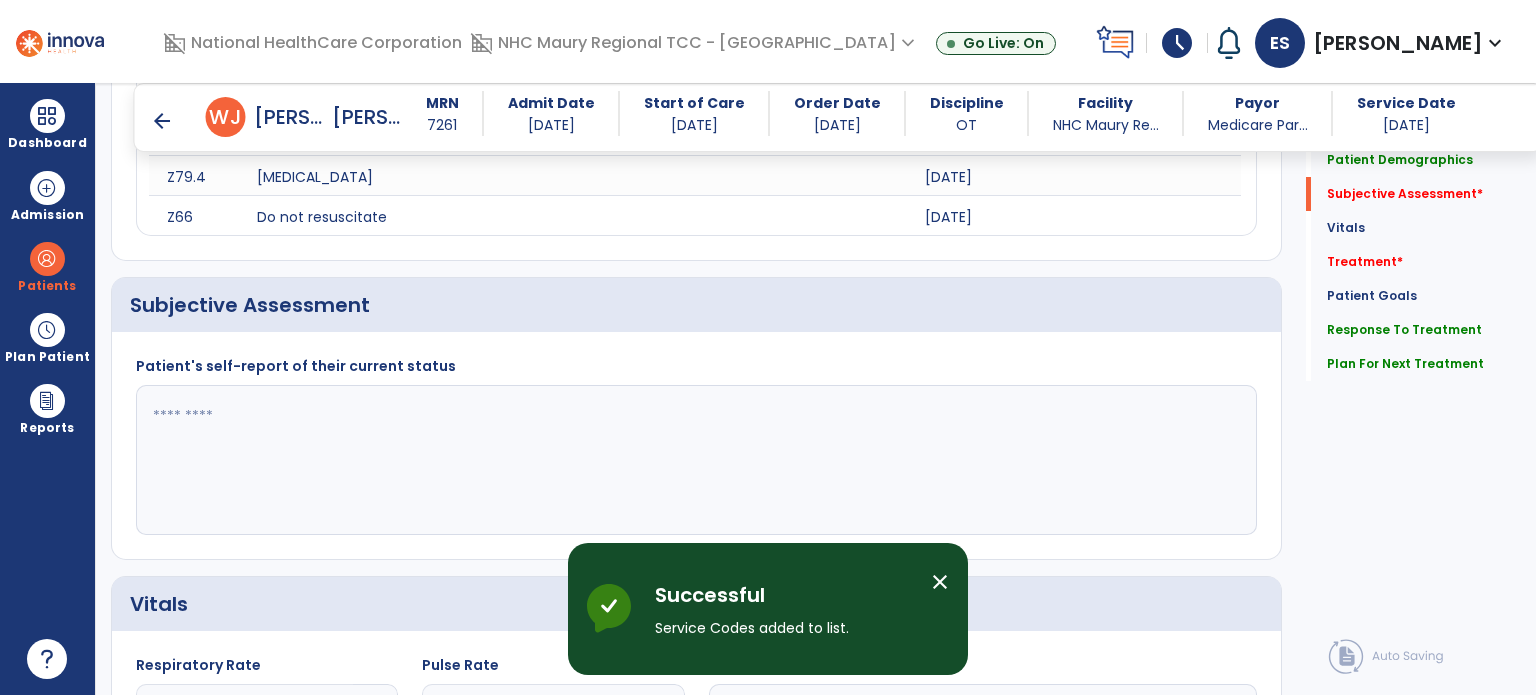 click 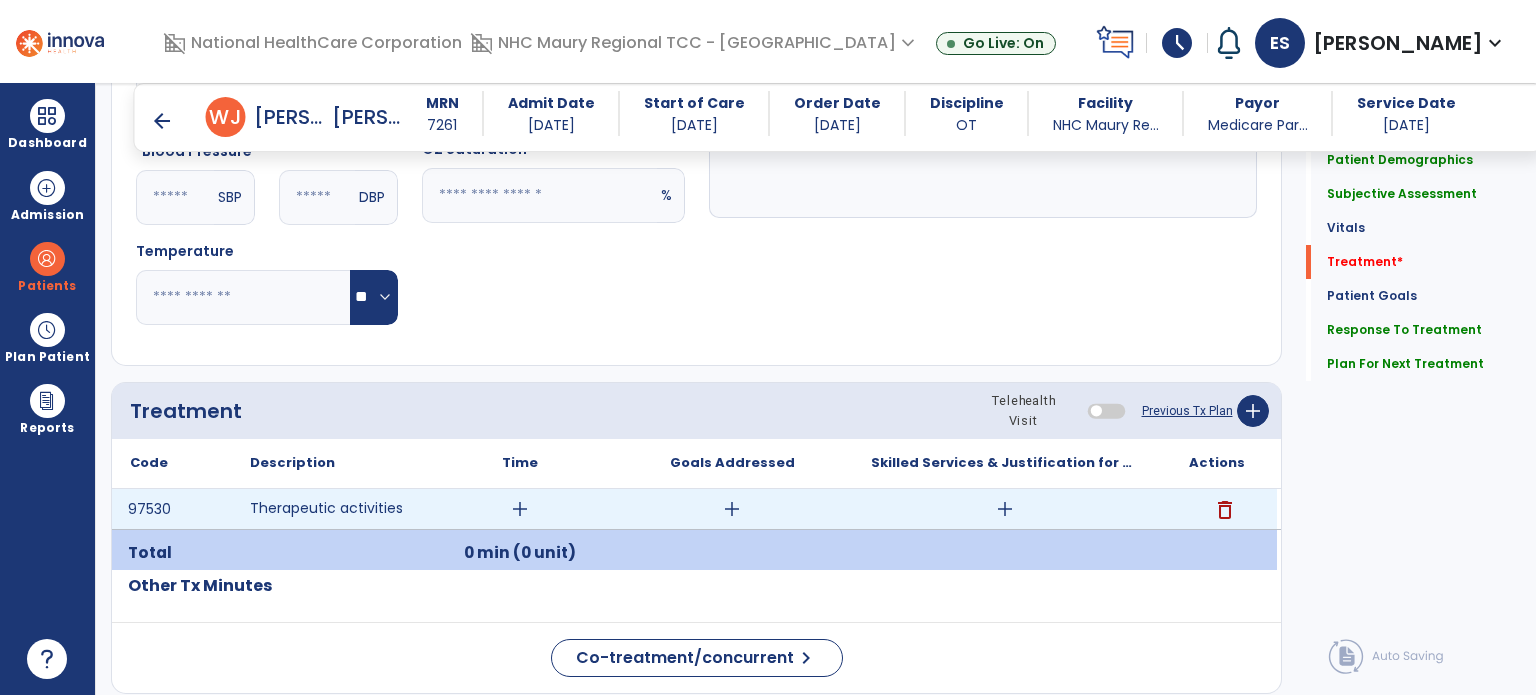scroll, scrollTop: 1496, scrollLeft: 0, axis: vertical 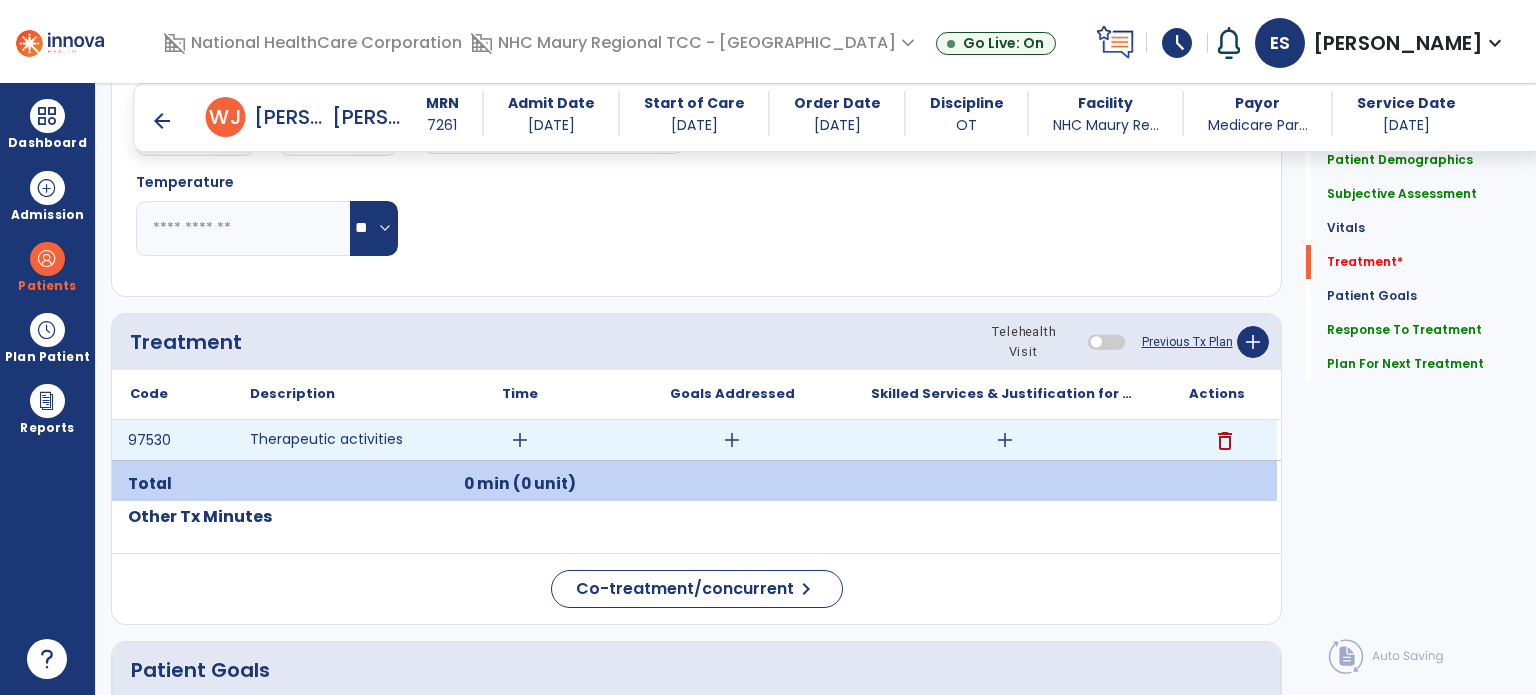 type on "**********" 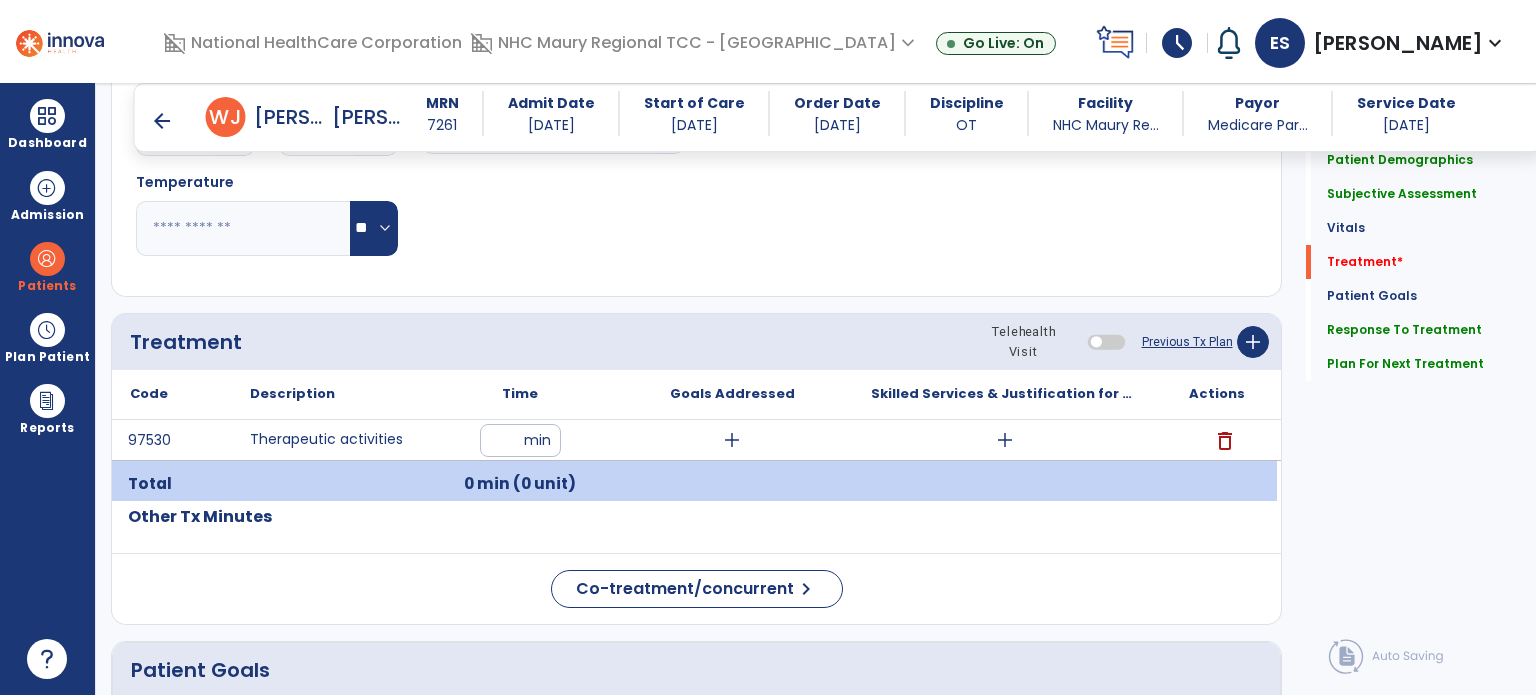 type on "**" 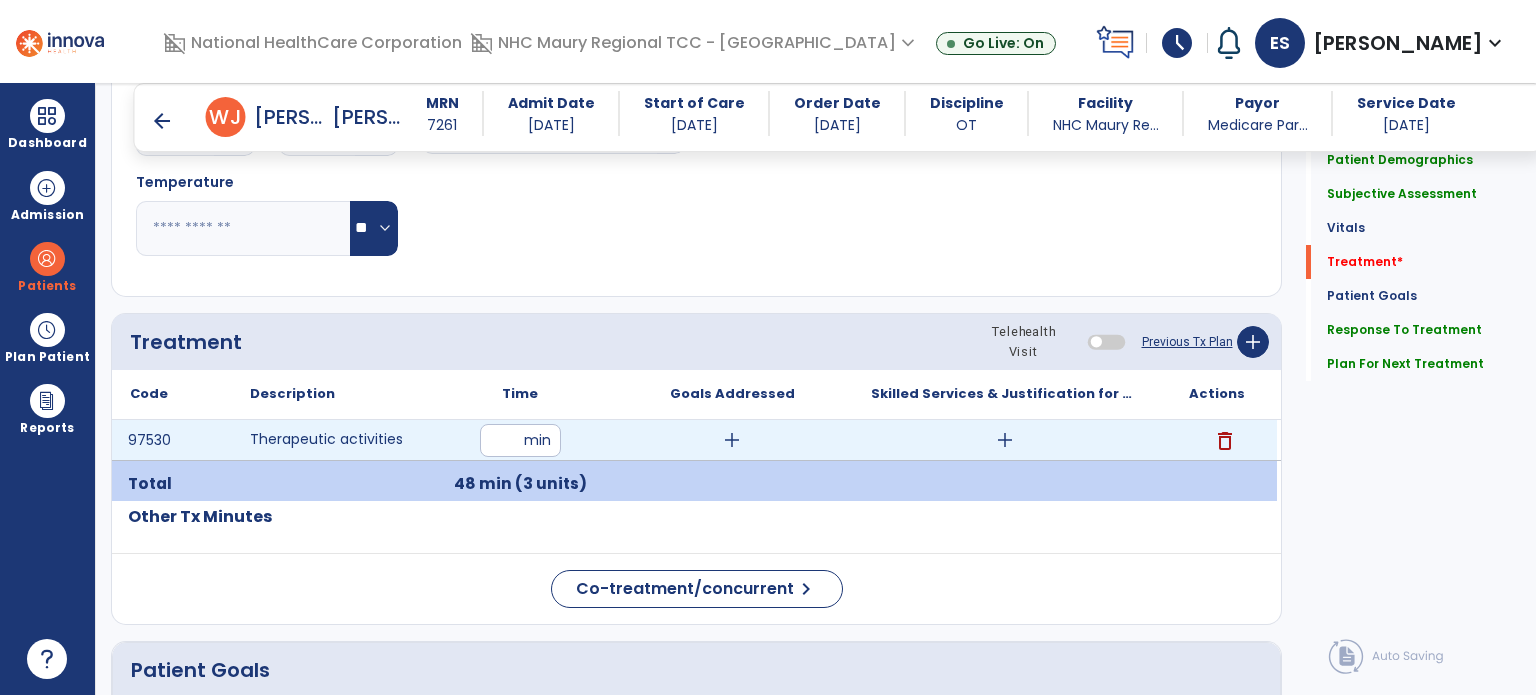 click on "add" at bounding box center (732, 440) 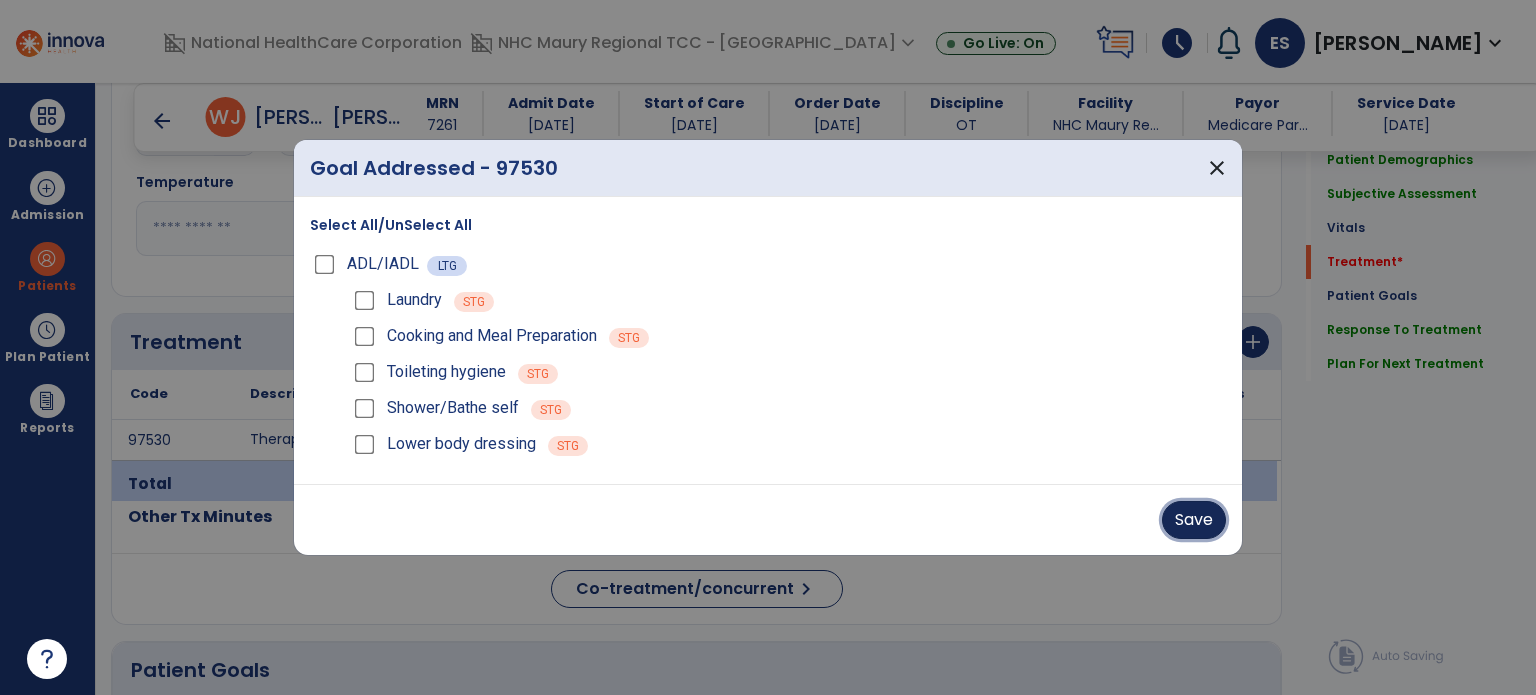 click on "Save" at bounding box center [1194, 520] 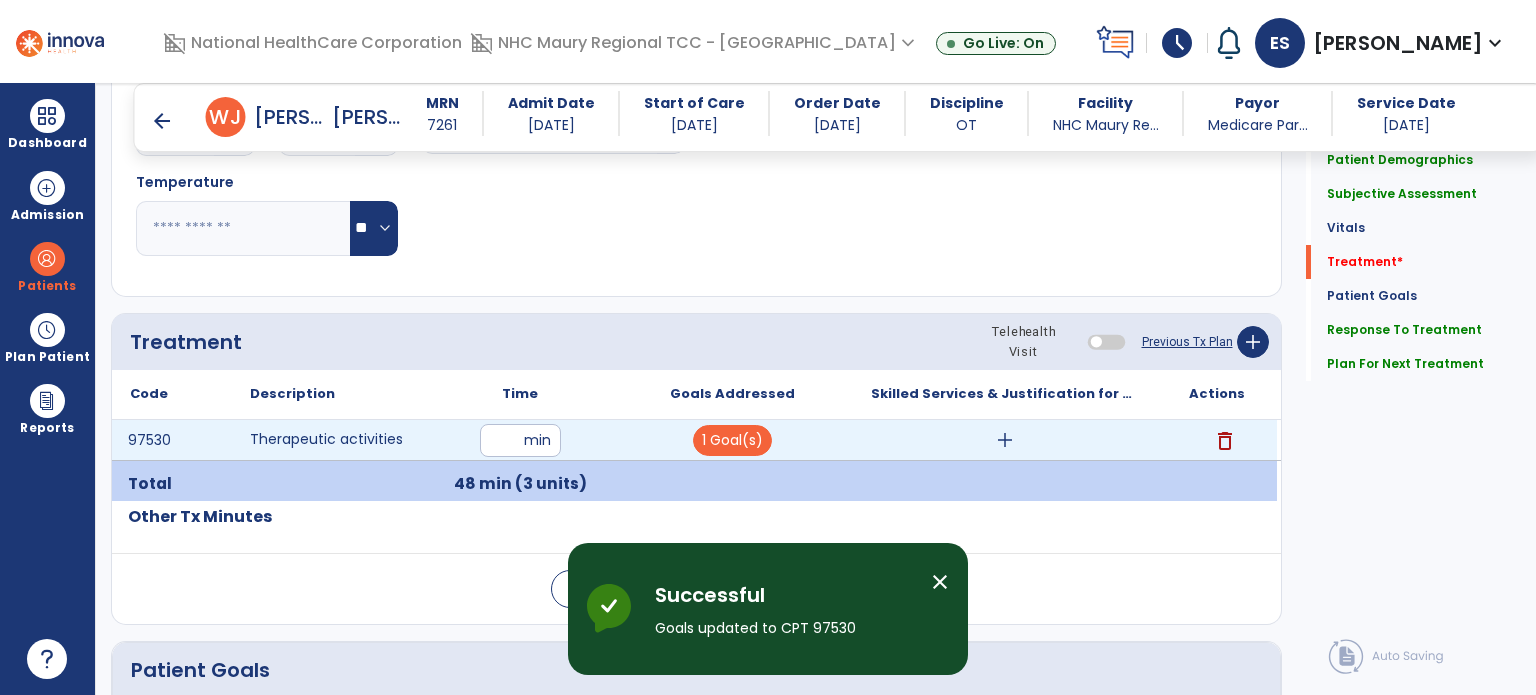 click on "add" at bounding box center [1005, 440] 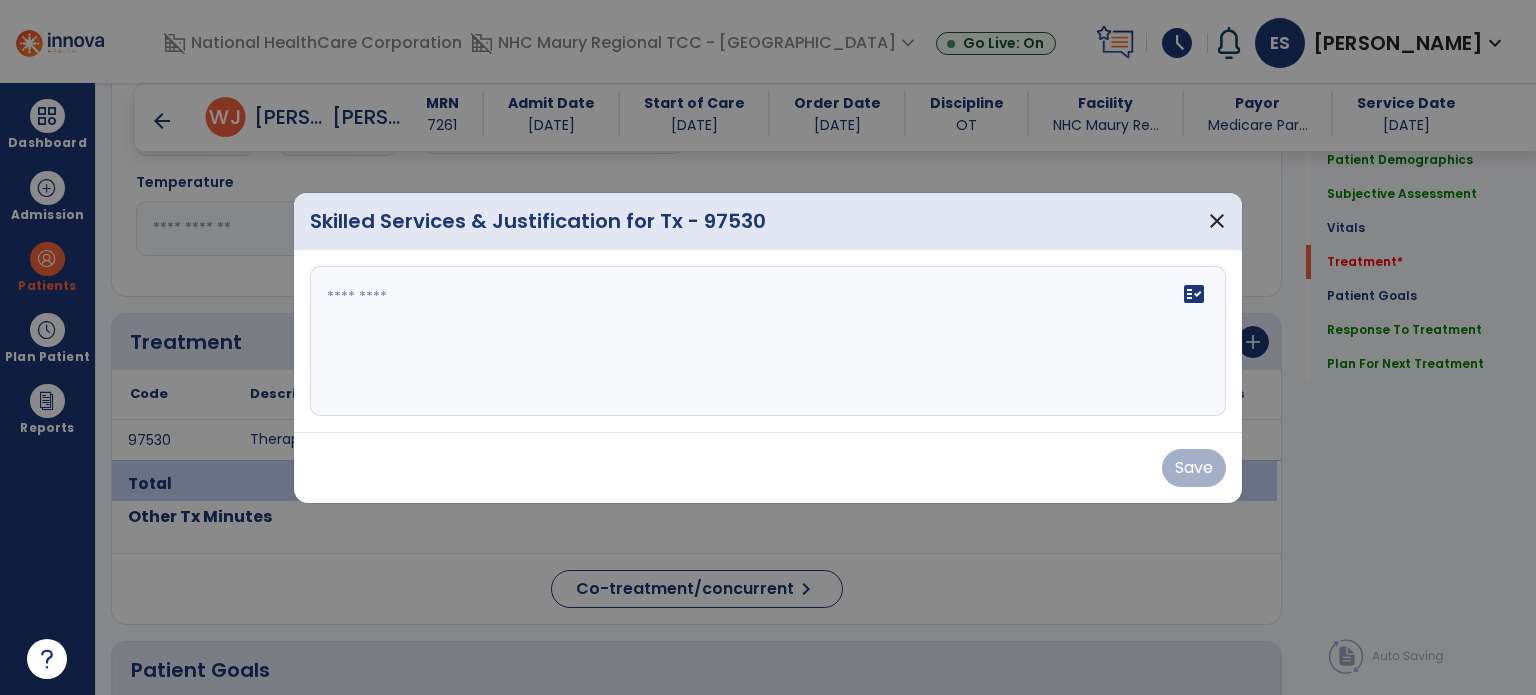 click on "fact_check" at bounding box center (768, 341) 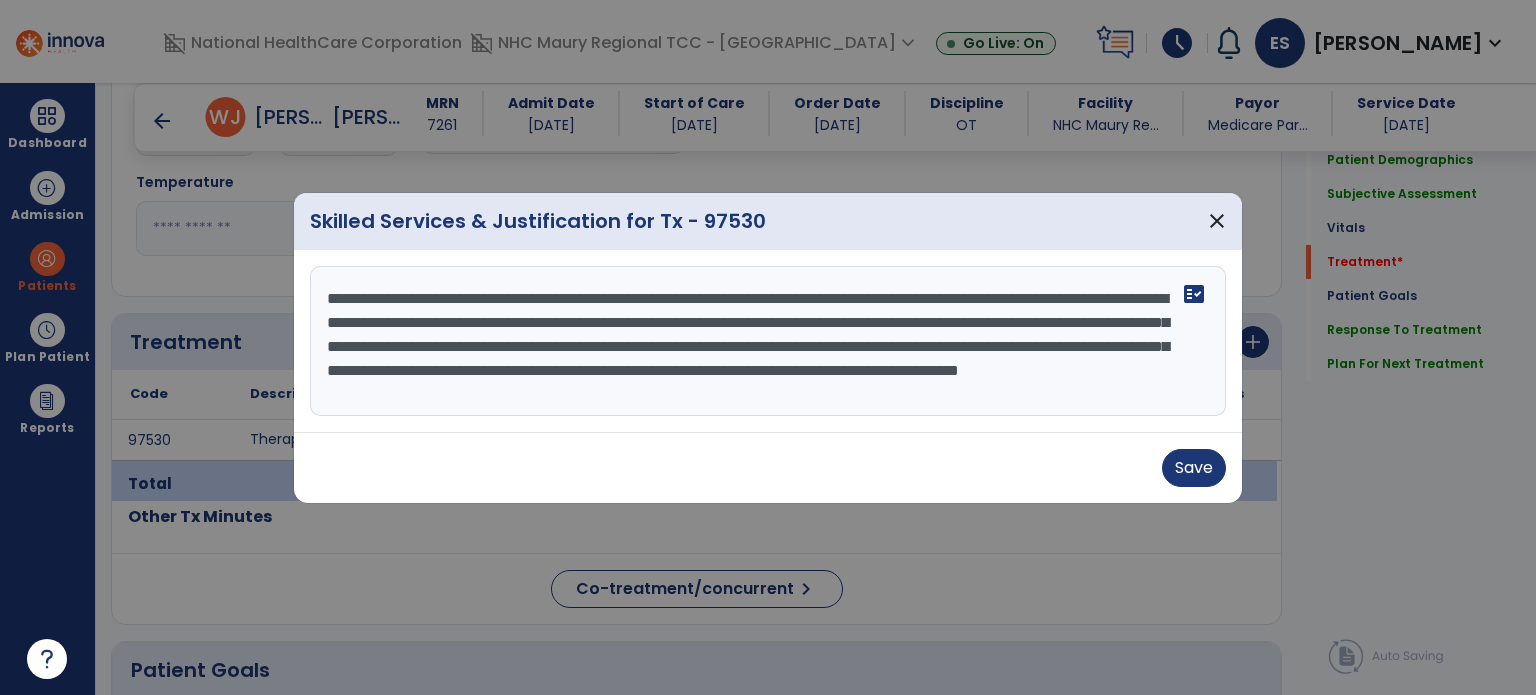 scroll, scrollTop: 15, scrollLeft: 0, axis: vertical 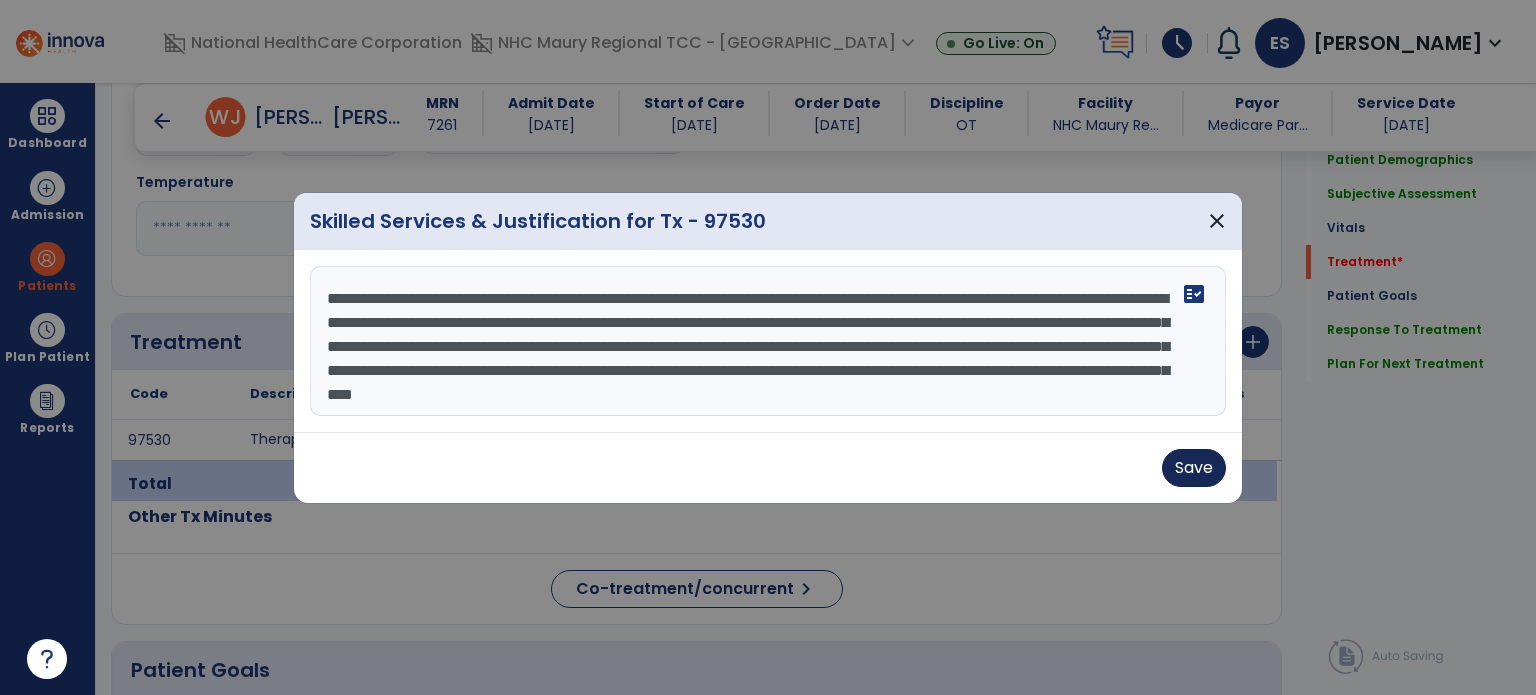 type on "**********" 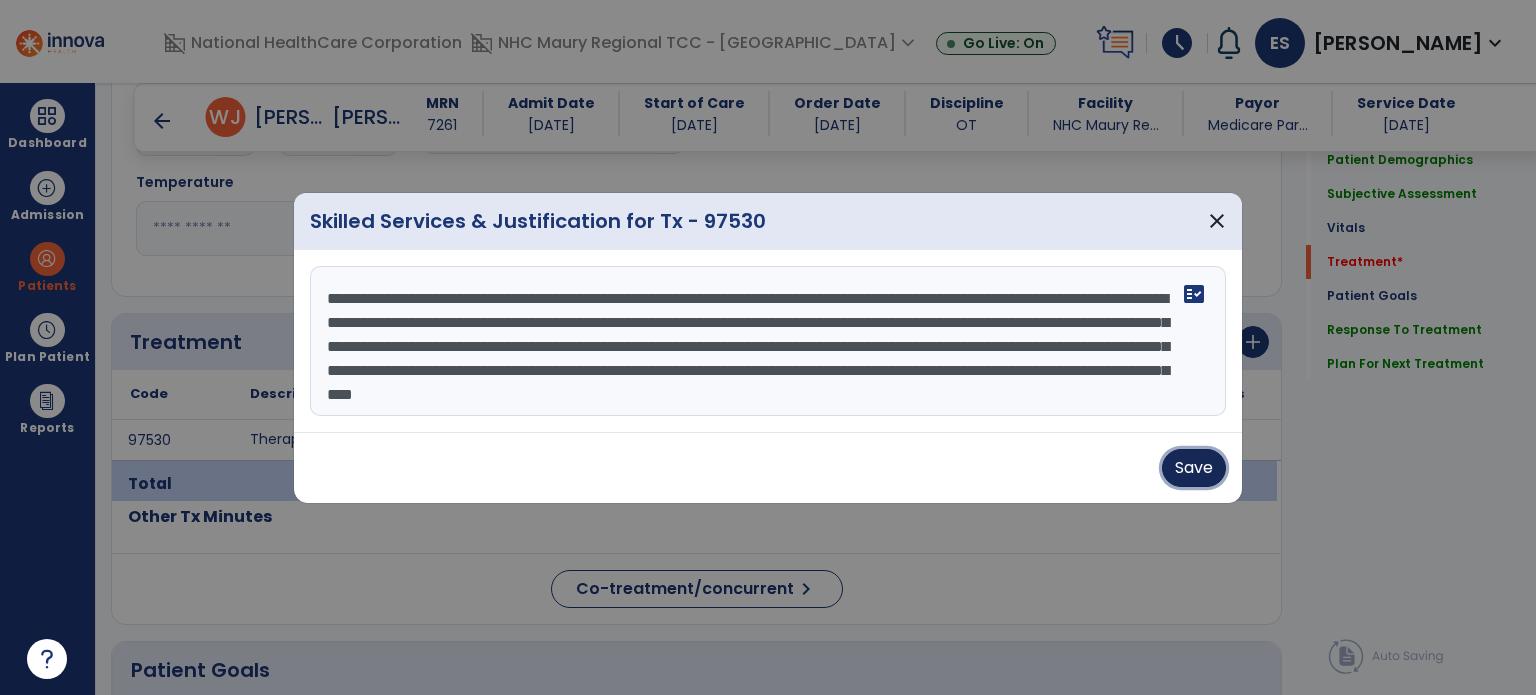 click on "Save" at bounding box center (1194, 468) 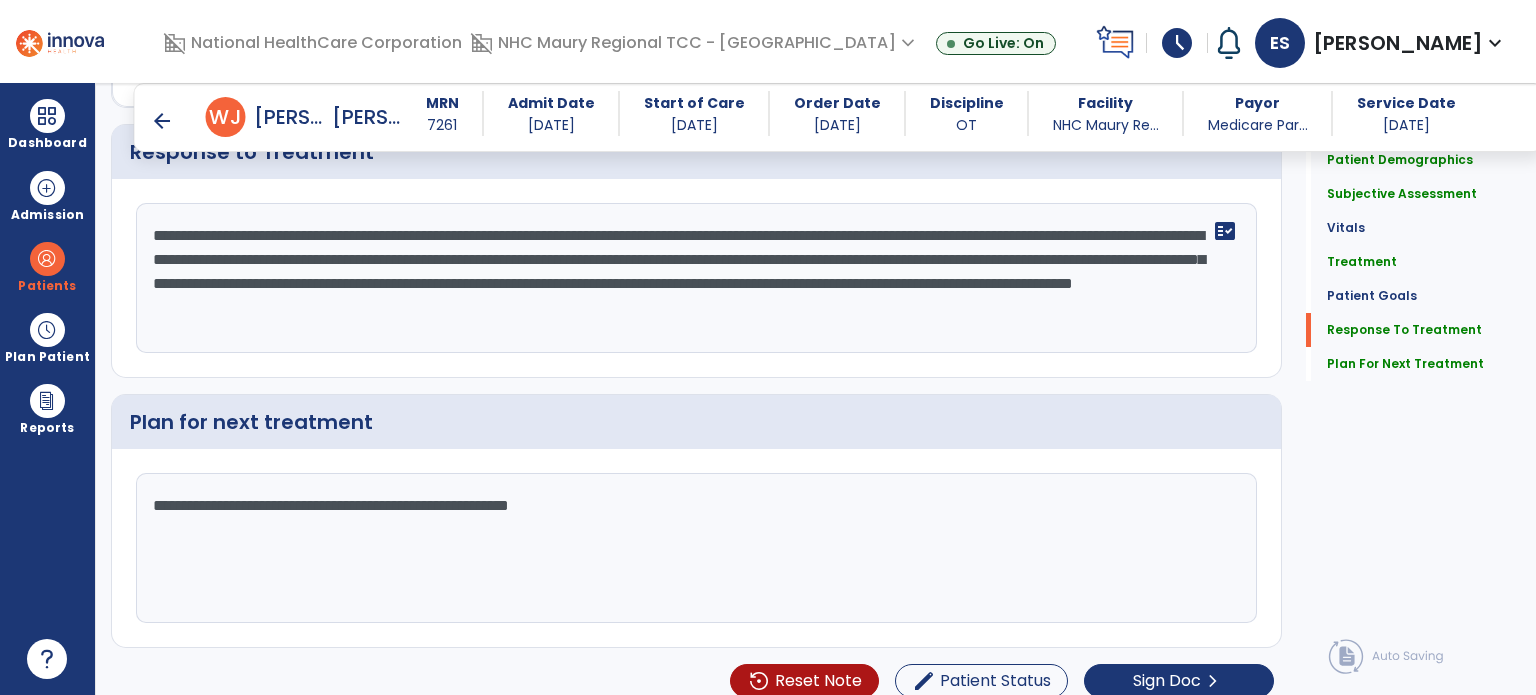 scroll, scrollTop: 2986, scrollLeft: 0, axis: vertical 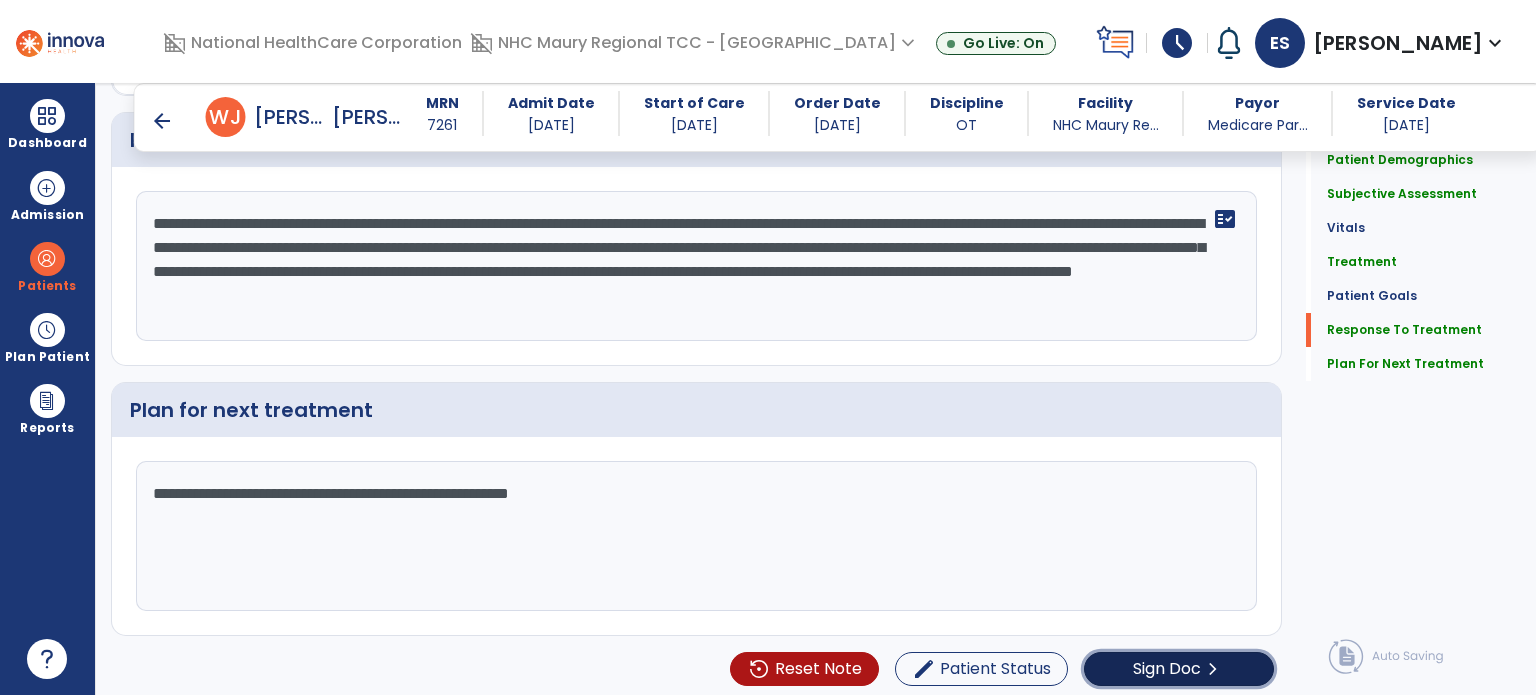 click on "Sign Doc" 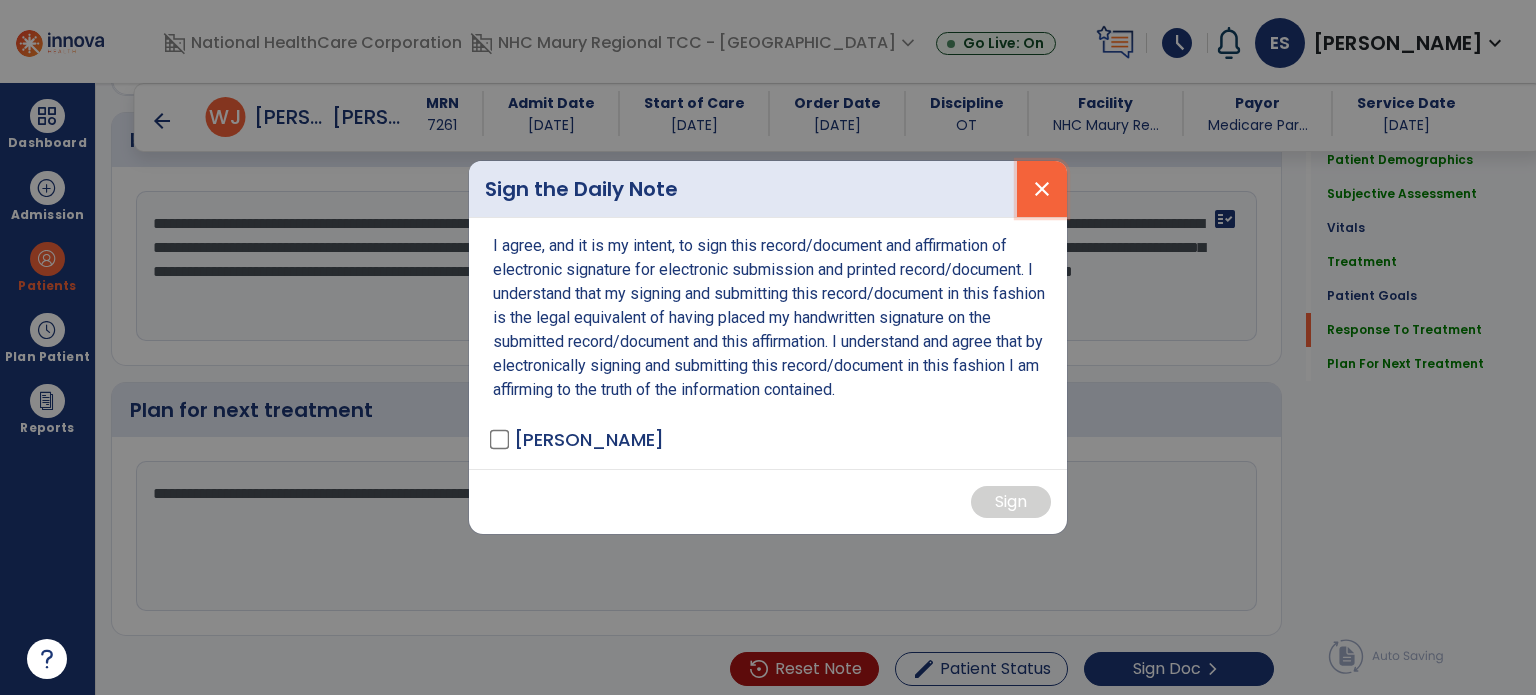 click on "close" at bounding box center (1042, 189) 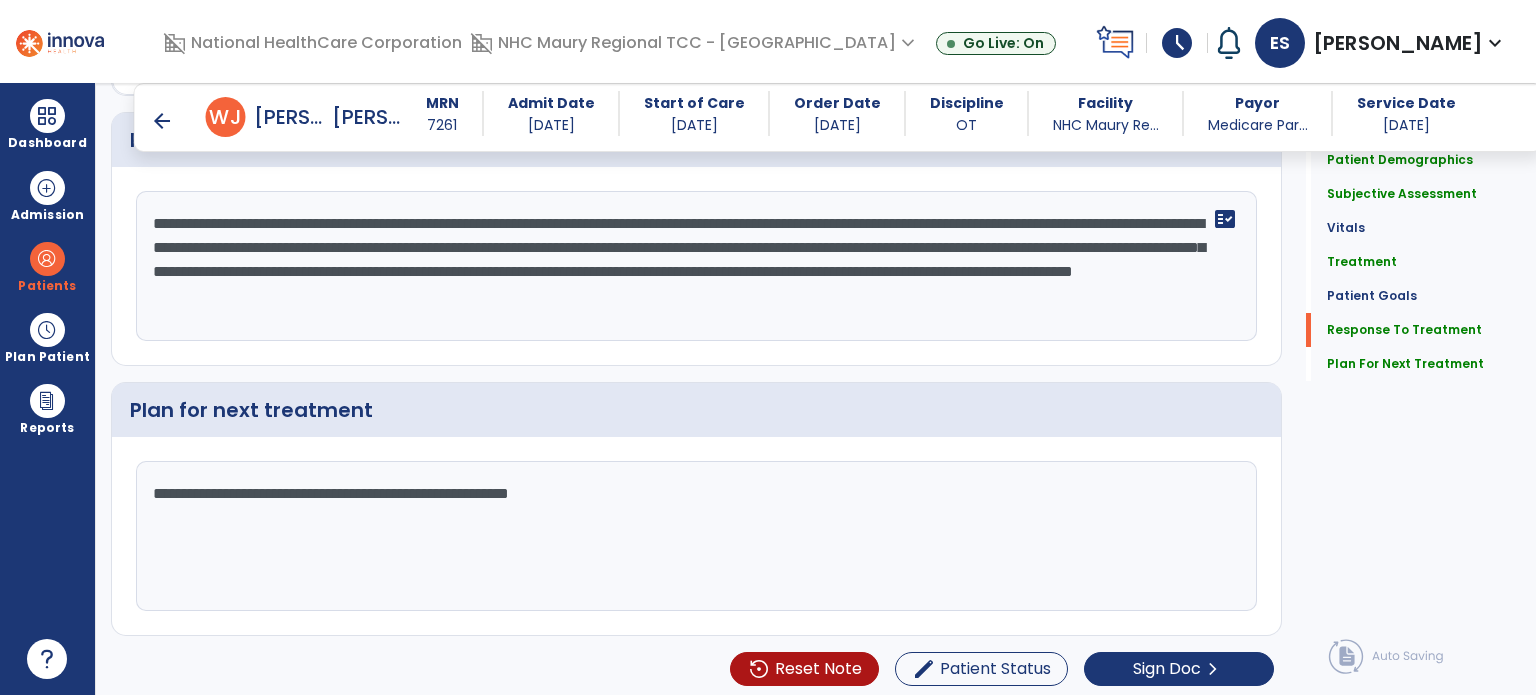 drag, startPoint x: 150, startPoint y: 219, endPoint x: 1194, endPoint y: 375, distance: 1055.5908 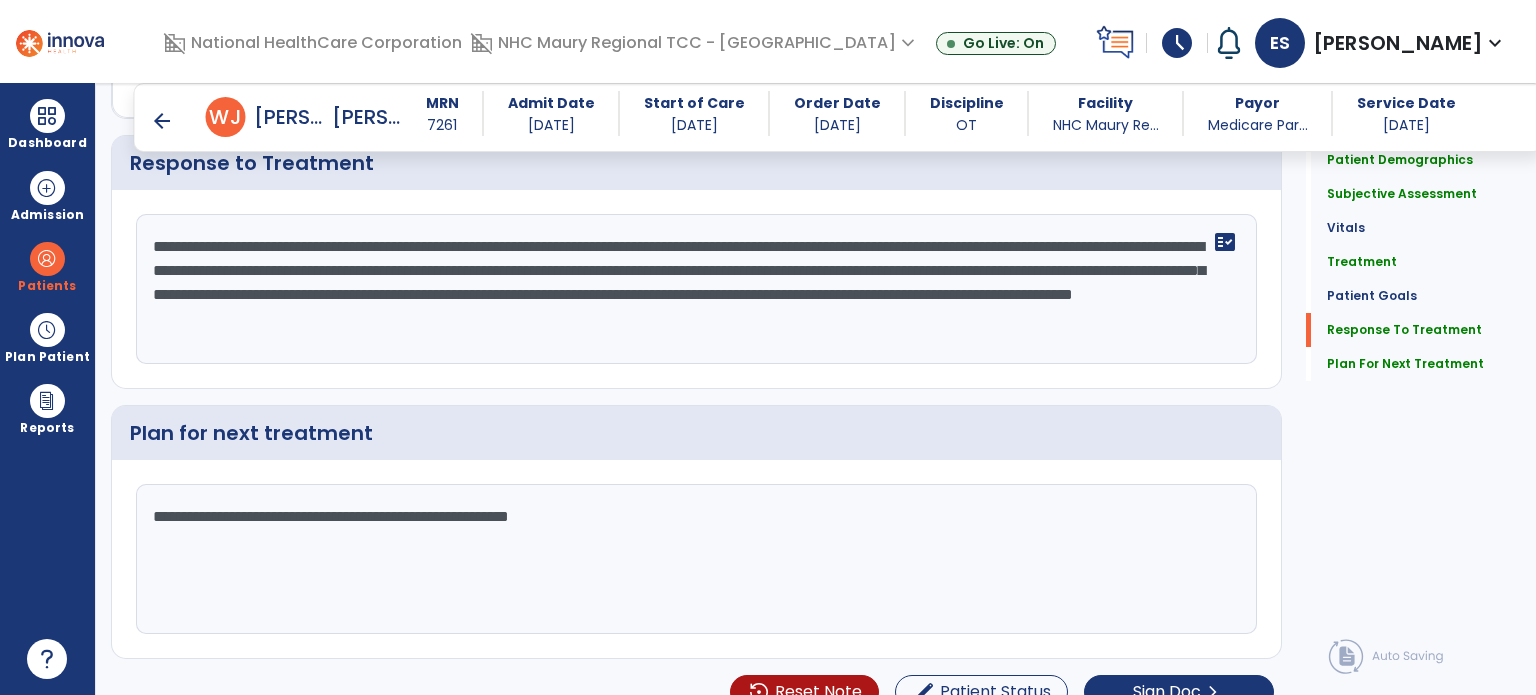 scroll, scrollTop: 2986, scrollLeft: 0, axis: vertical 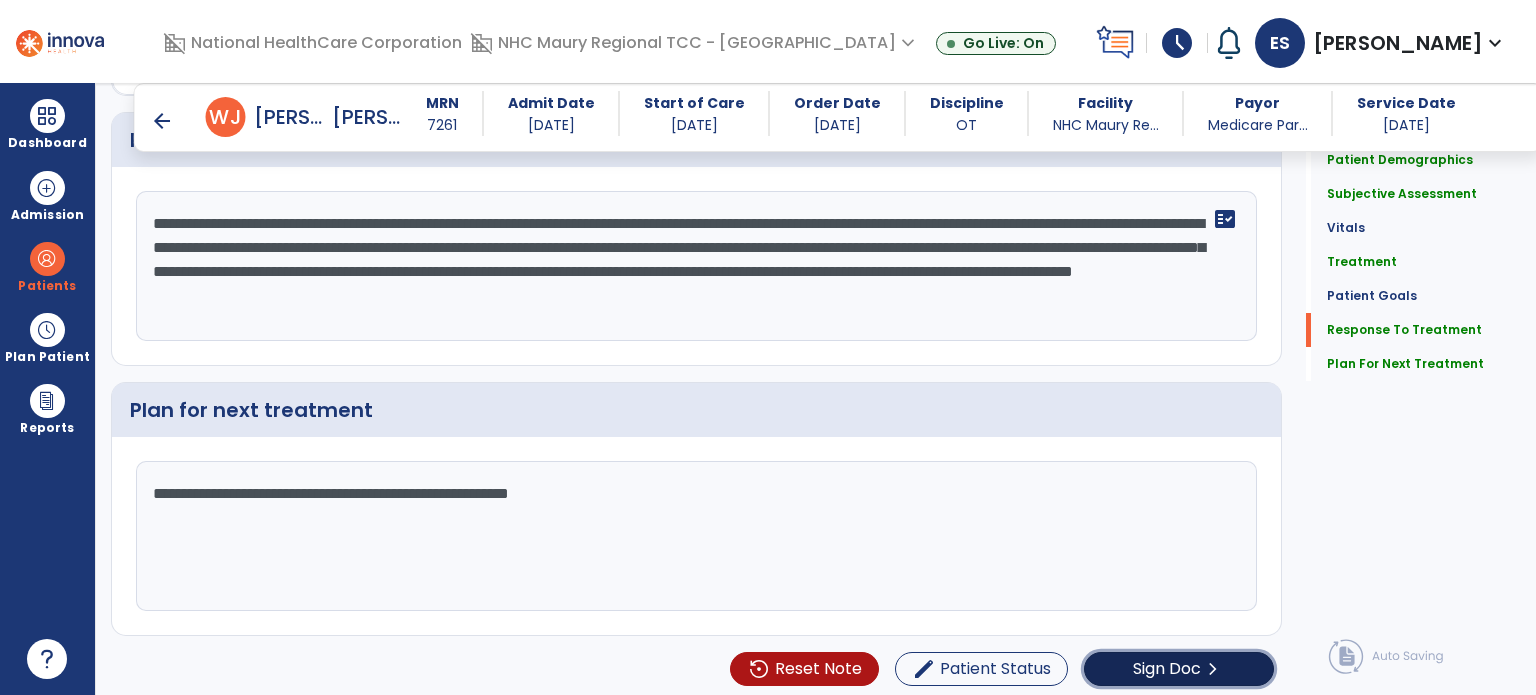 click on "Sign Doc  chevron_right" 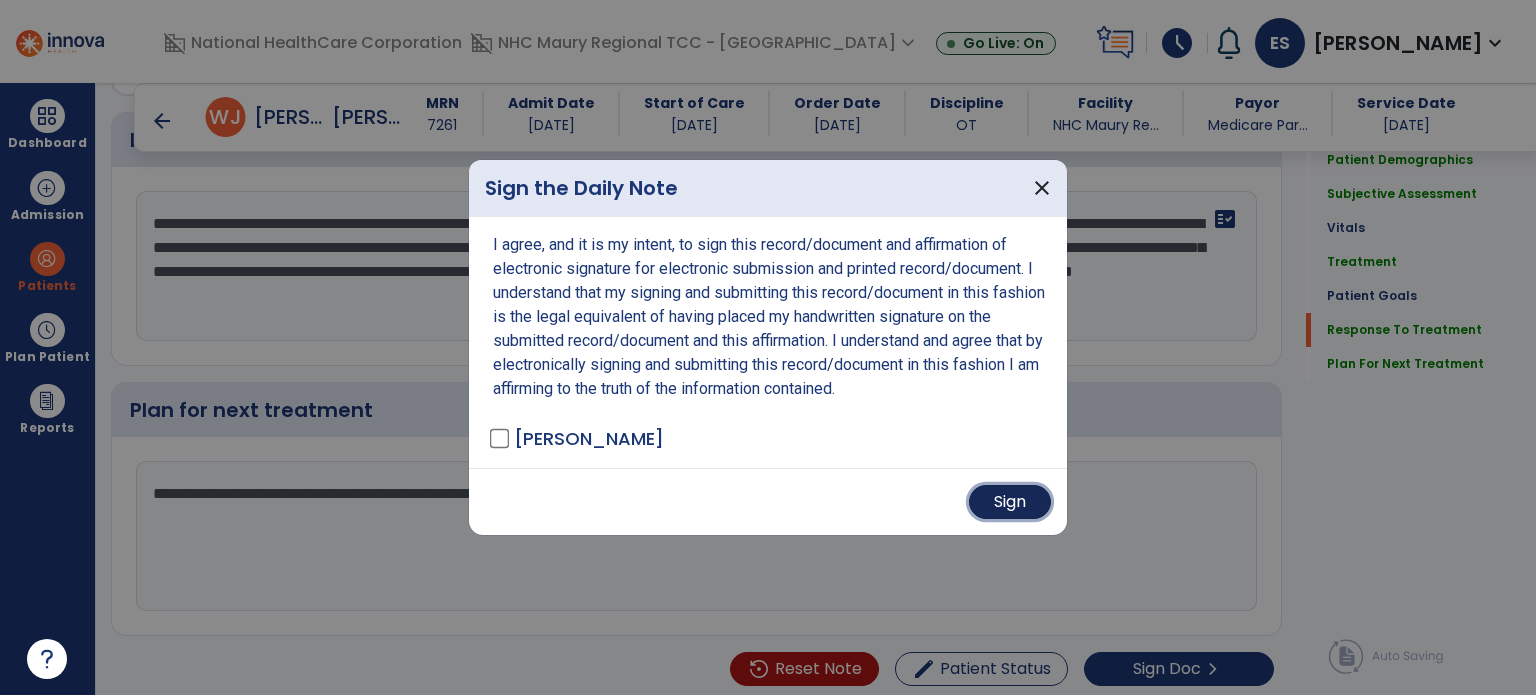 click on "Sign" at bounding box center [1010, 502] 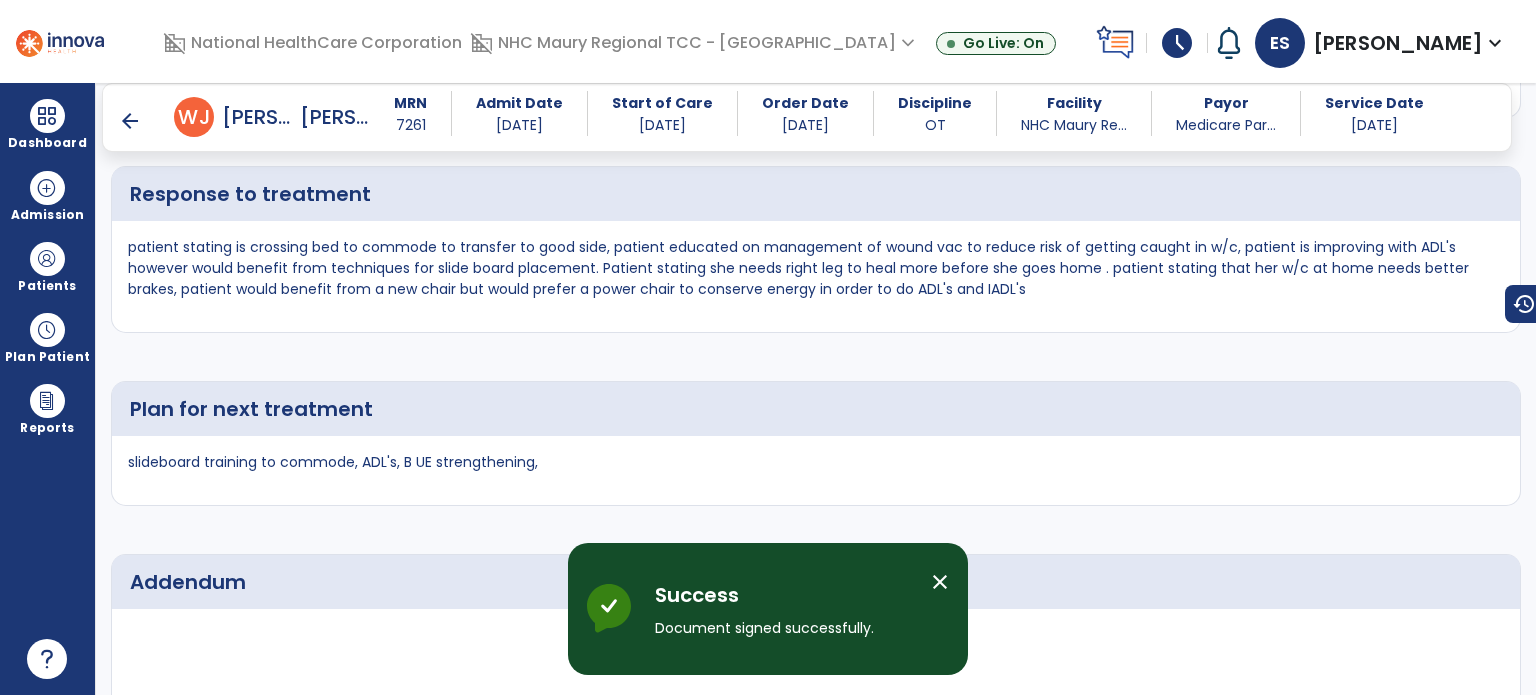 scroll, scrollTop: 4789, scrollLeft: 0, axis: vertical 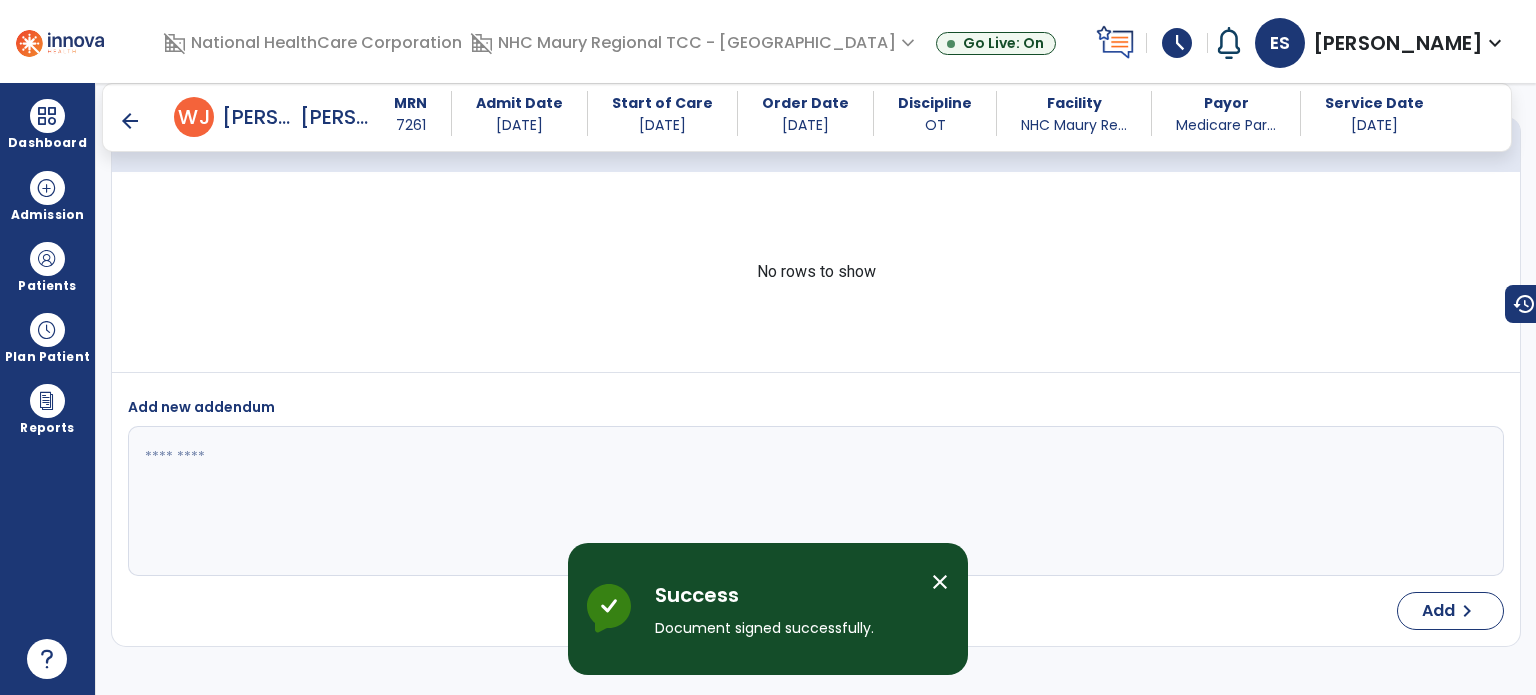 click on "arrow_back" at bounding box center (130, 121) 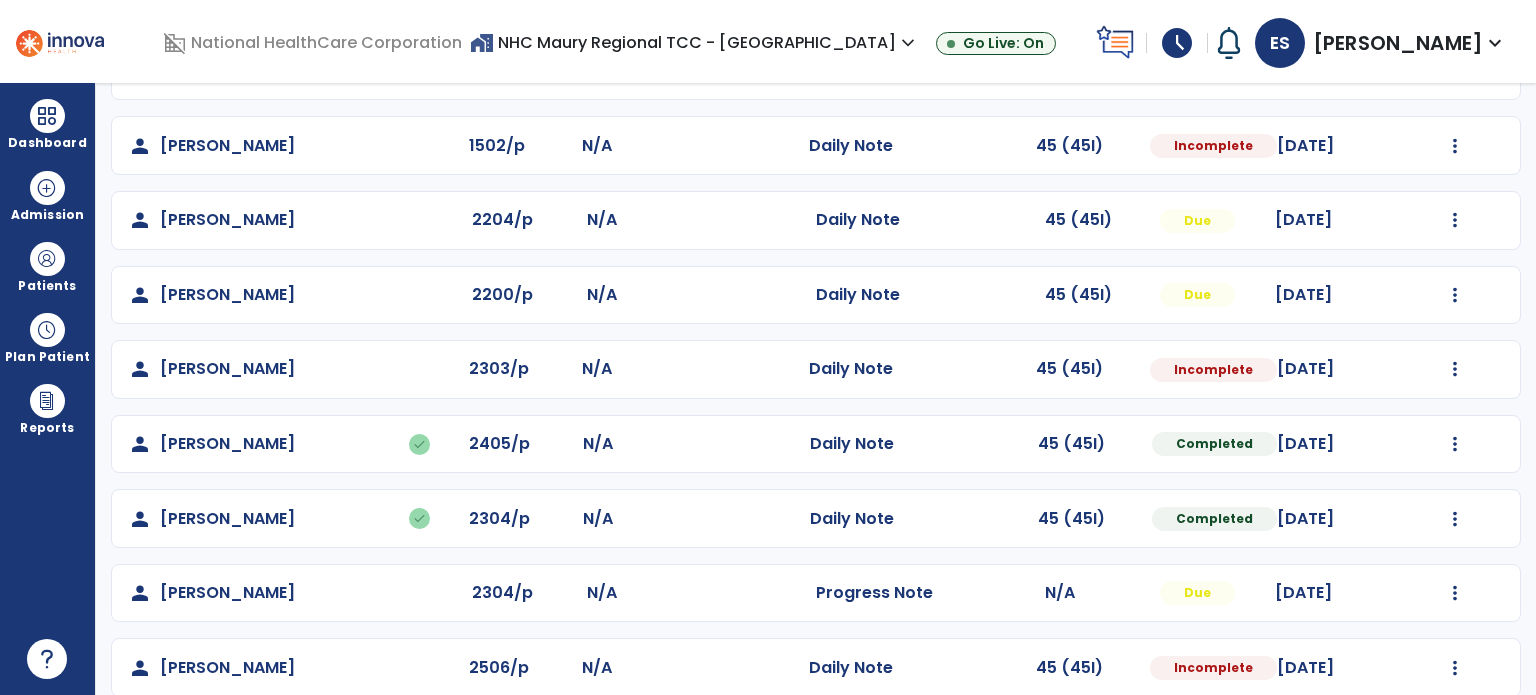 scroll, scrollTop: 436, scrollLeft: 0, axis: vertical 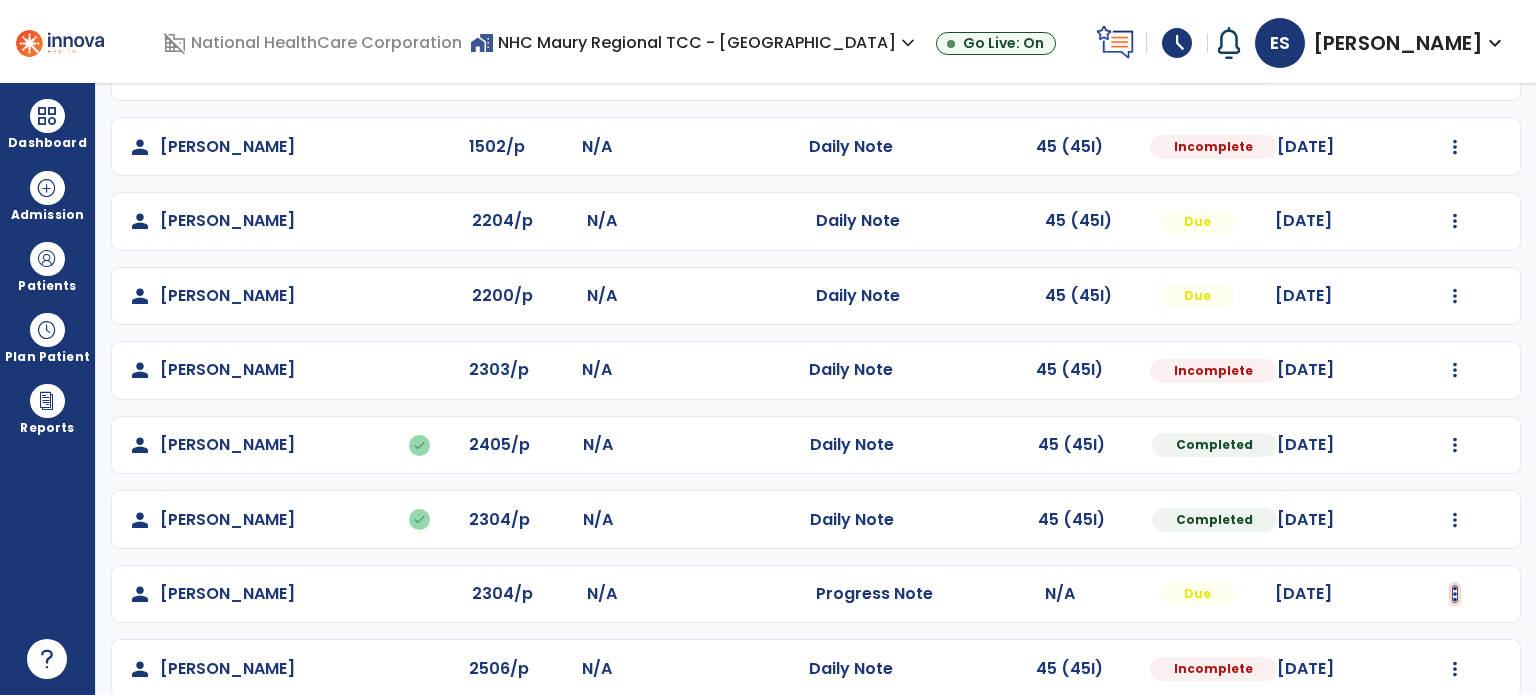 click at bounding box center [1455, -77] 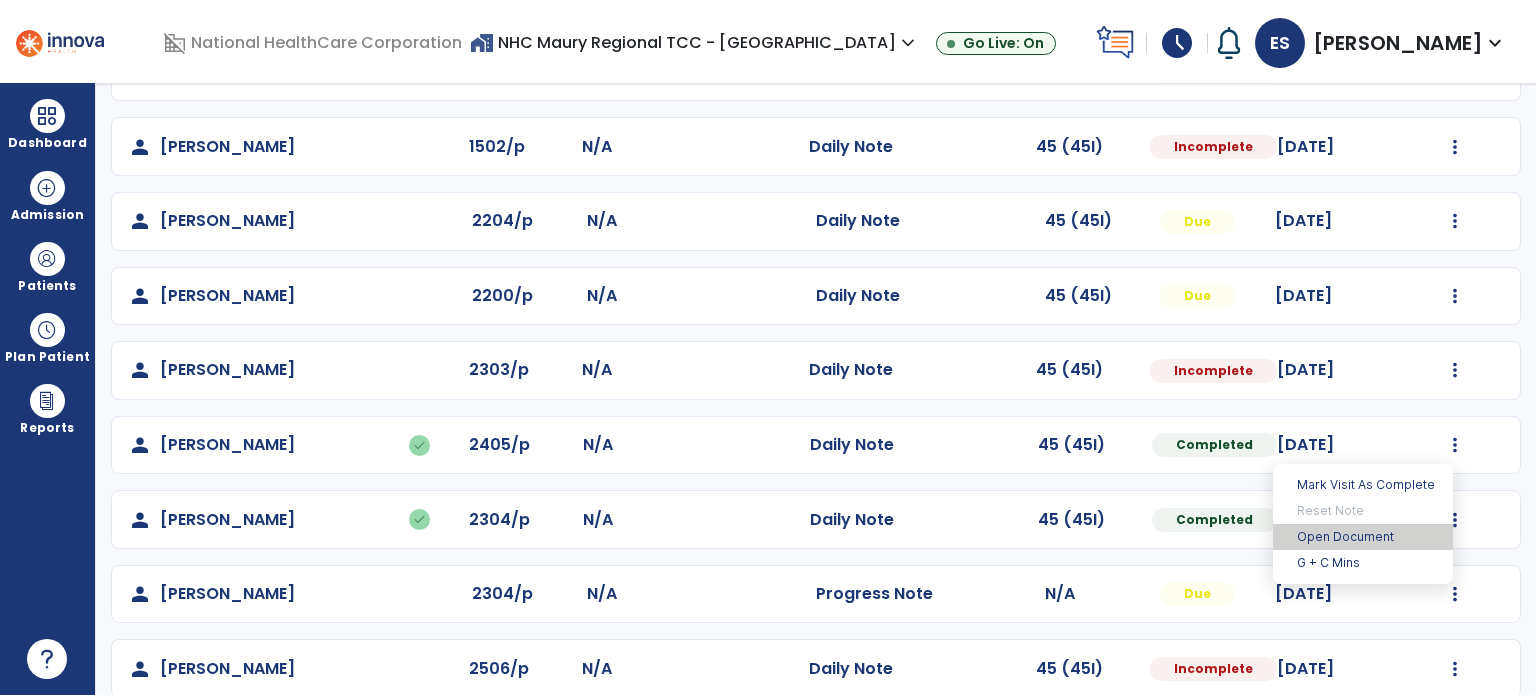 click on "Open Document" at bounding box center (1363, 537) 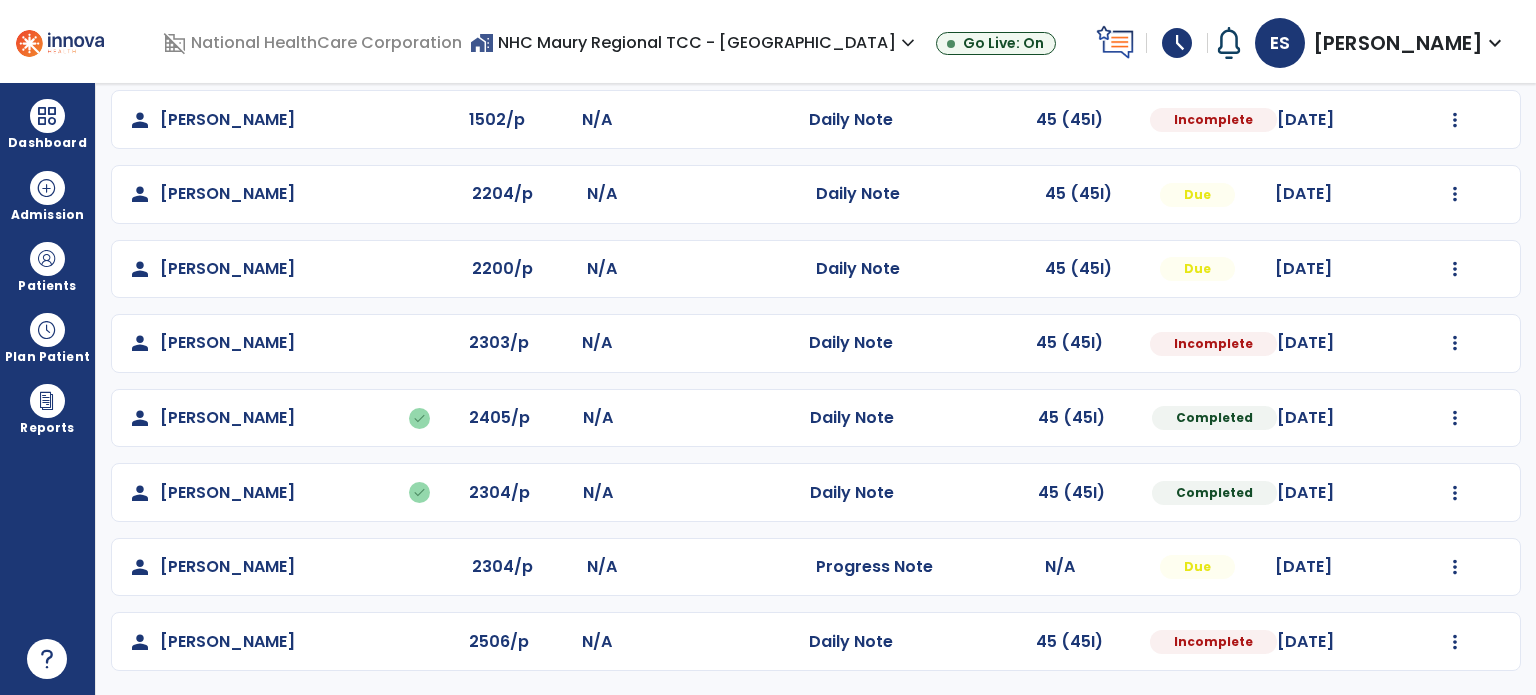 scroll, scrollTop: 415, scrollLeft: 0, axis: vertical 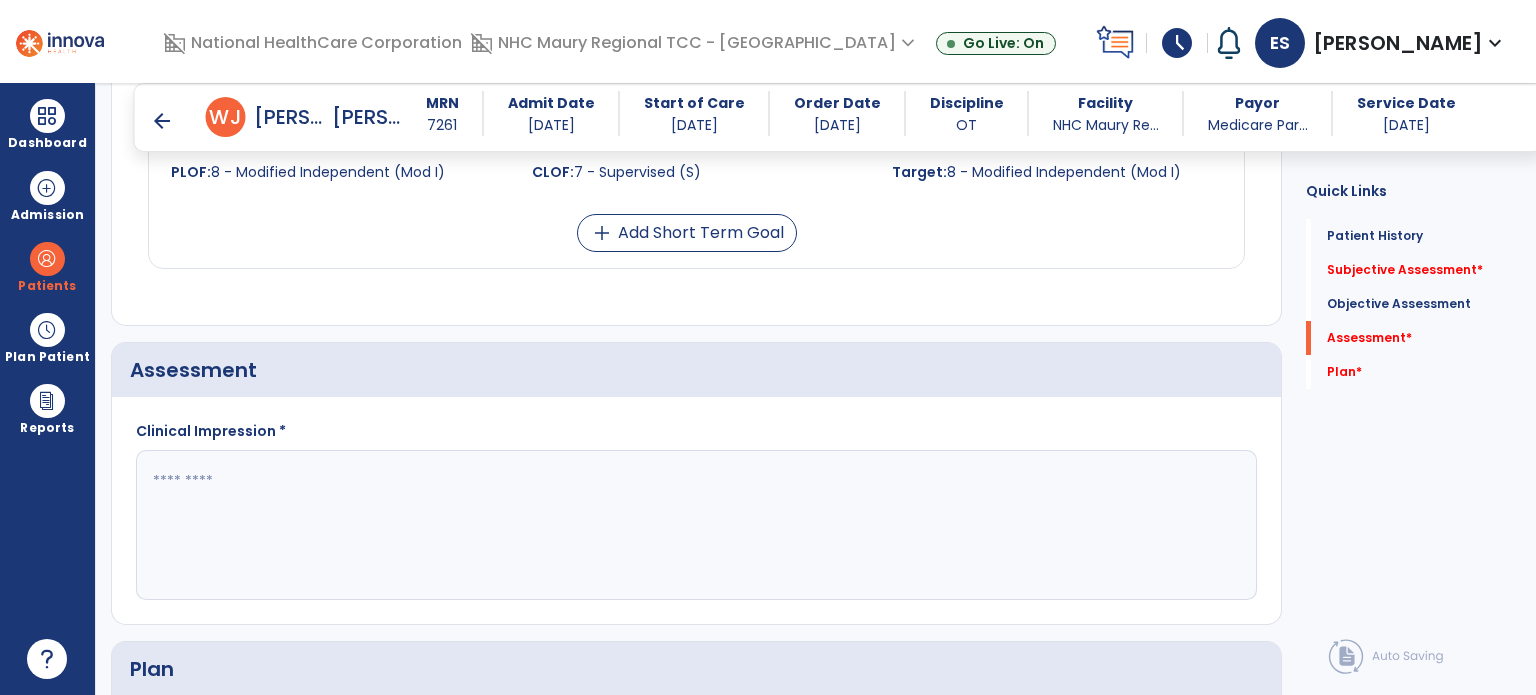 click 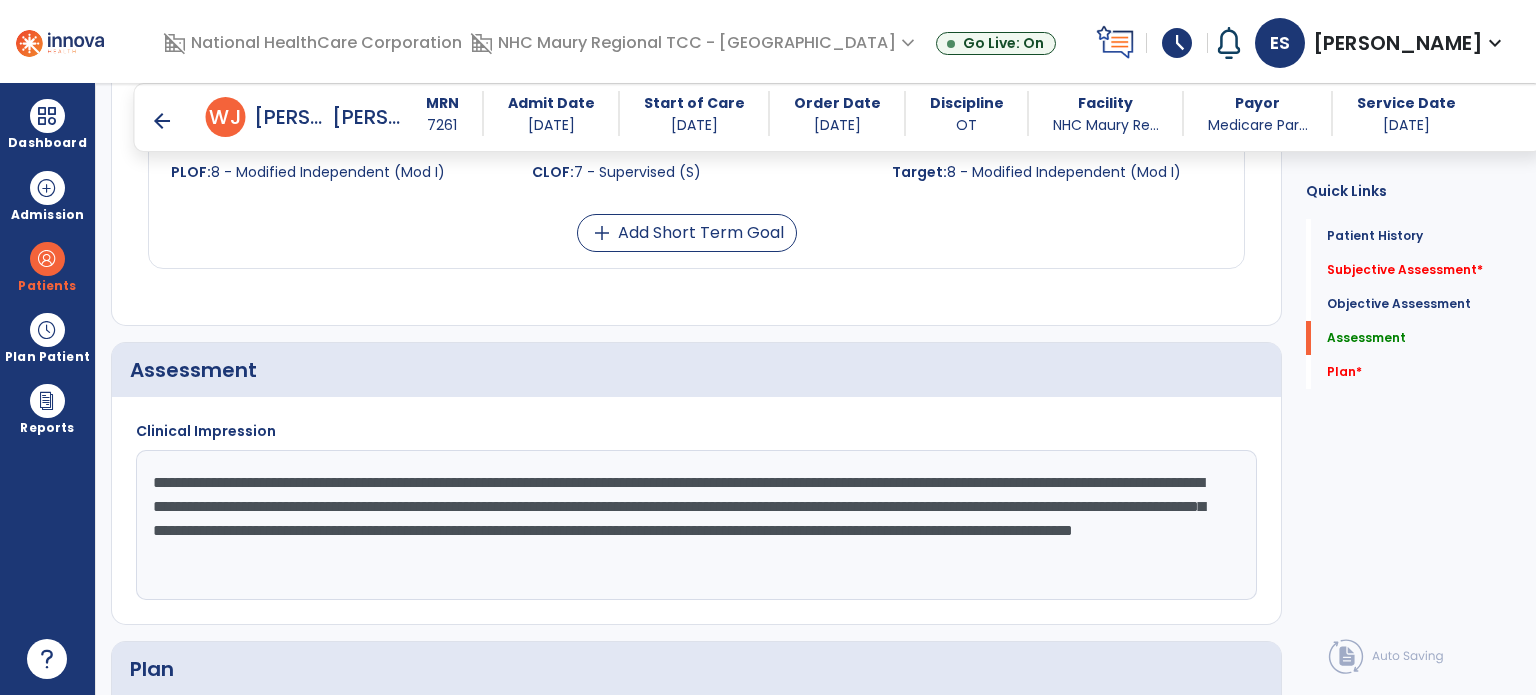 click on "**********" 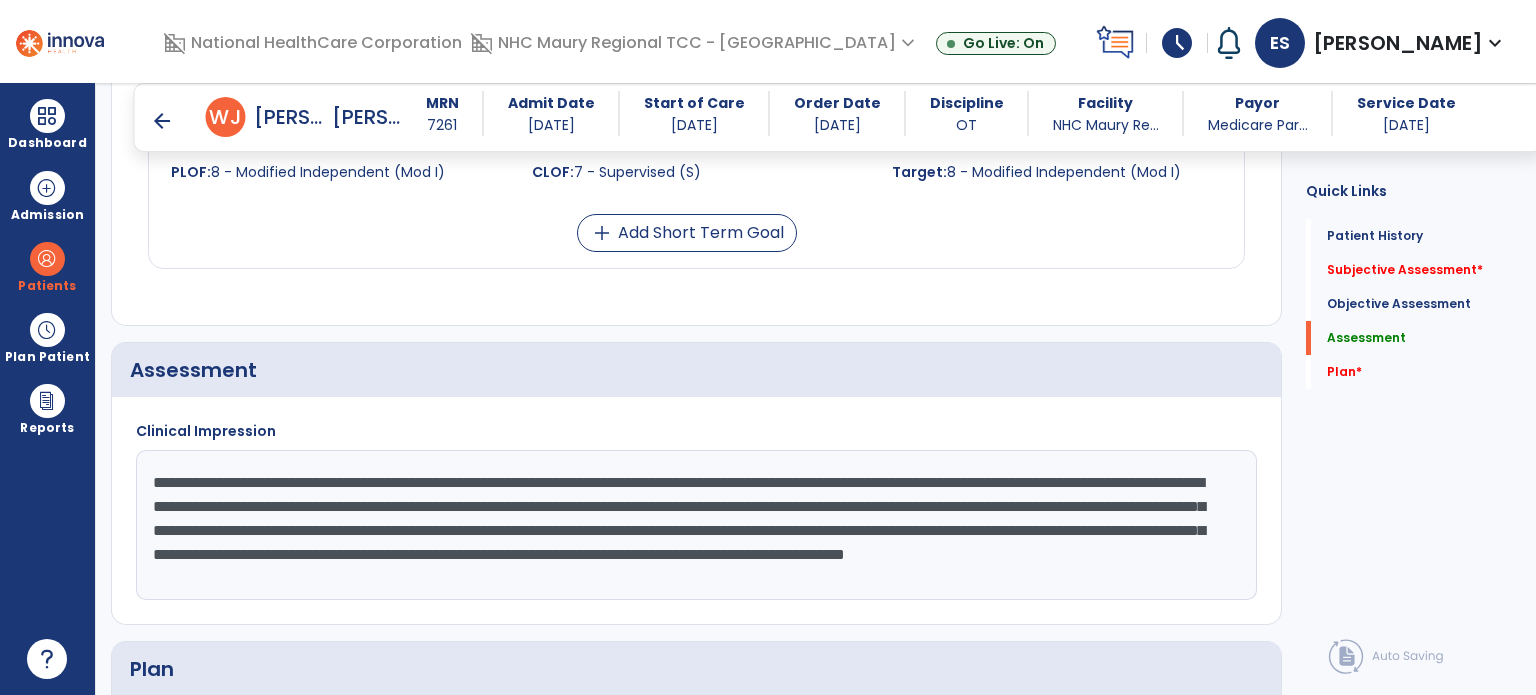 scroll, scrollTop: 16, scrollLeft: 0, axis: vertical 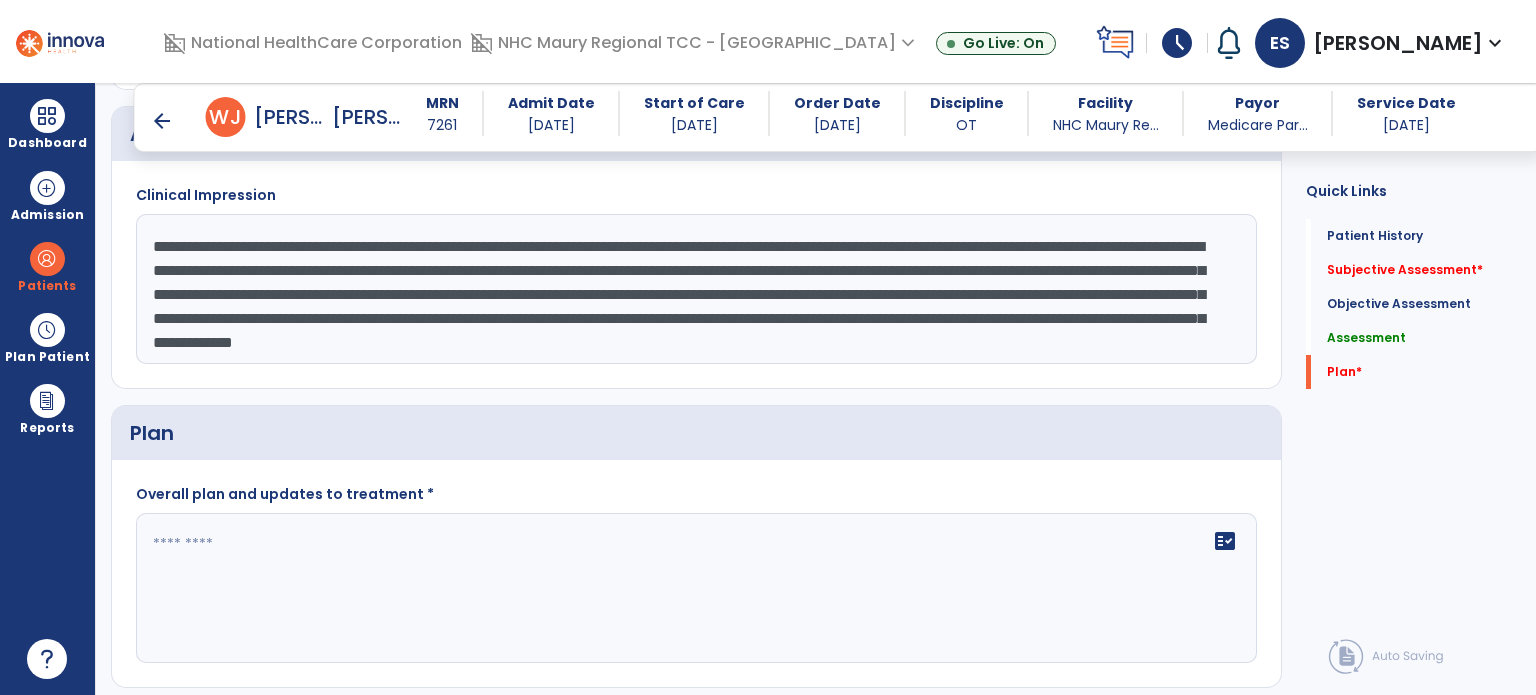 type on "**********" 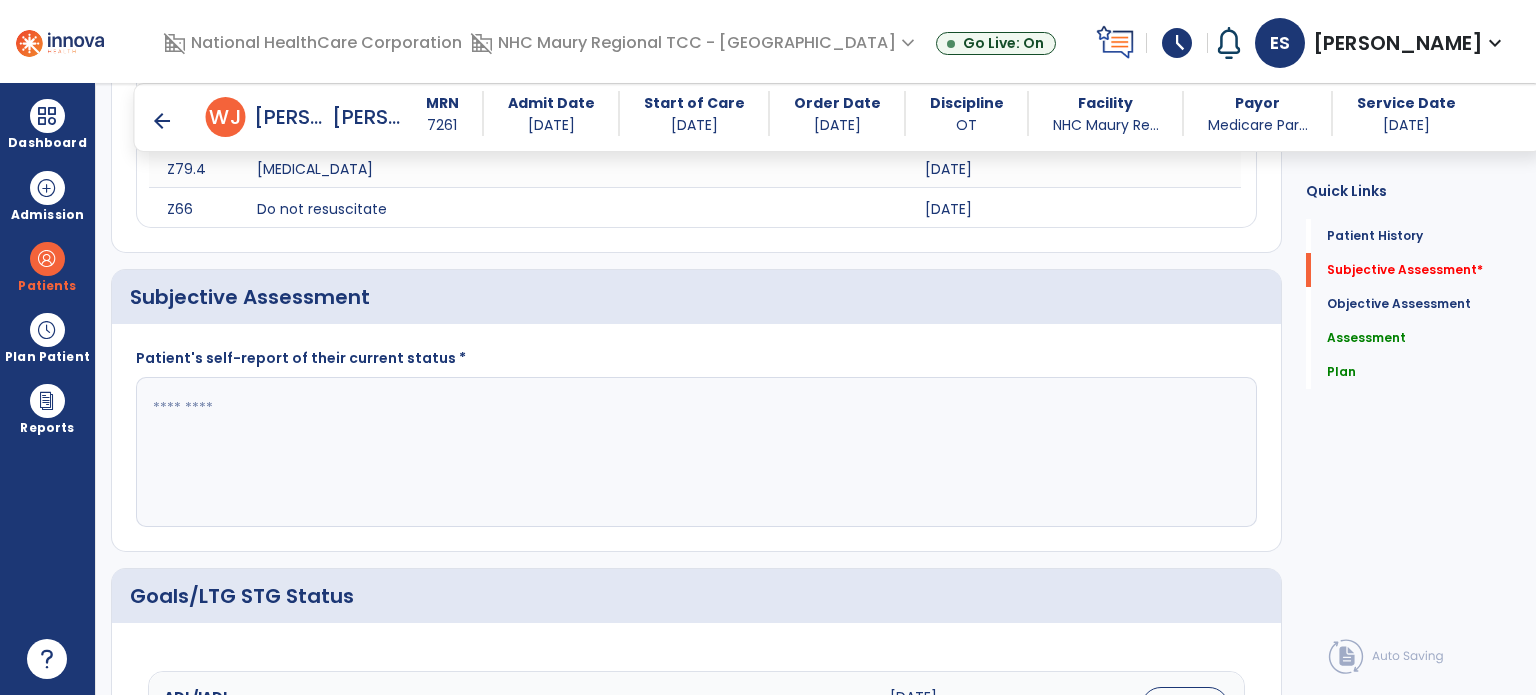 scroll, scrollTop: 818, scrollLeft: 0, axis: vertical 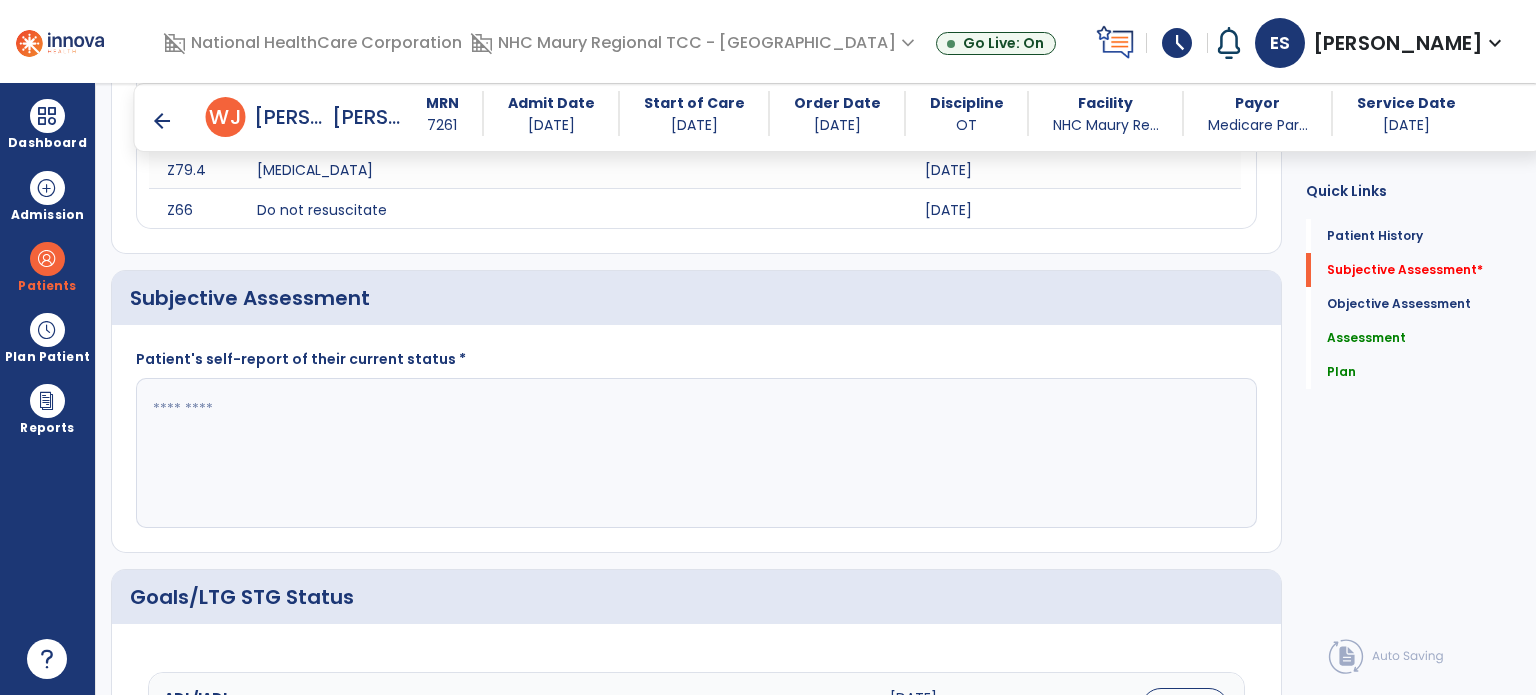 type on "**********" 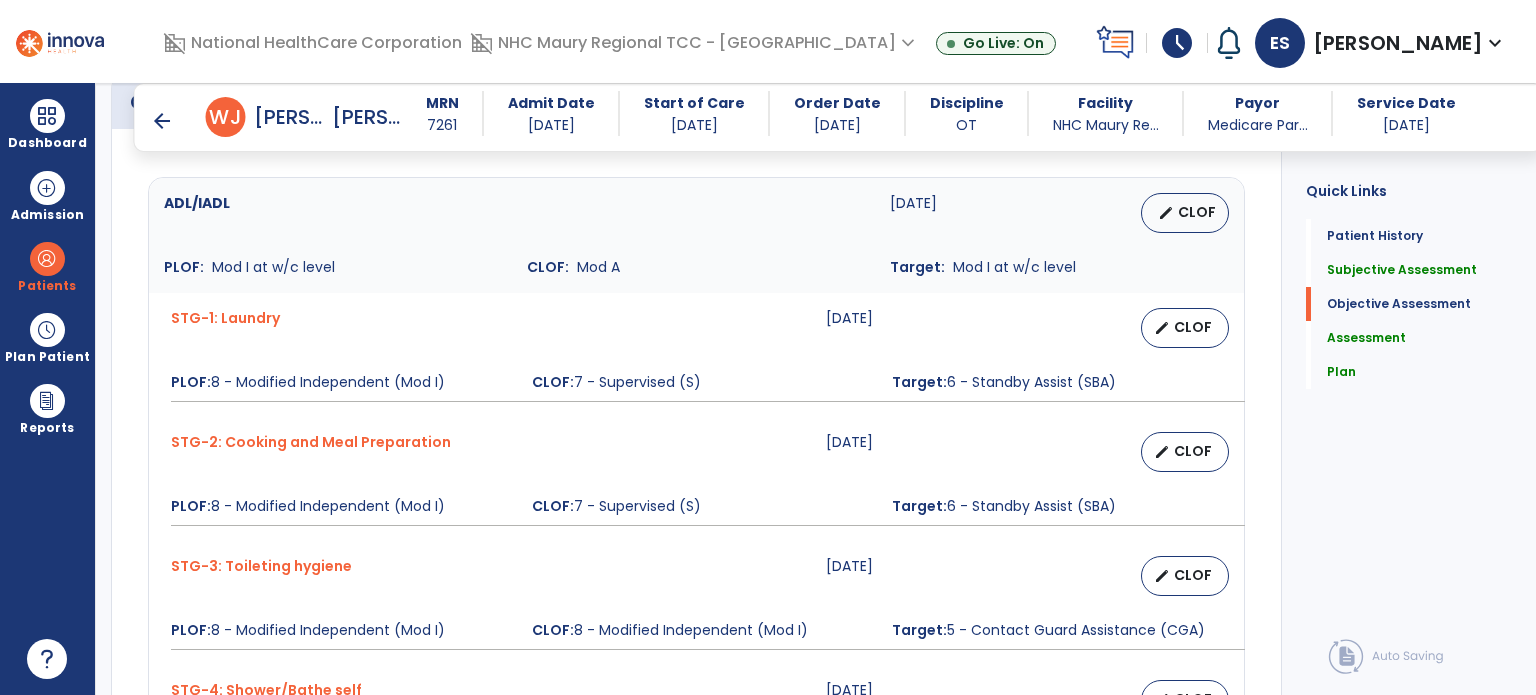 scroll, scrollTop: 1281, scrollLeft: 0, axis: vertical 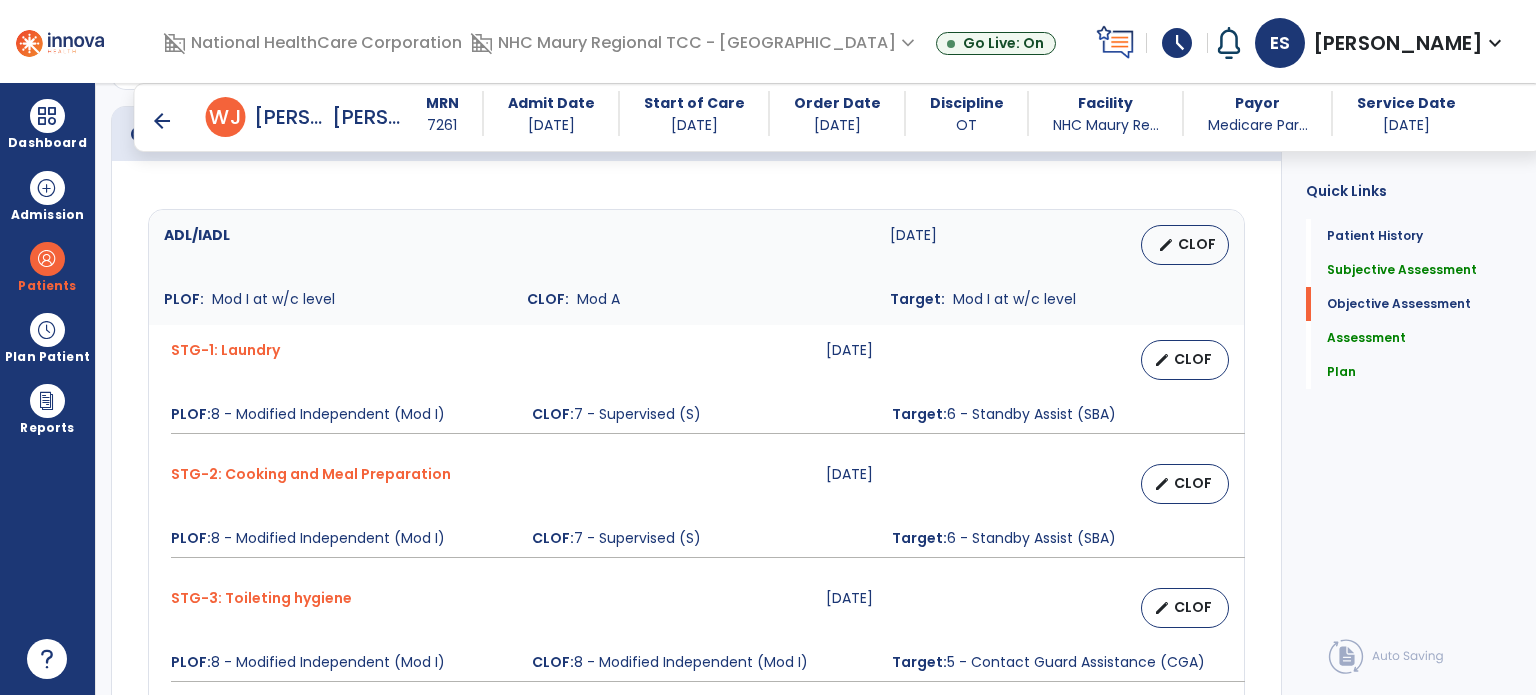 type on "**********" 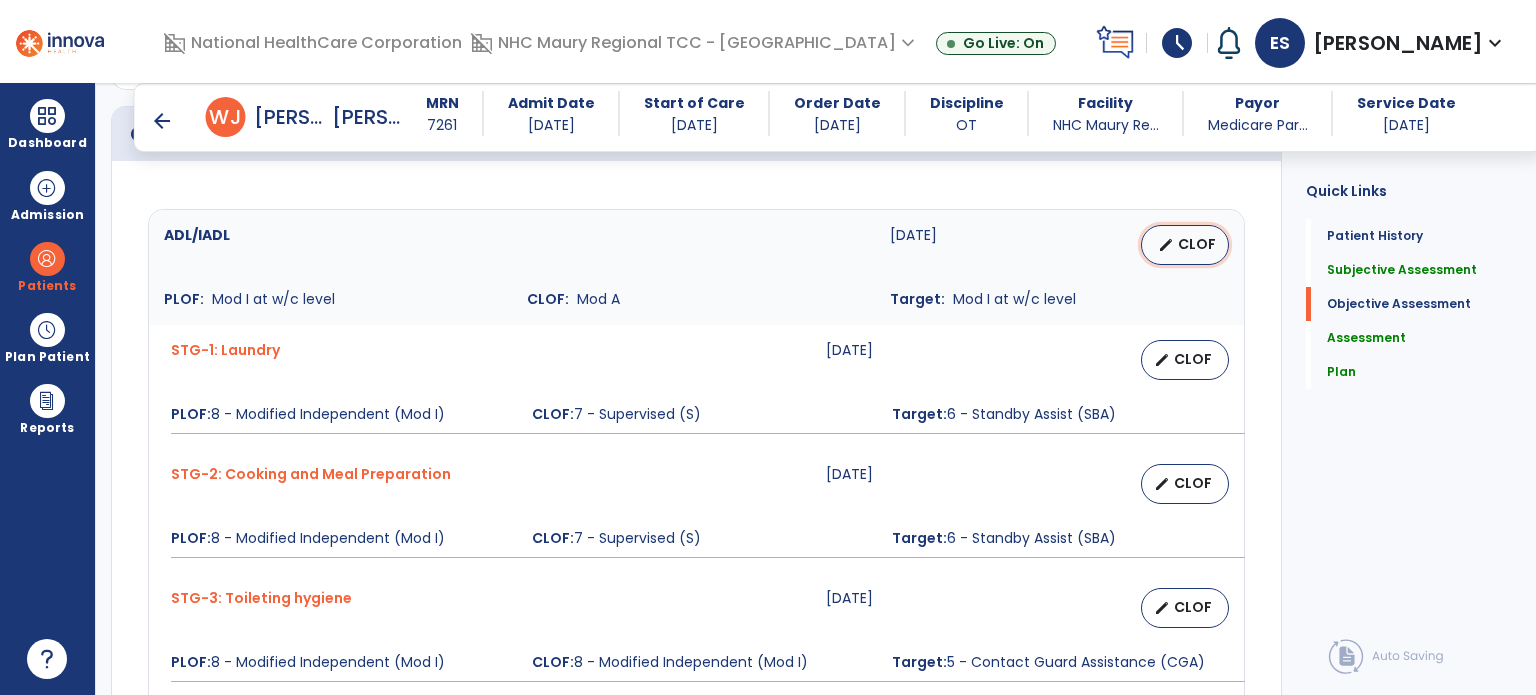 click on "edit" at bounding box center [1166, 245] 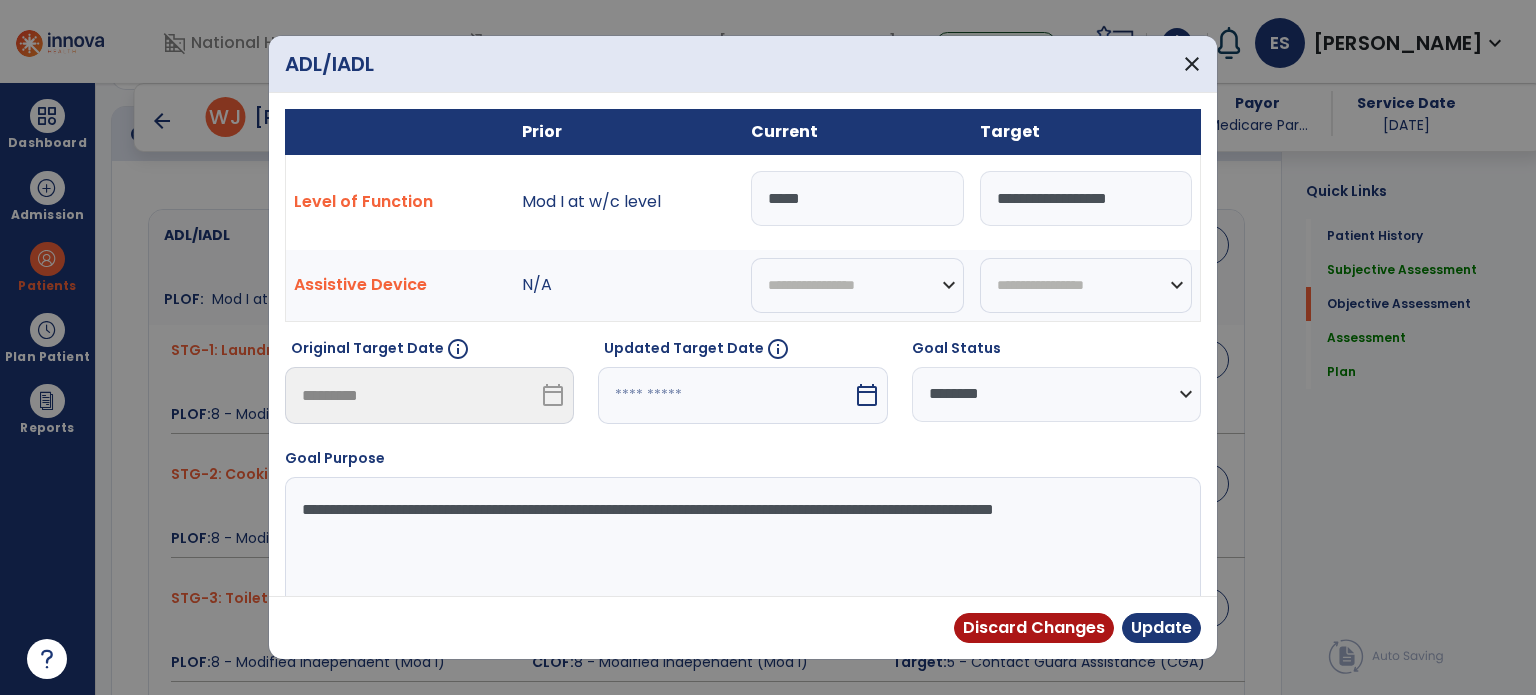 click on "*****" at bounding box center (857, 198) 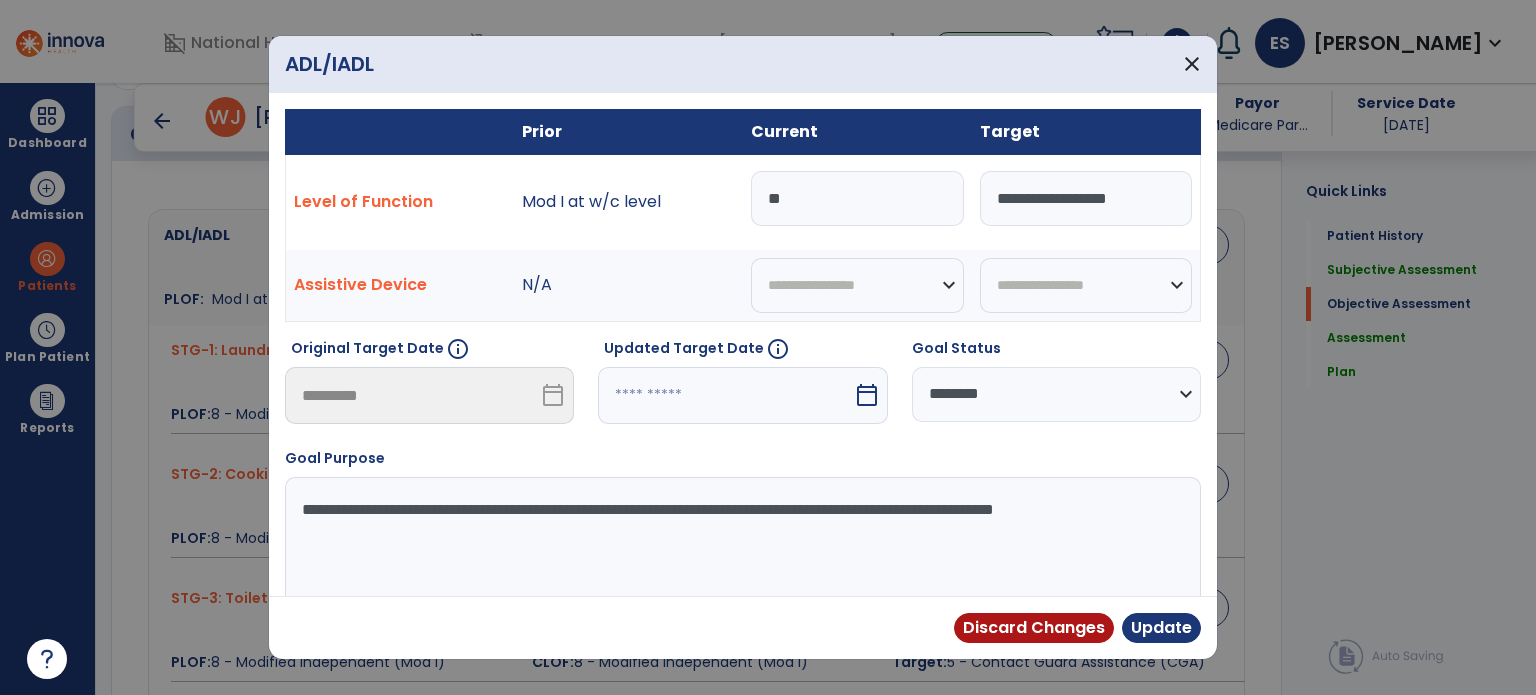 type on "*" 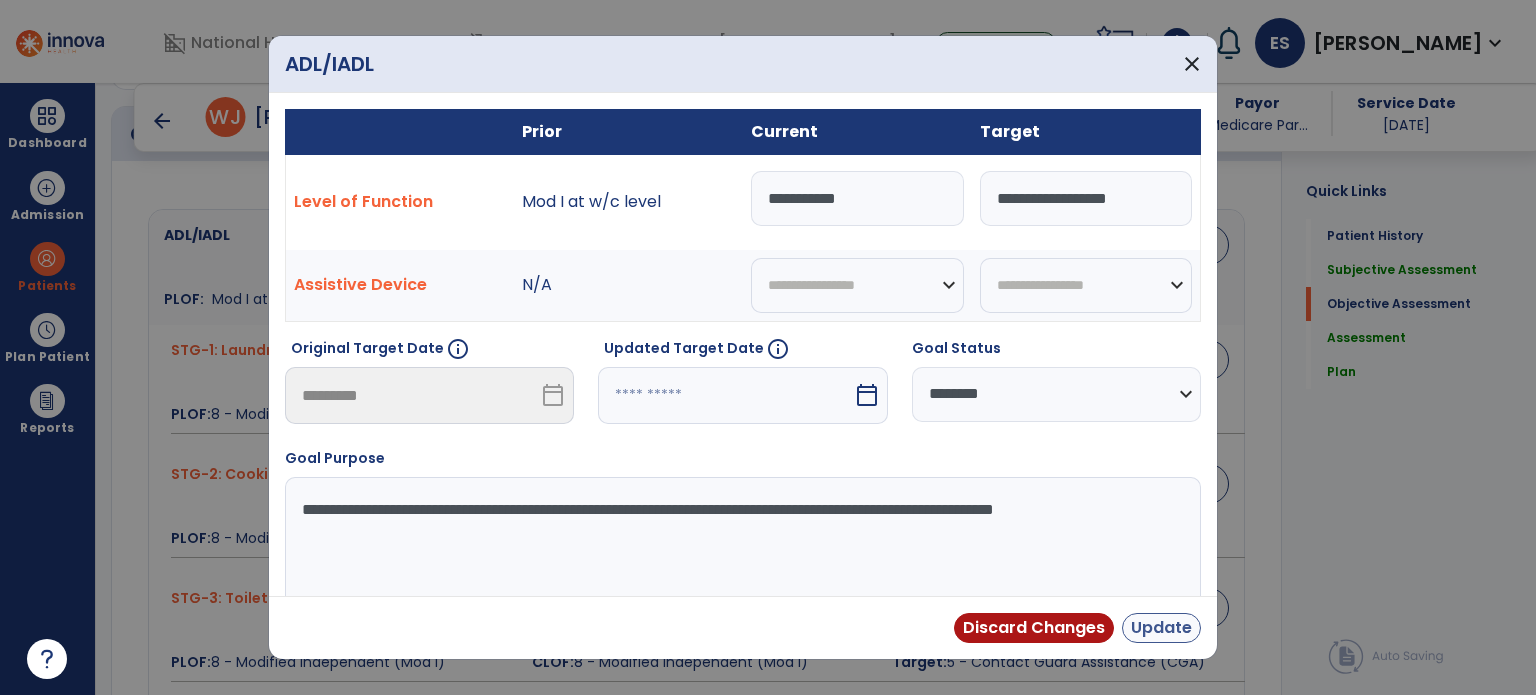 type on "**********" 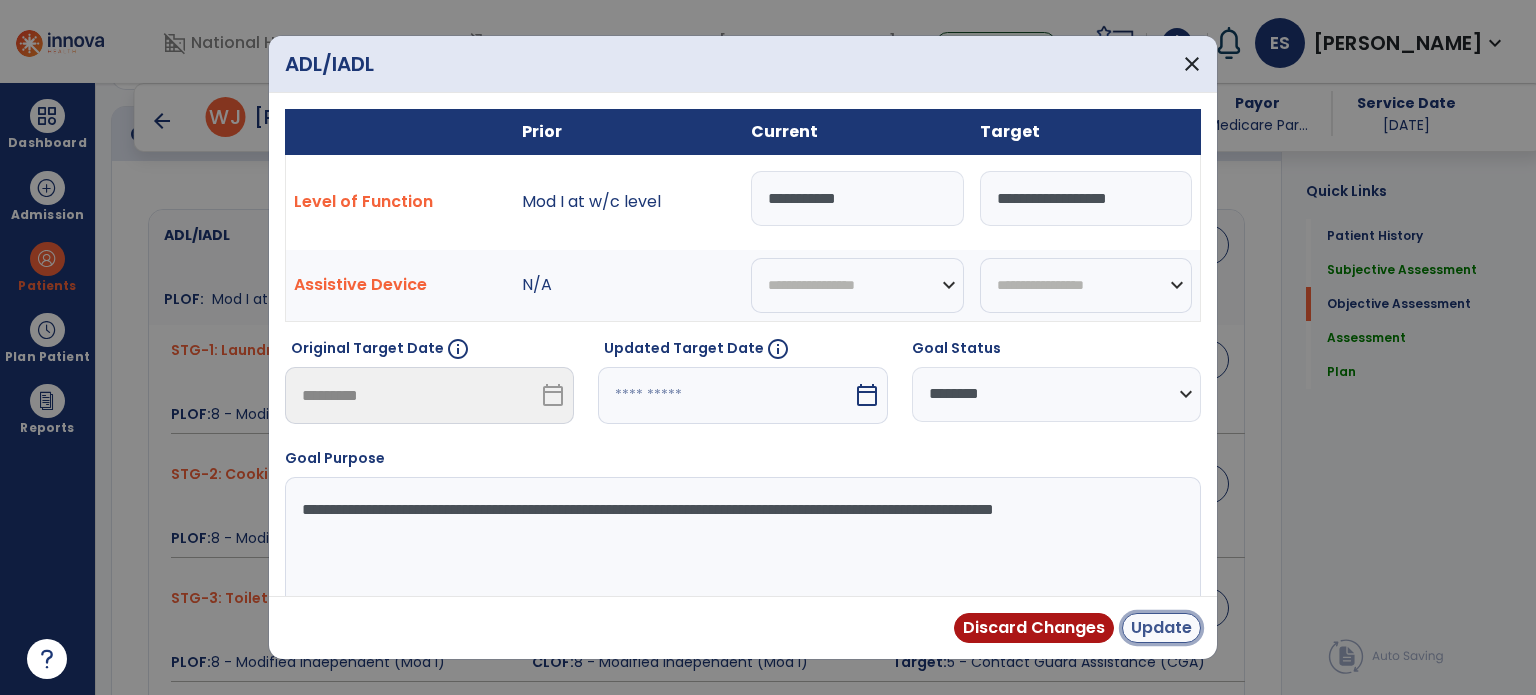 click on "Update" at bounding box center [1161, 628] 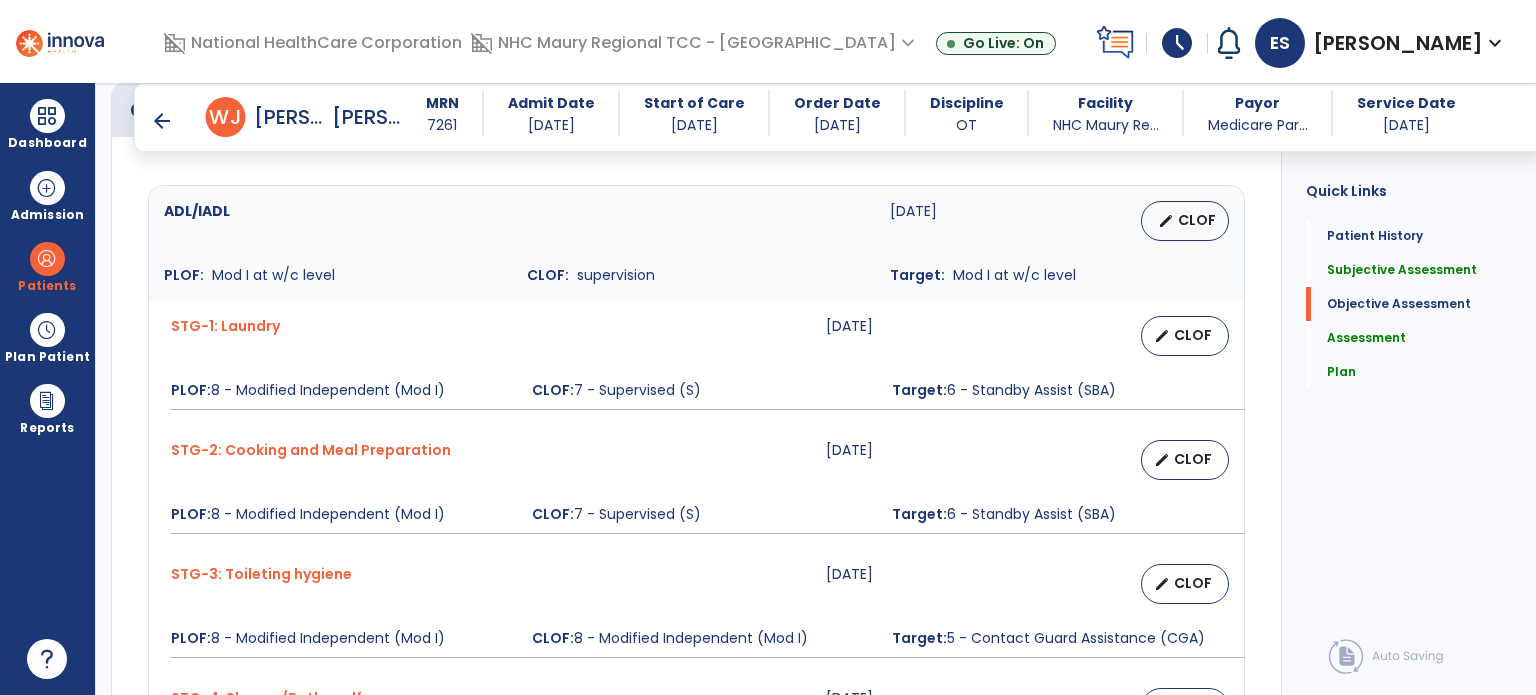 scroll, scrollTop: 1301, scrollLeft: 0, axis: vertical 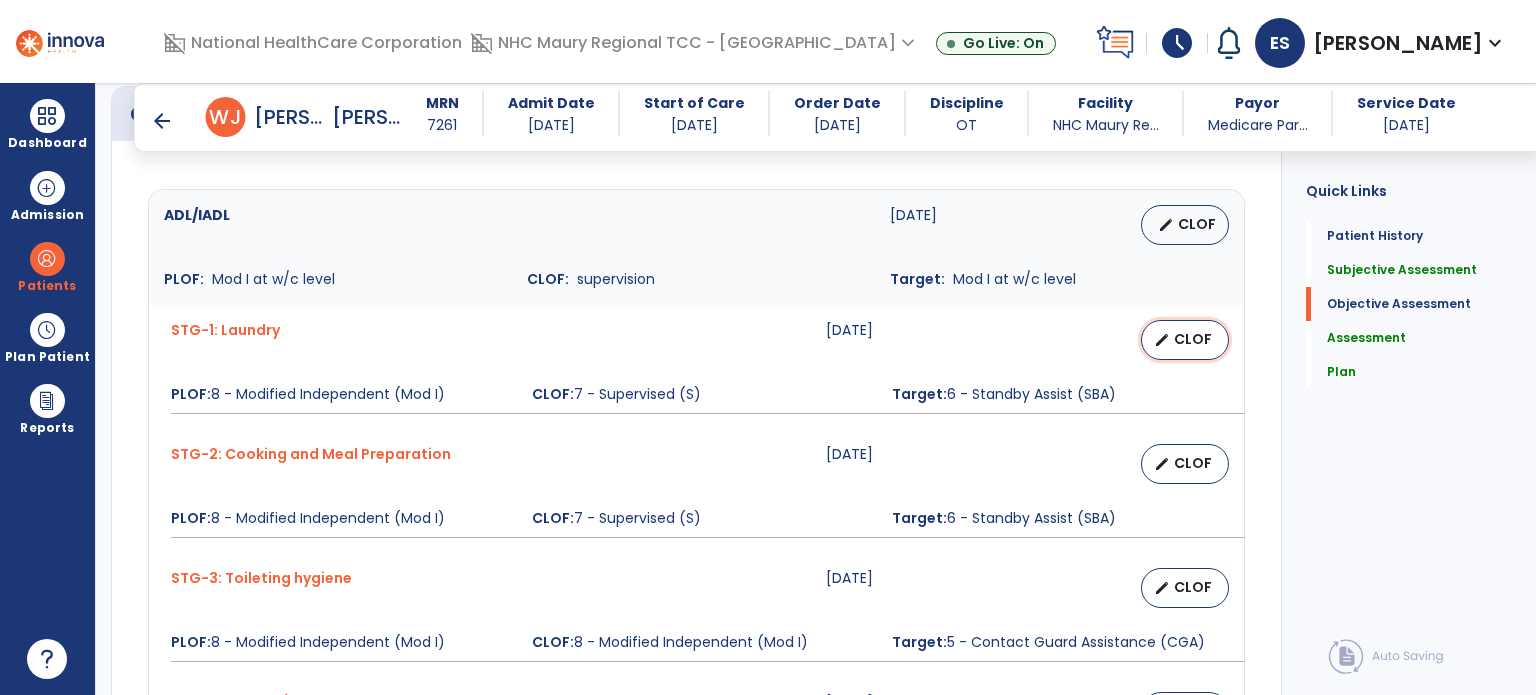 click on "CLOF" at bounding box center [1193, 339] 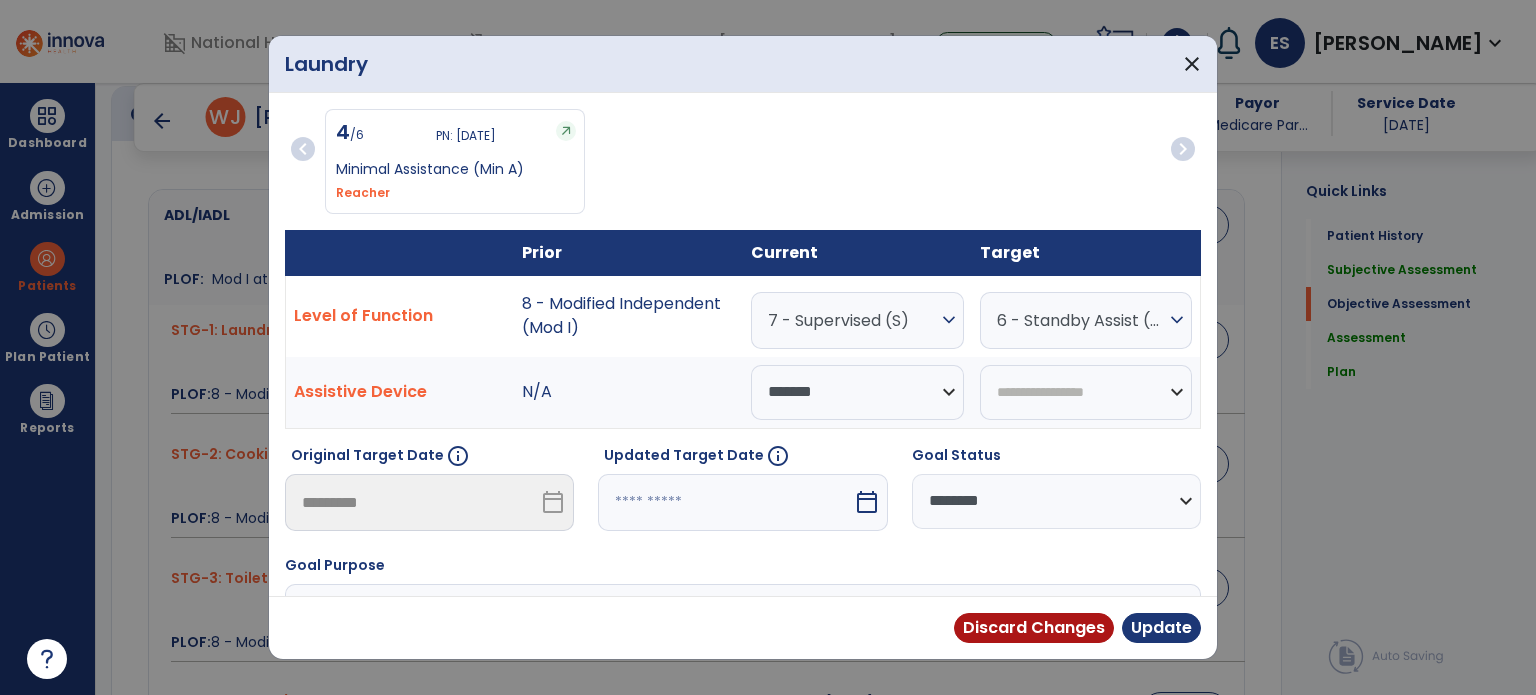 click on "**********" at bounding box center (1056, 501) 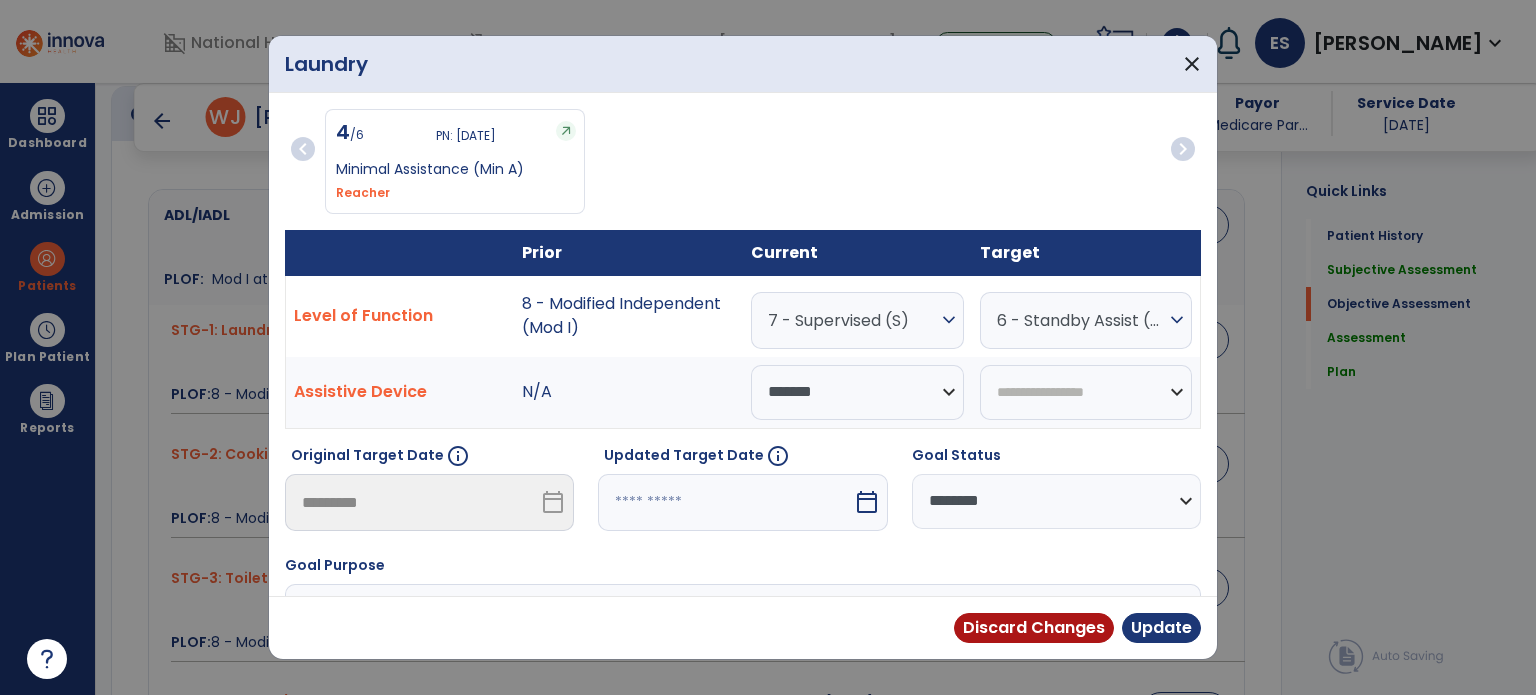select on "********" 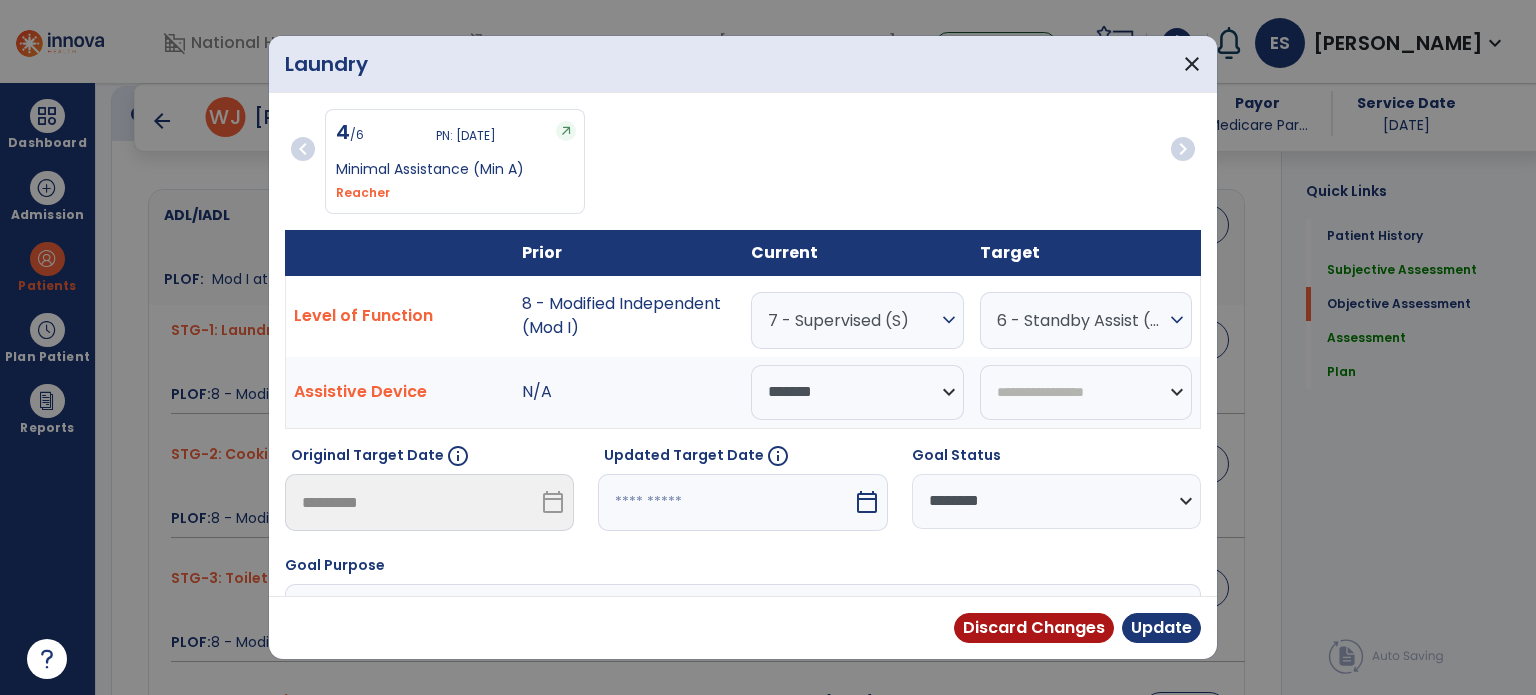 click on "**********" at bounding box center [1056, 501] 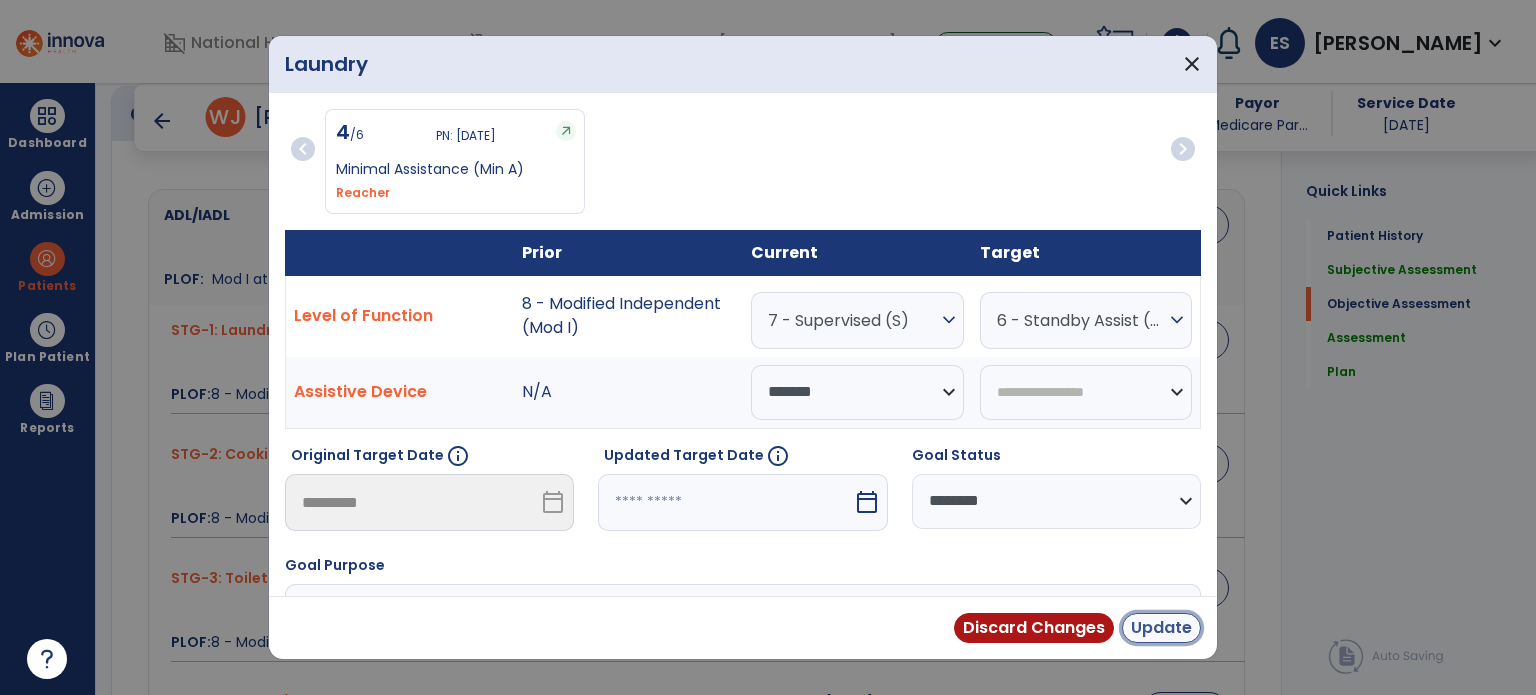 click on "Update" at bounding box center [1161, 628] 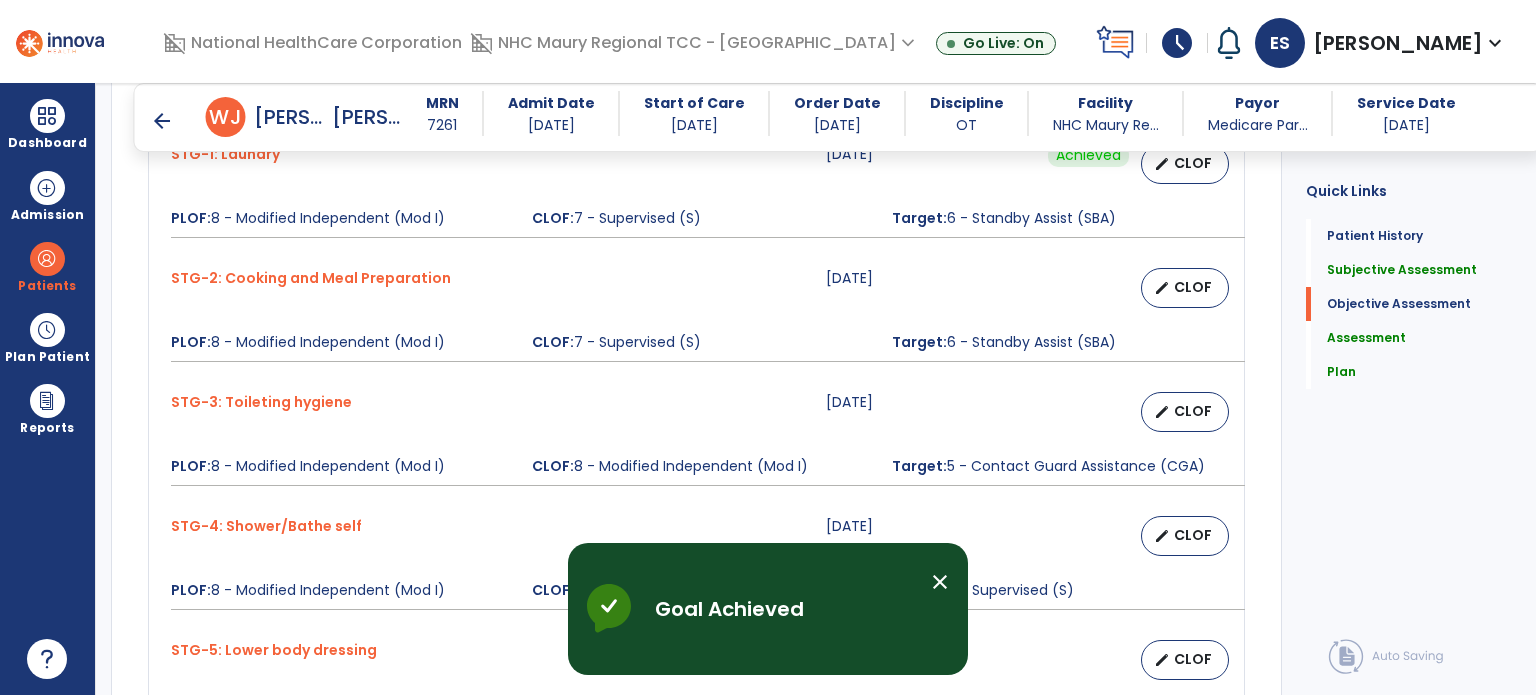 scroll, scrollTop: 1479, scrollLeft: 0, axis: vertical 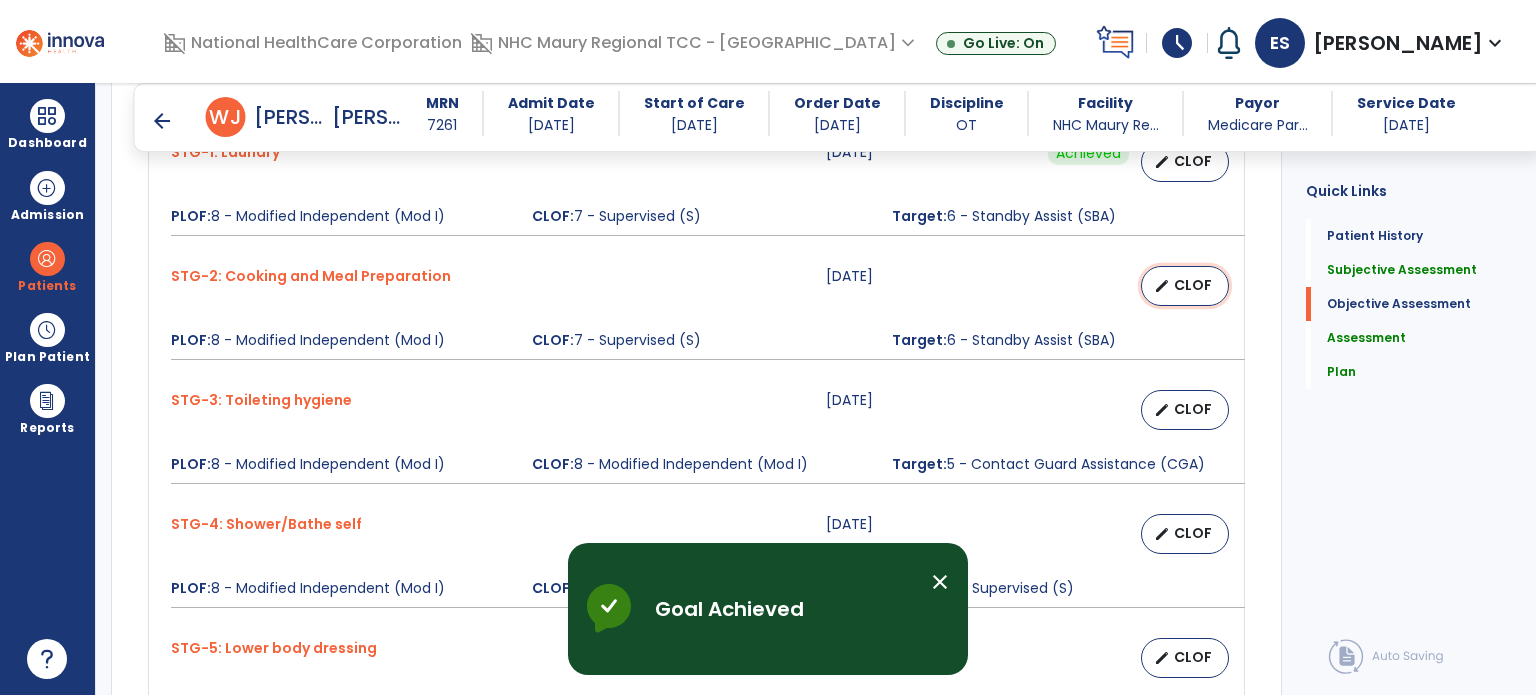 click on "CLOF" at bounding box center (1193, 285) 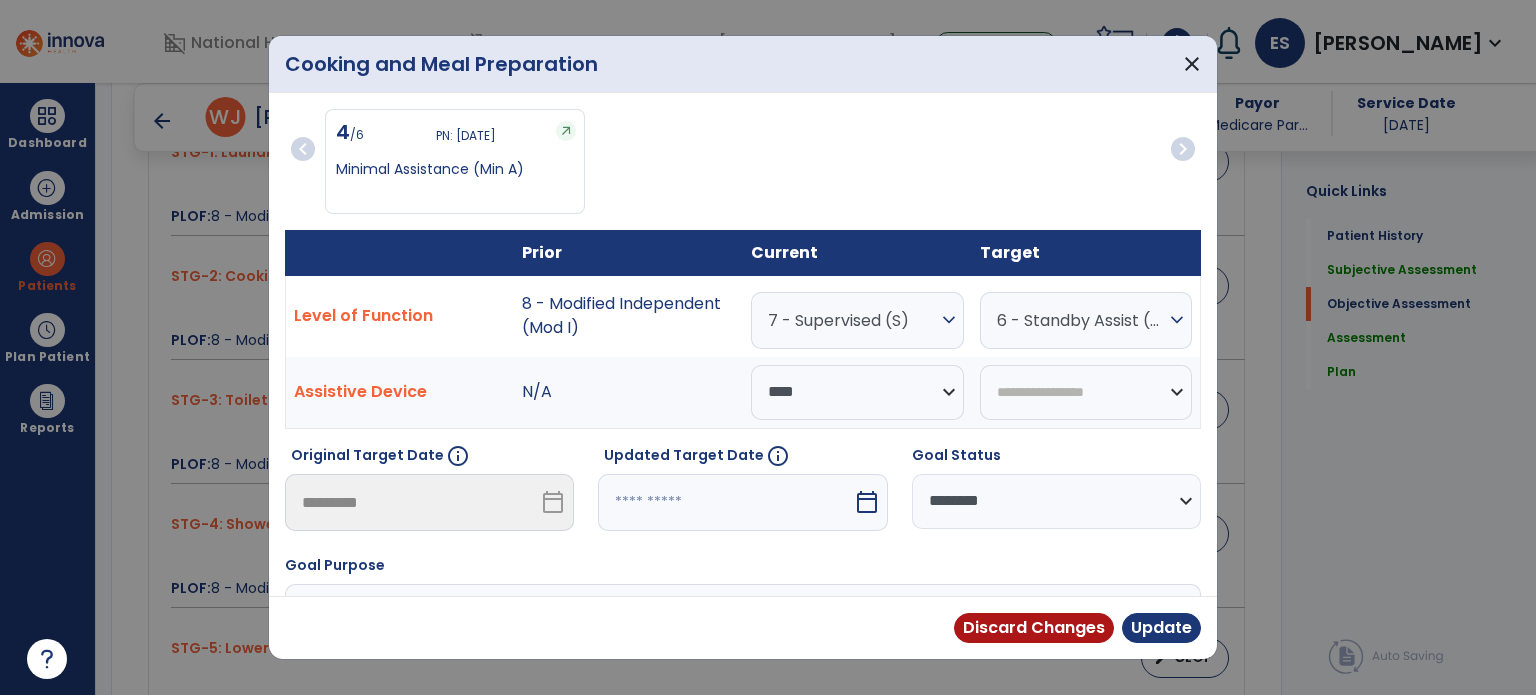 click on "**********" at bounding box center [1056, 501] 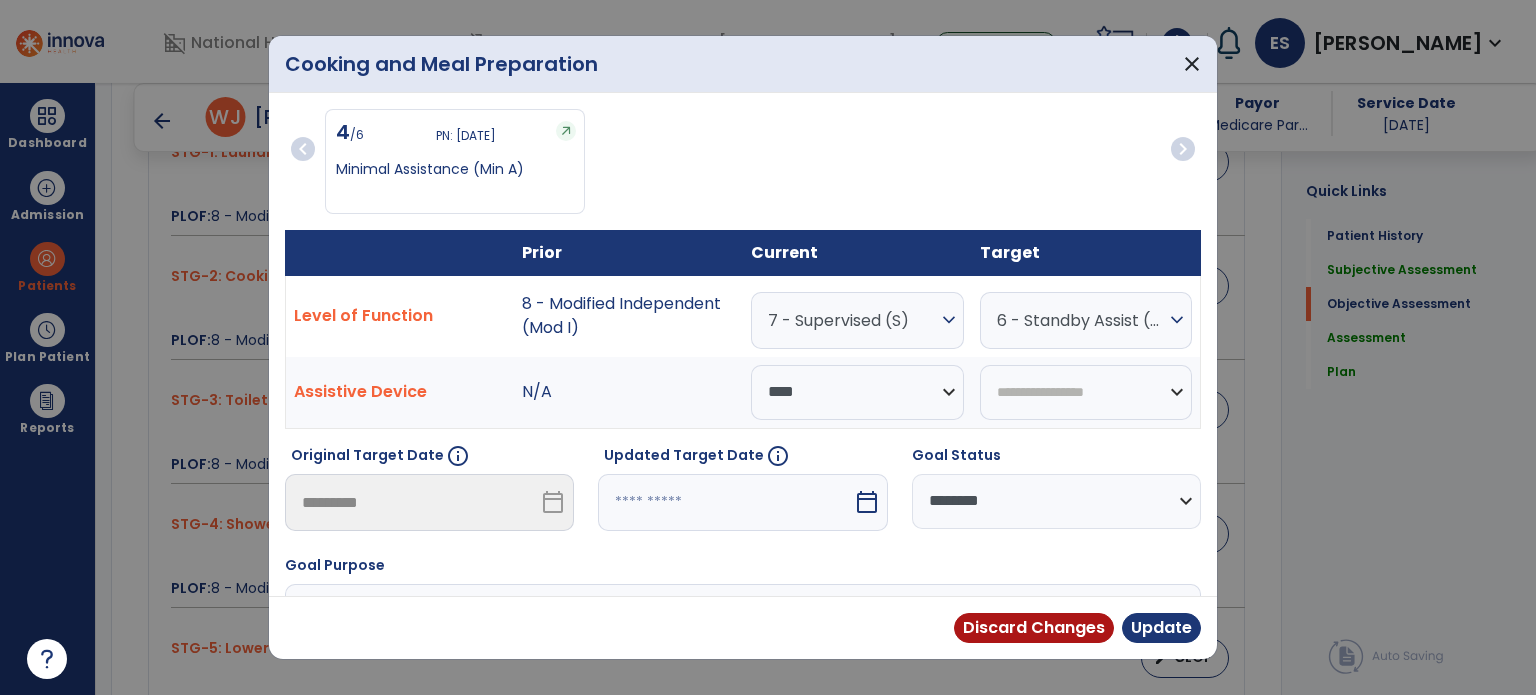 select on "********" 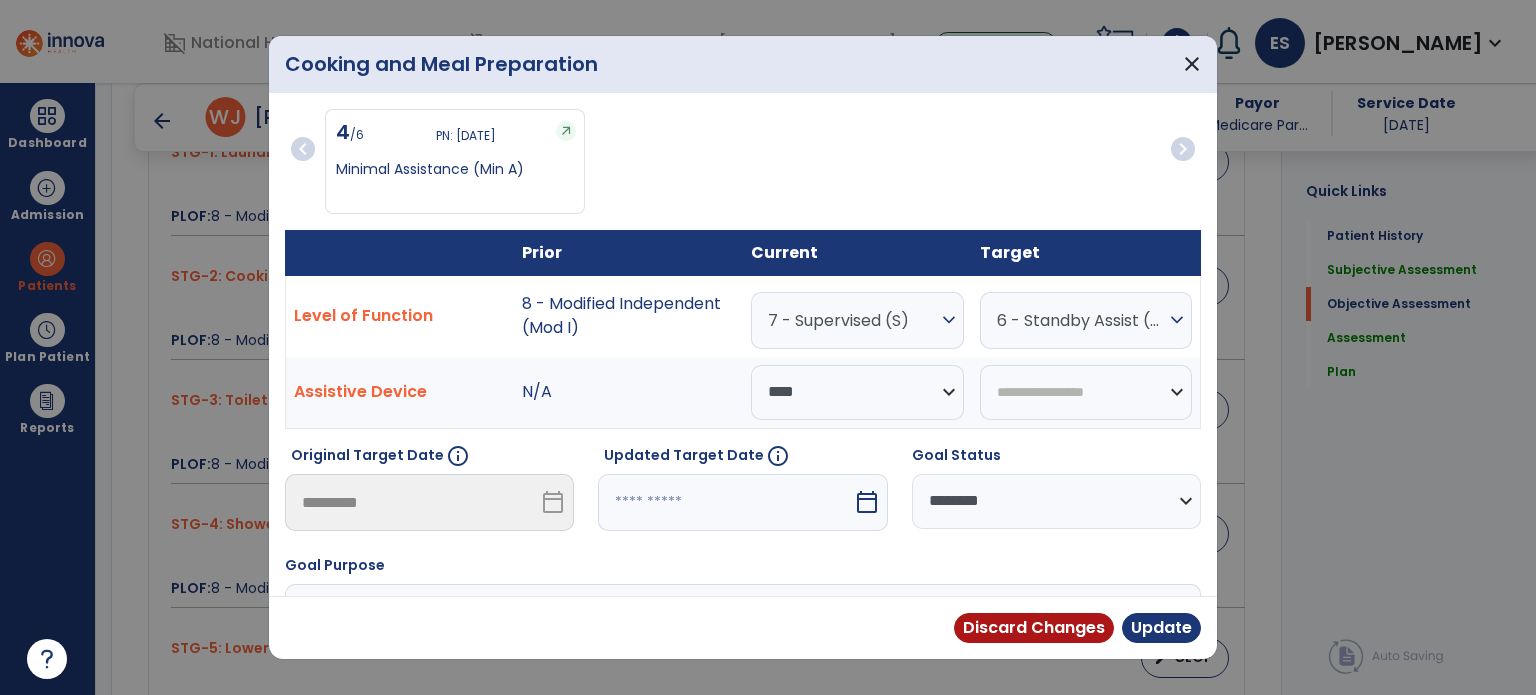 click on "**********" at bounding box center [1056, 501] 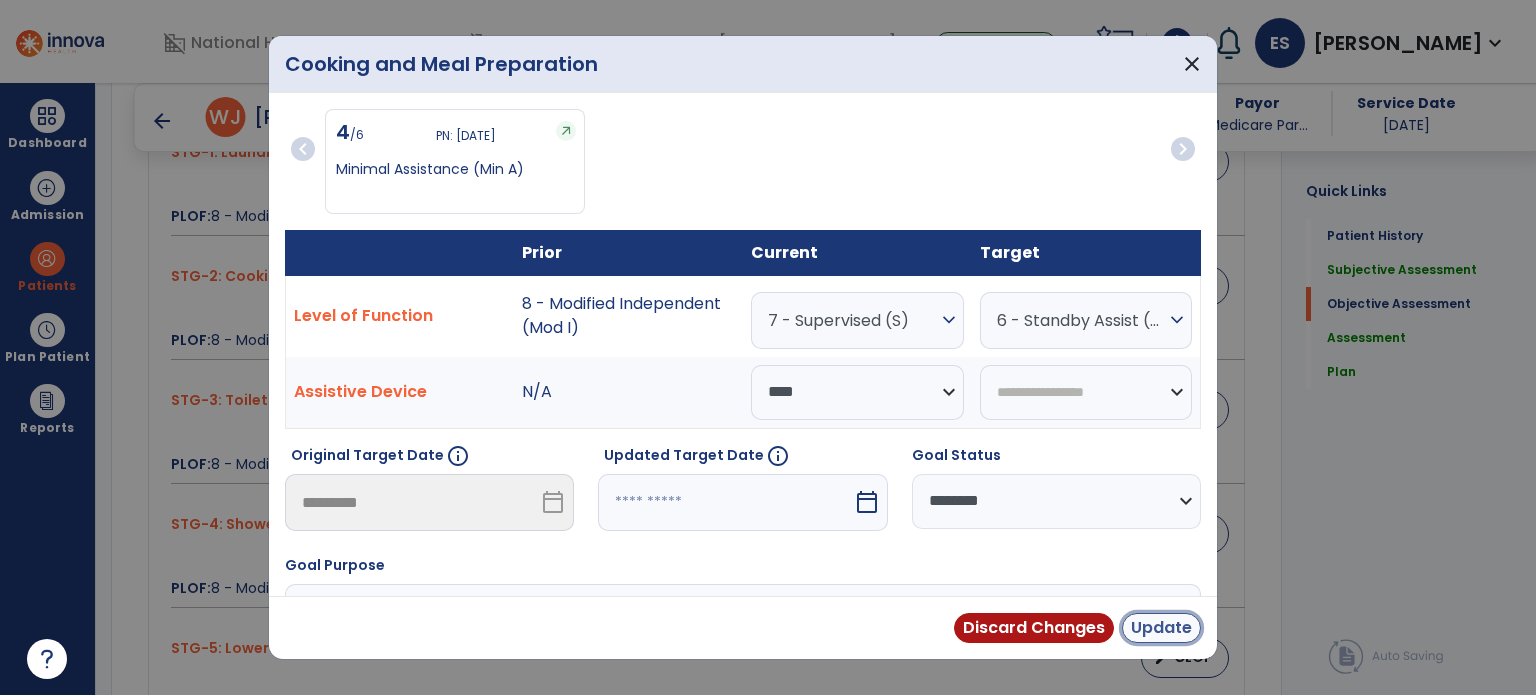 click on "Update" at bounding box center (1161, 628) 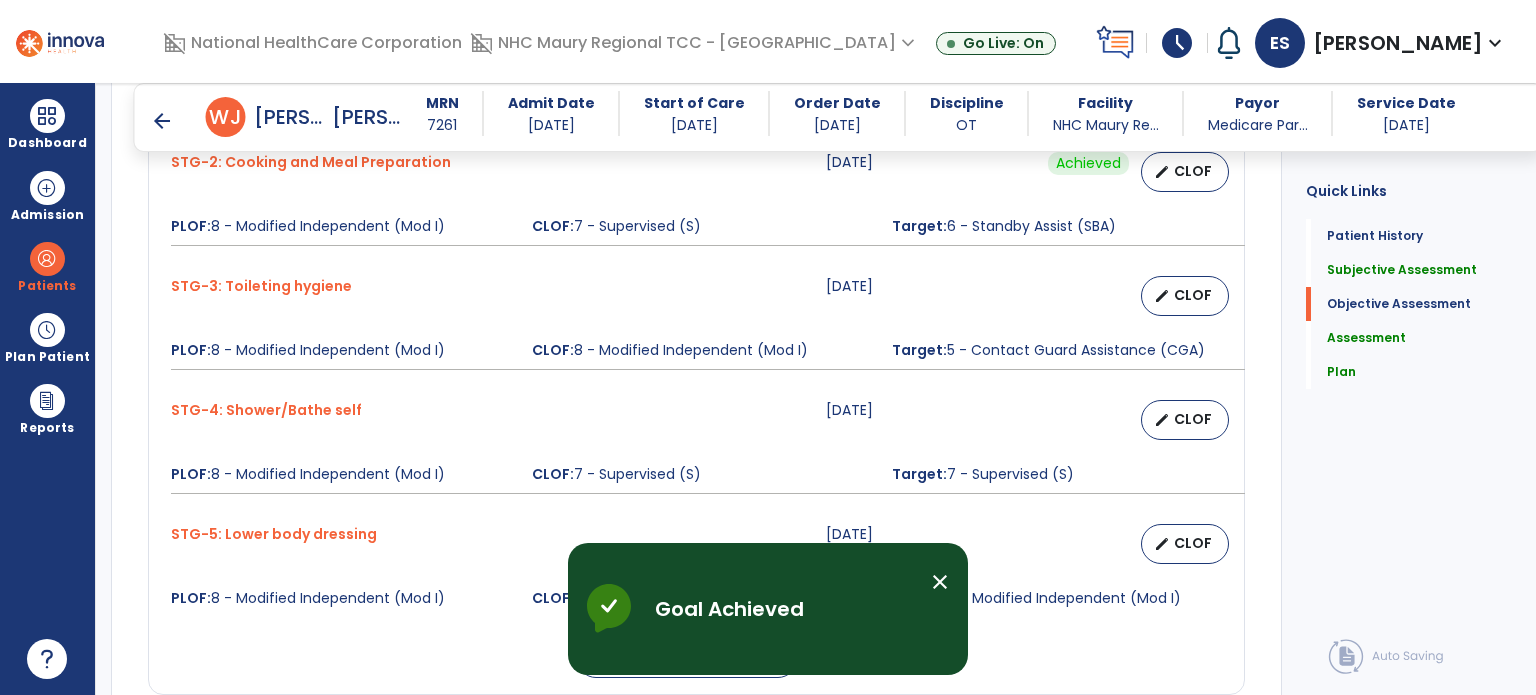 scroll, scrollTop: 1603, scrollLeft: 0, axis: vertical 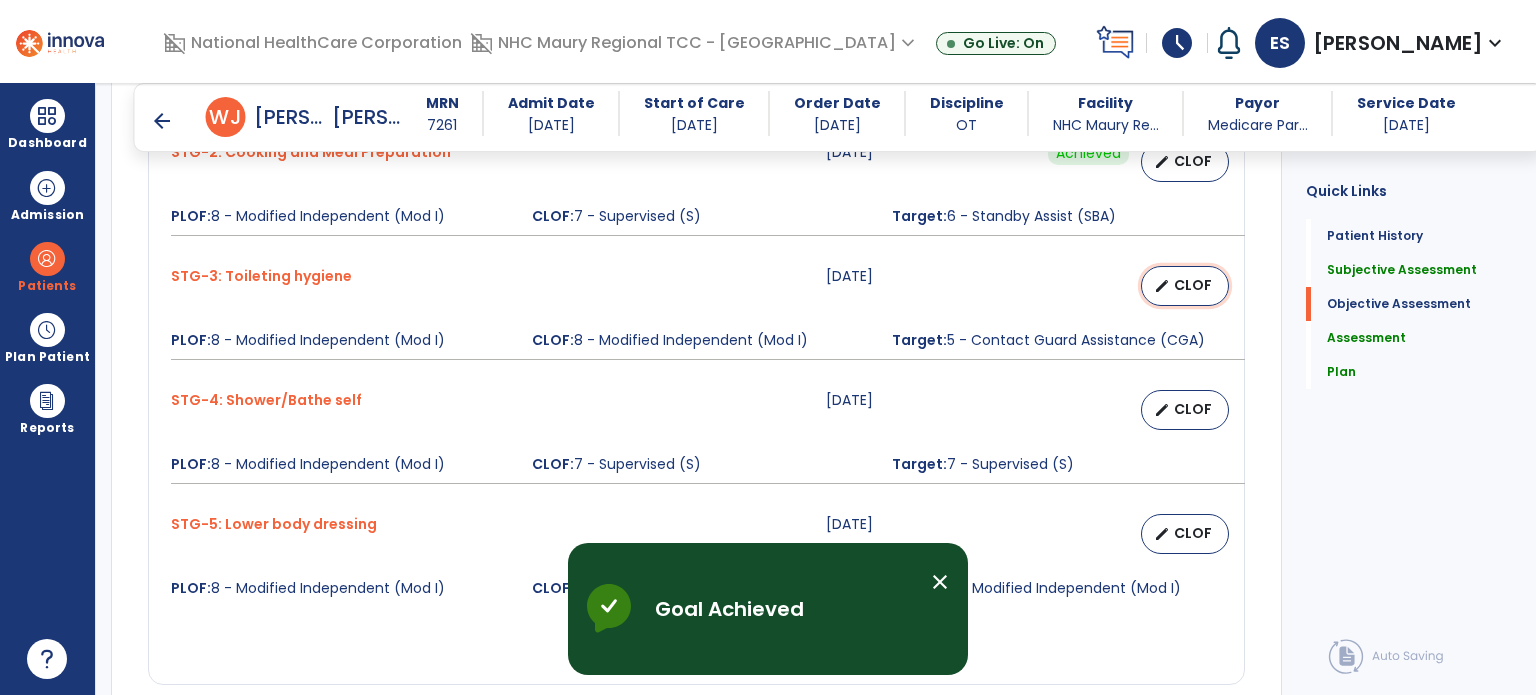 click on "edit   CLOF" at bounding box center (1185, 286) 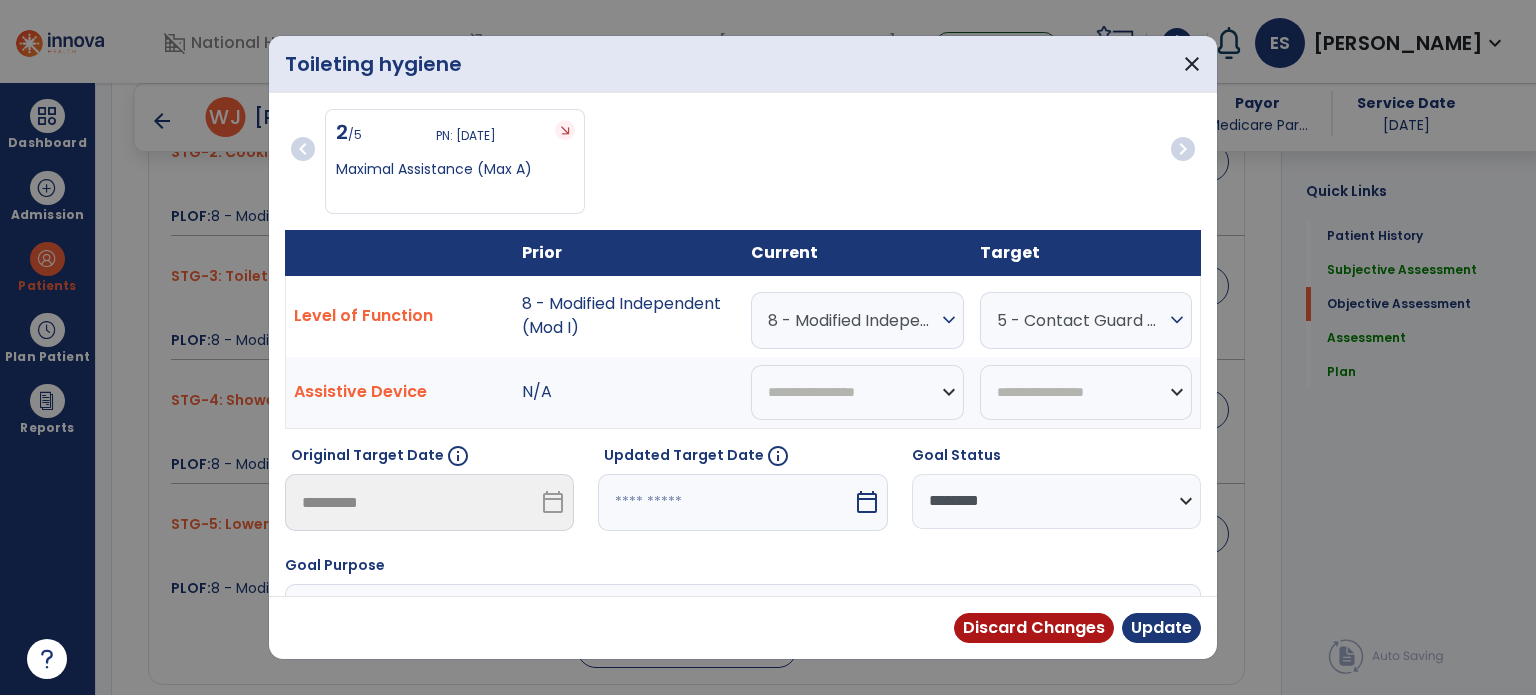 drag, startPoint x: 1168, startPoint y: 495, endPoint x: 1166, endPoint y: 508, distance: 13.152946 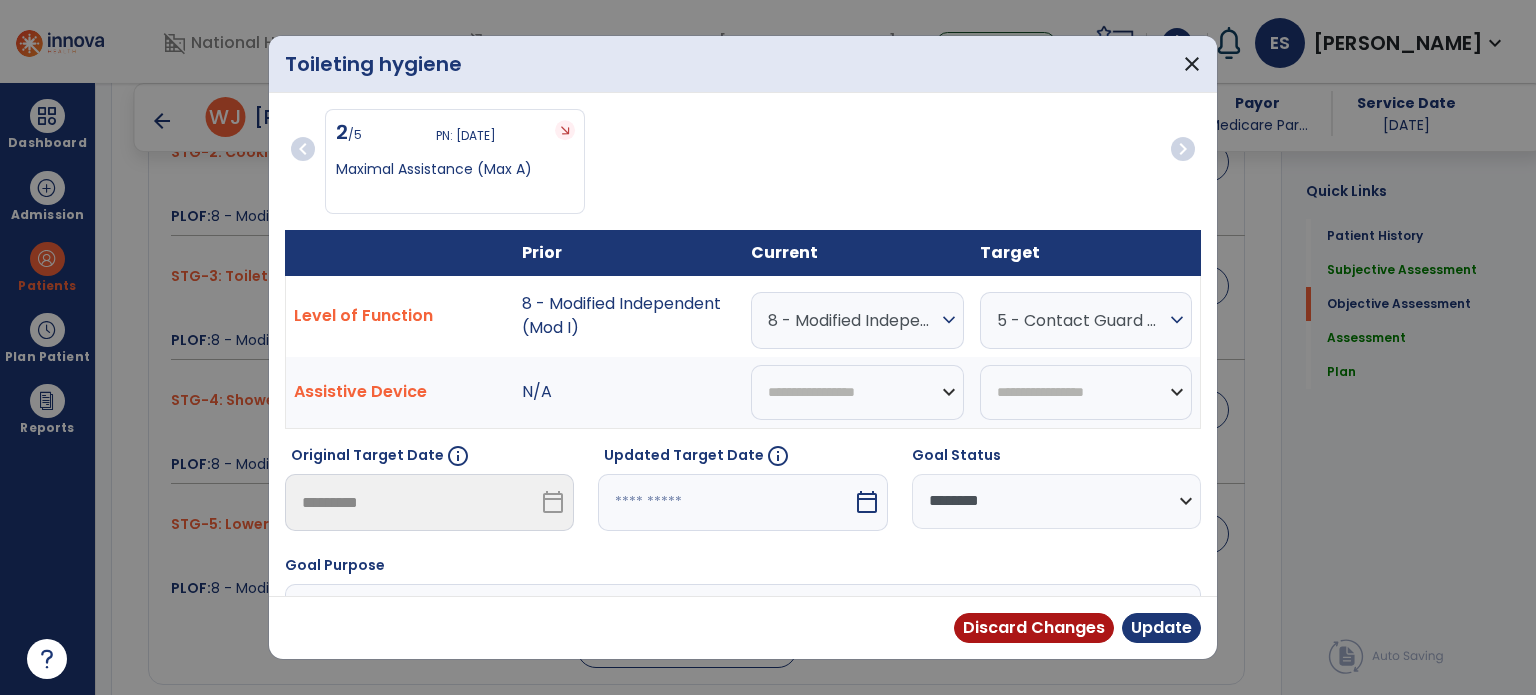 select on "********" 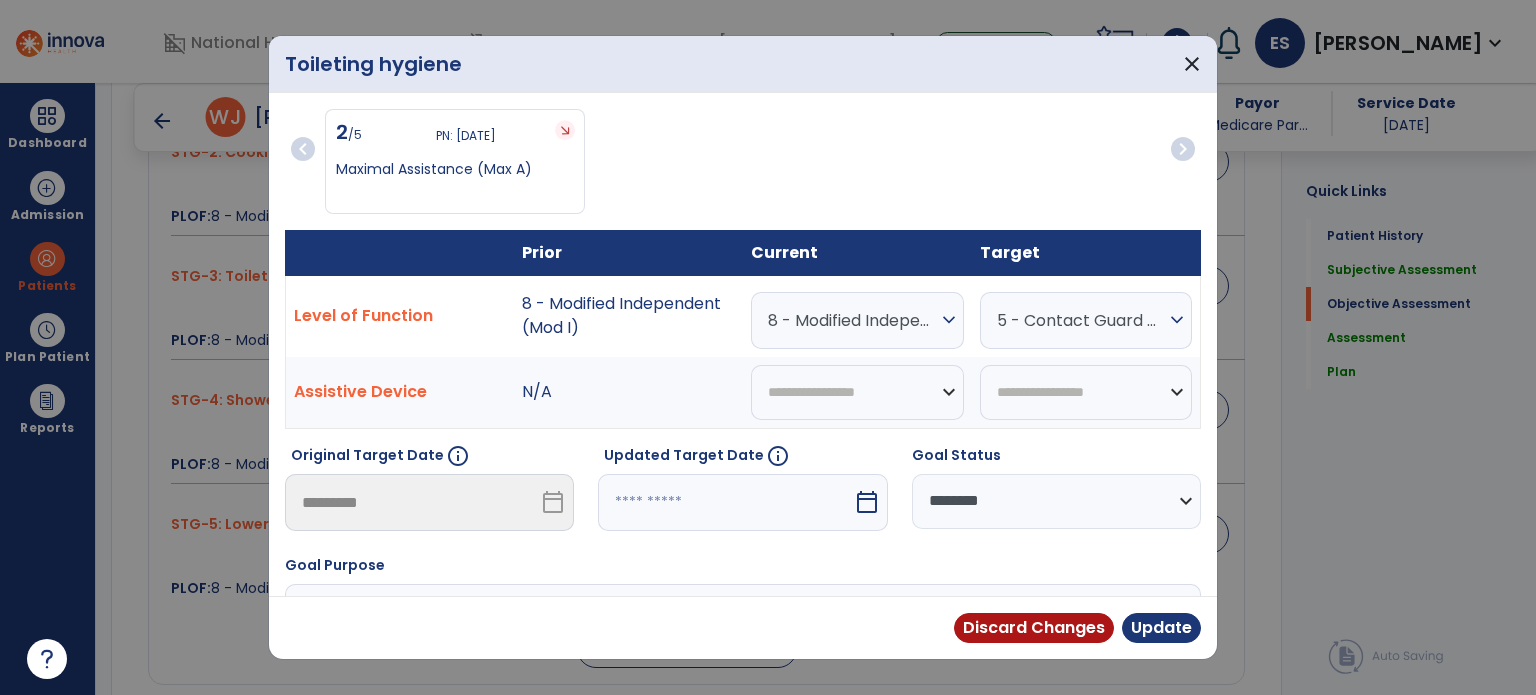 click on "**********" at bounding box center [1056, 501] 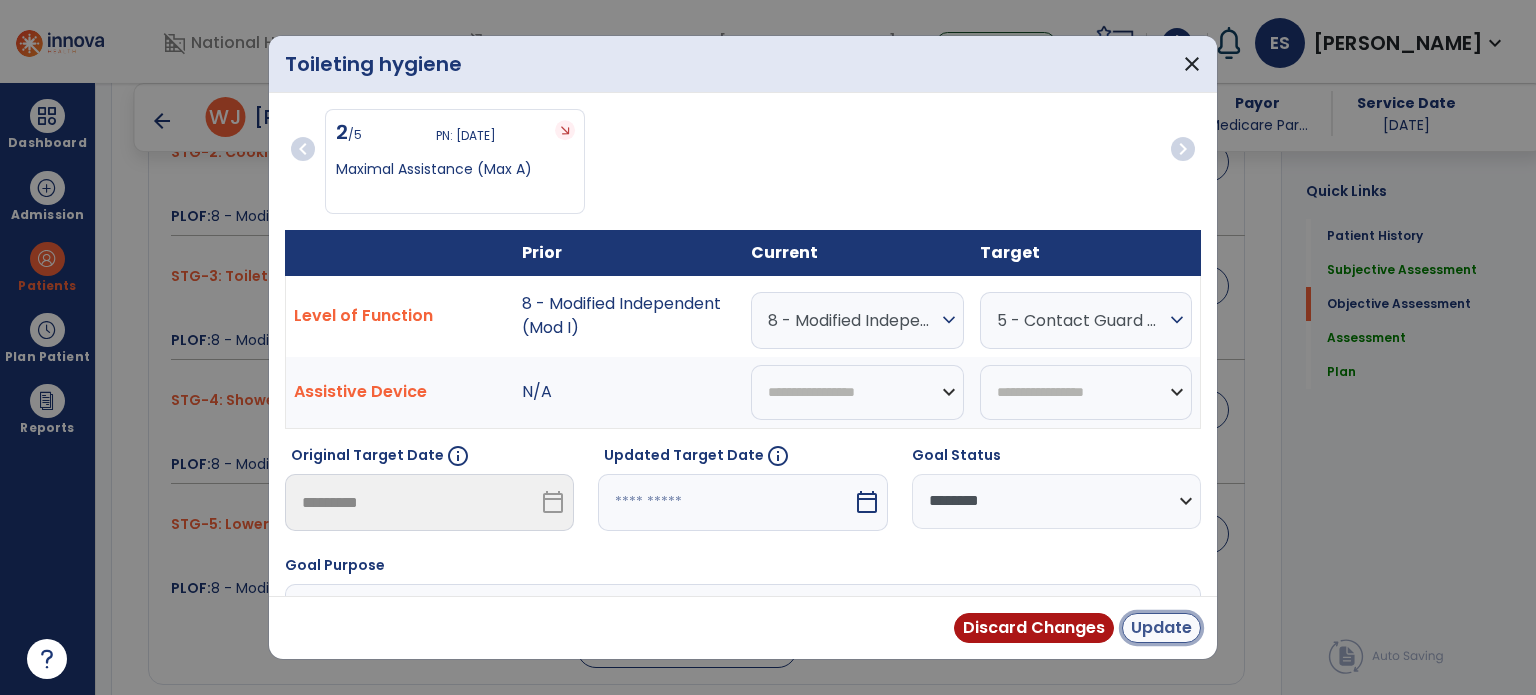 click on "Update" at bounding box center [1161, 628] 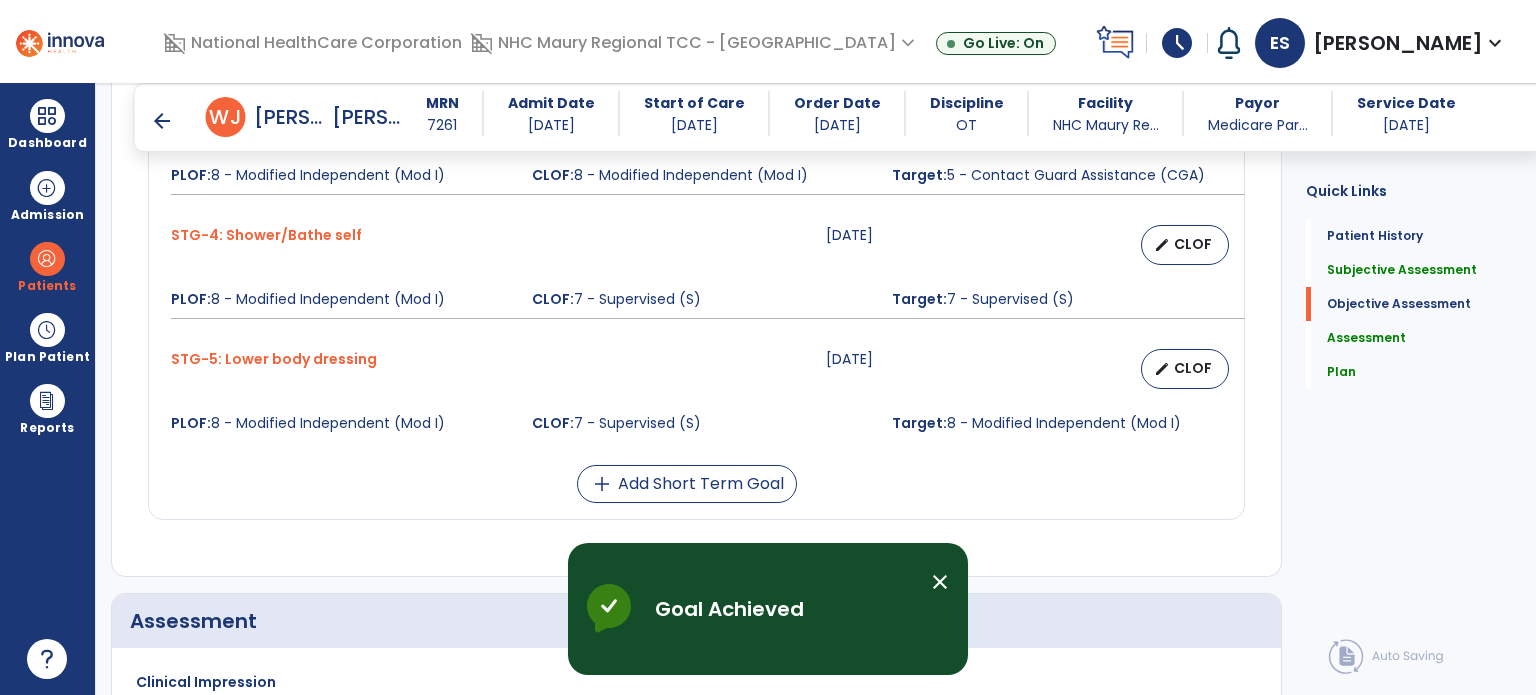 scroll, scrollTop: 1764, scrollLeft: 0, axis: vertical 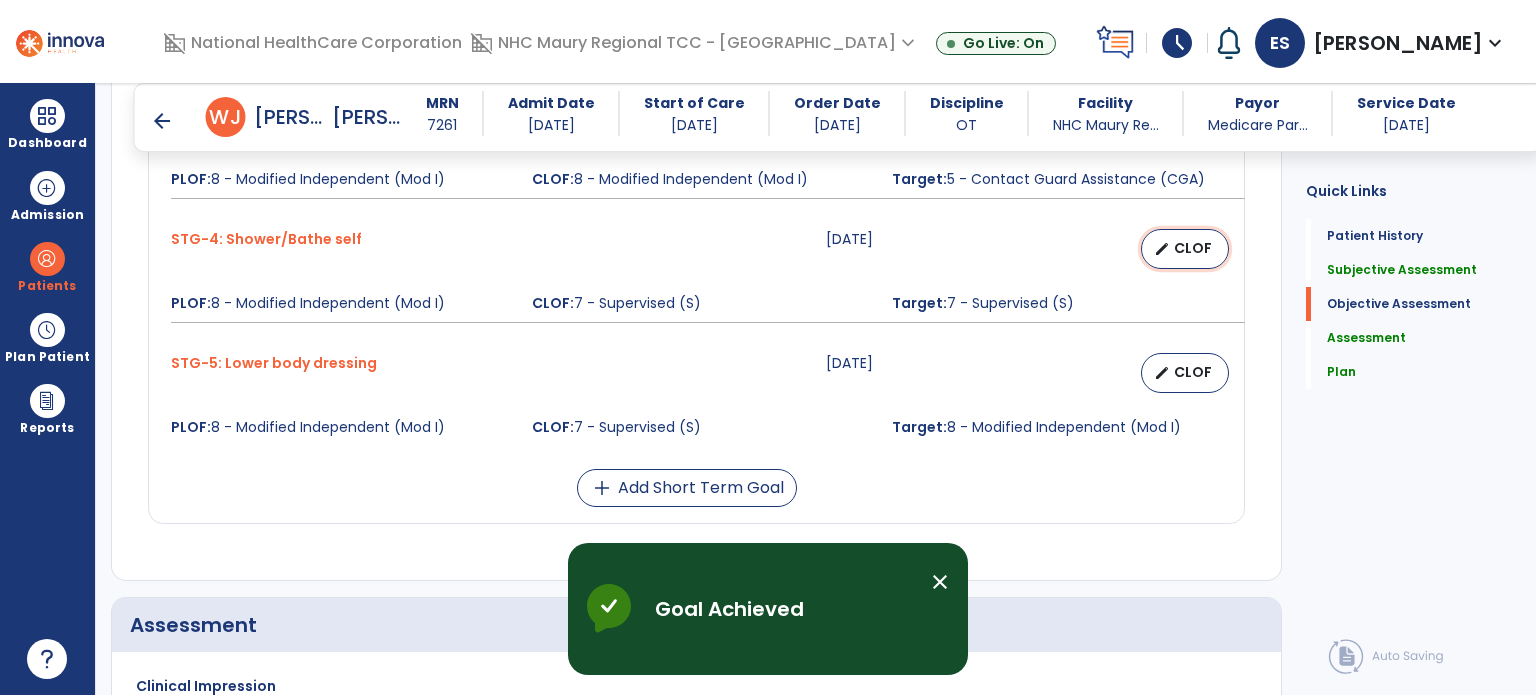 click on "CLOF" at bounding box center [1193, 248] 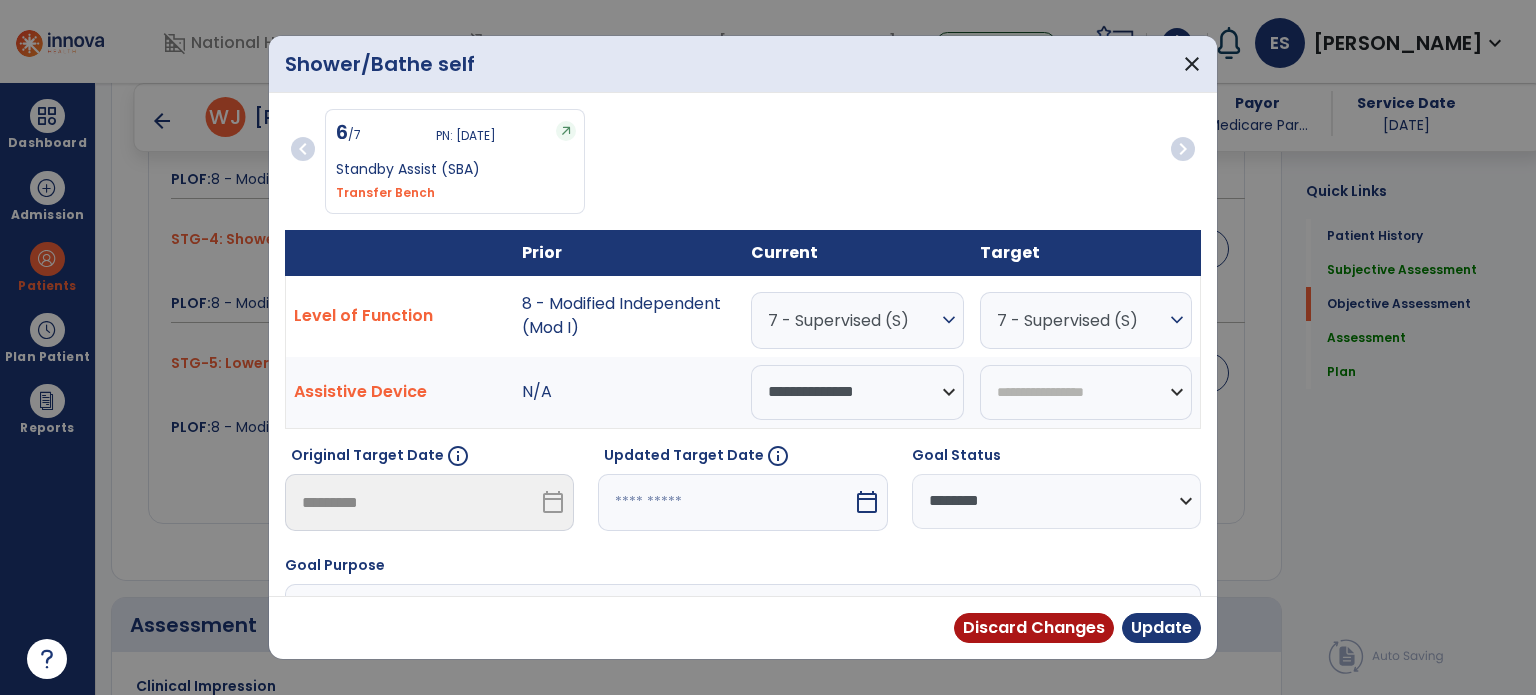 click on "**********" at bounding box center (1056, 501) 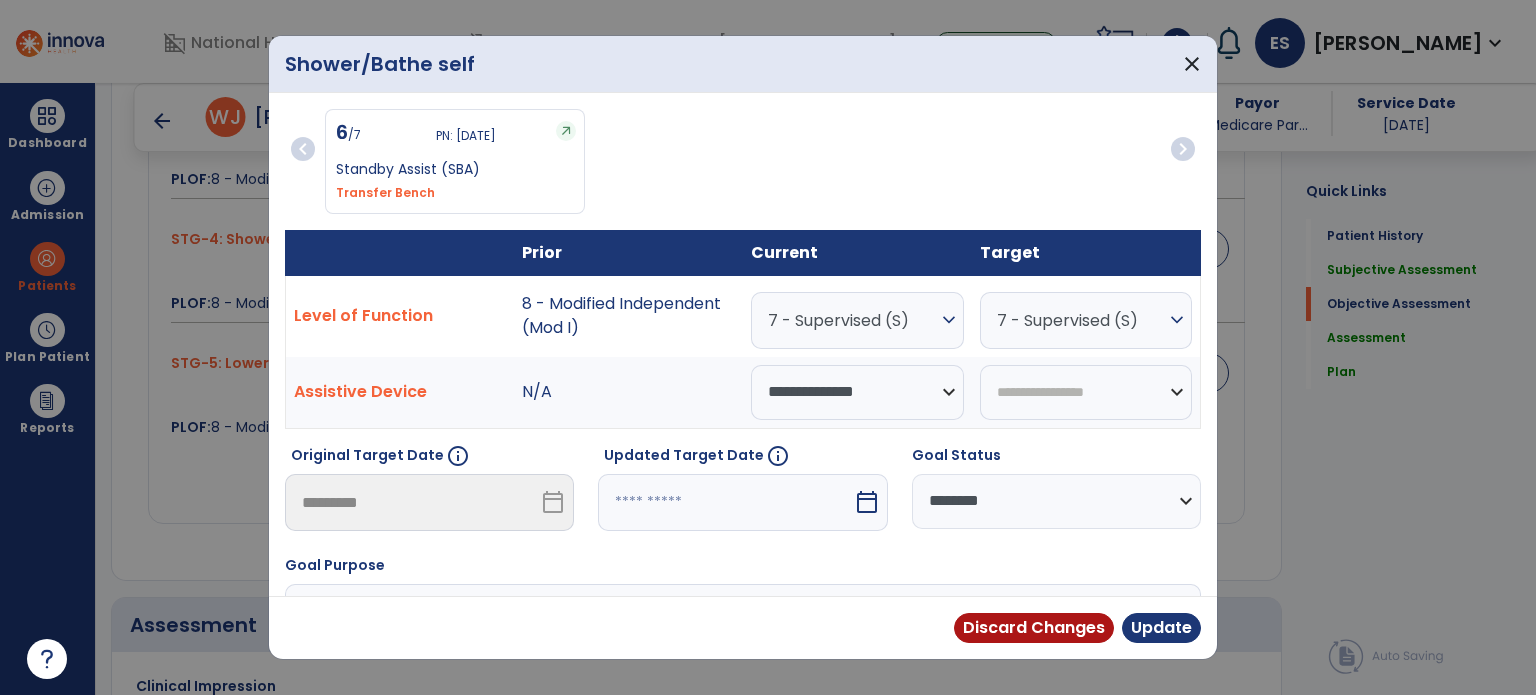 click on "**********" at bounding box center (1056, 501) 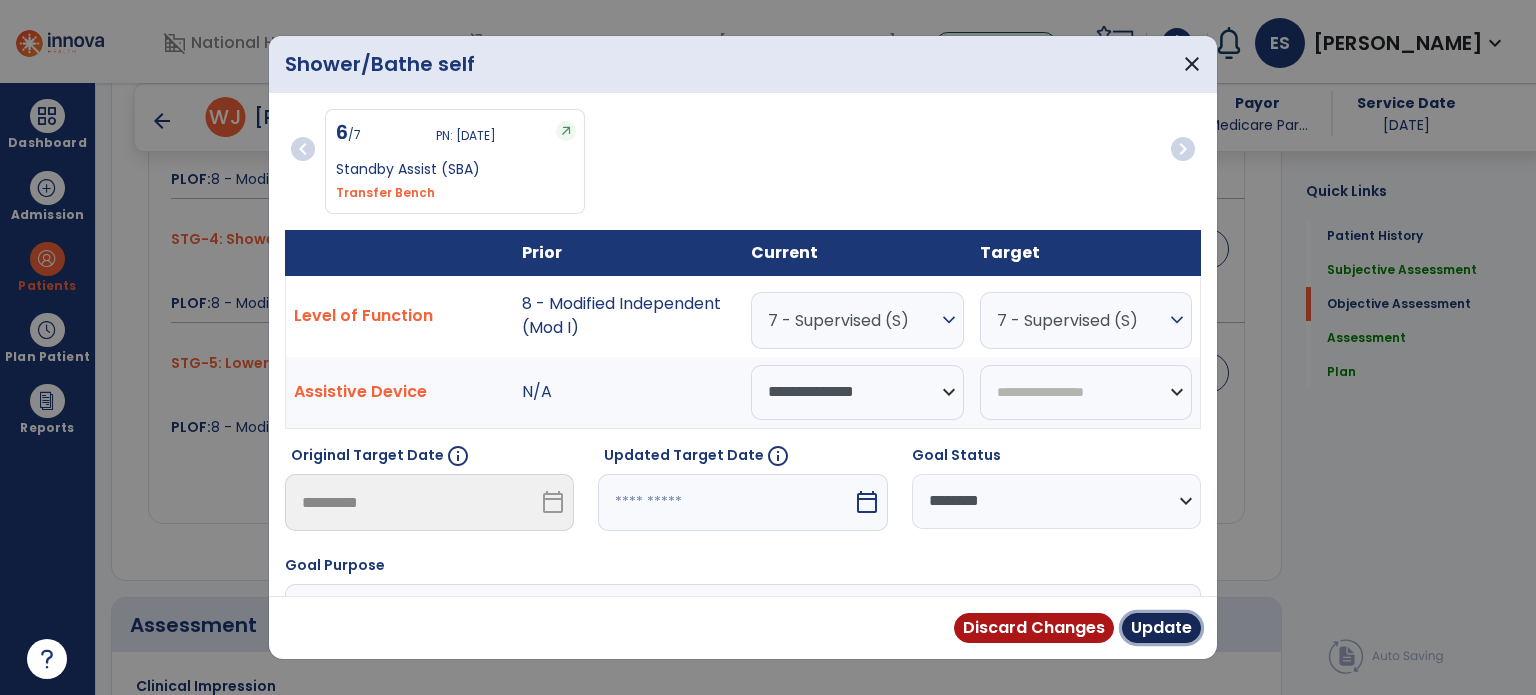 drag, startPoint x: 1154, startPoint y: 631, endPoint x: 1141, endPoint y: 629, distance: 13.152946 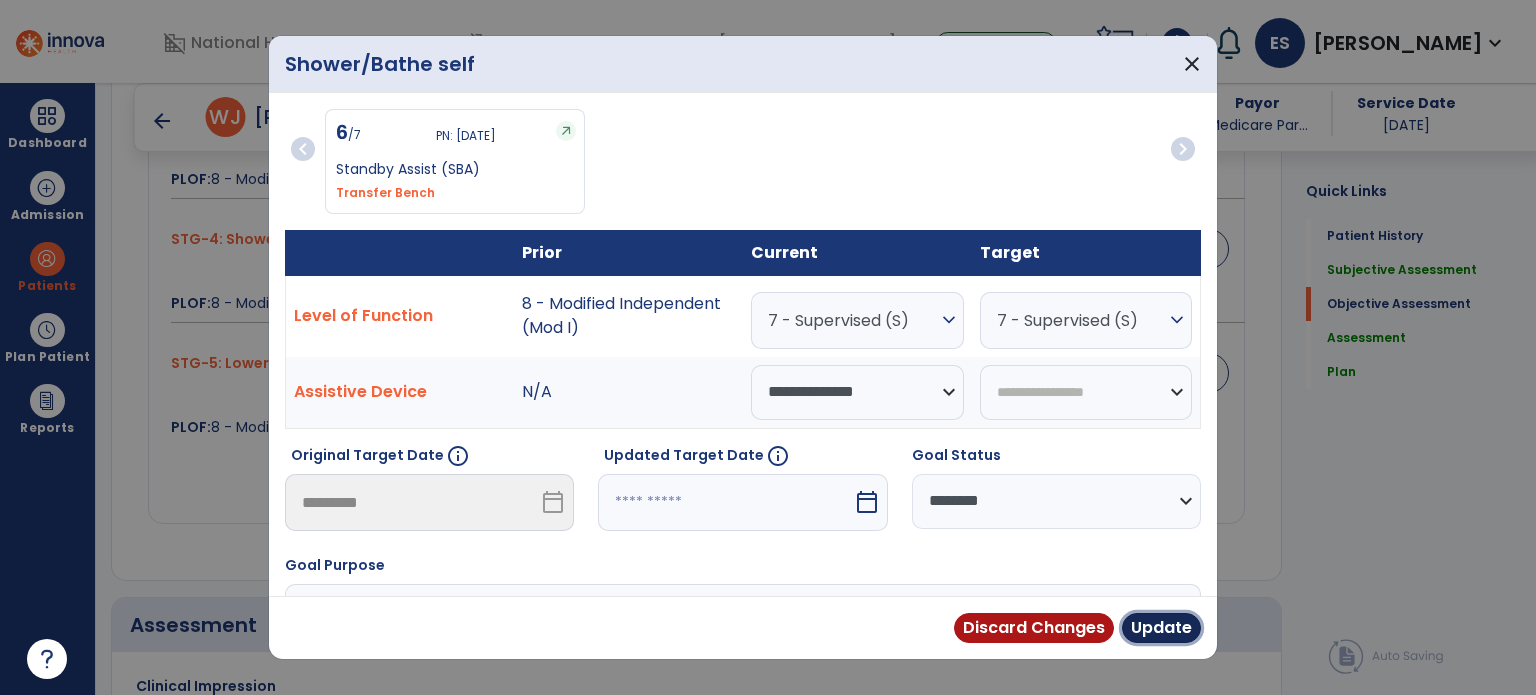 click on "Update" at bounding box center [1161, 628] 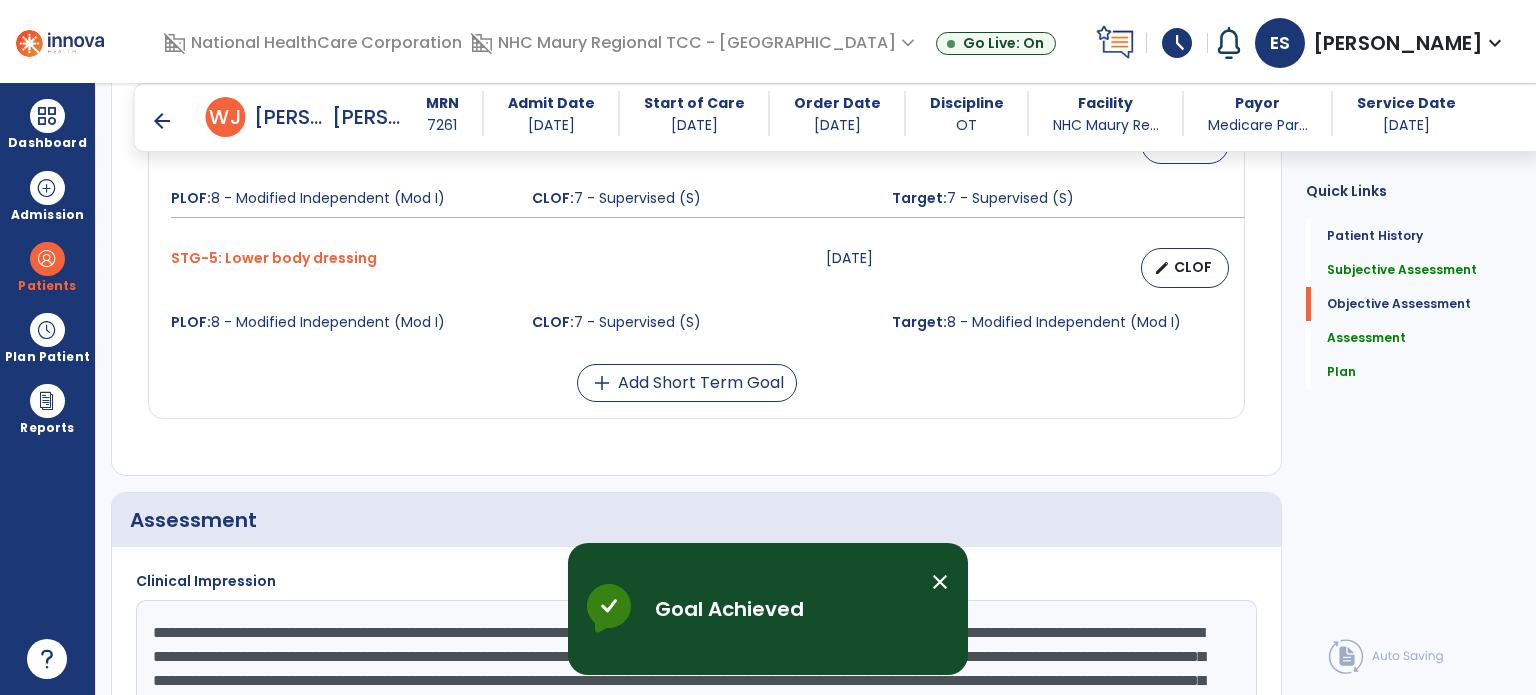 scroll, scrollTop: 1875, scrollLeft: 0, axis: vertical 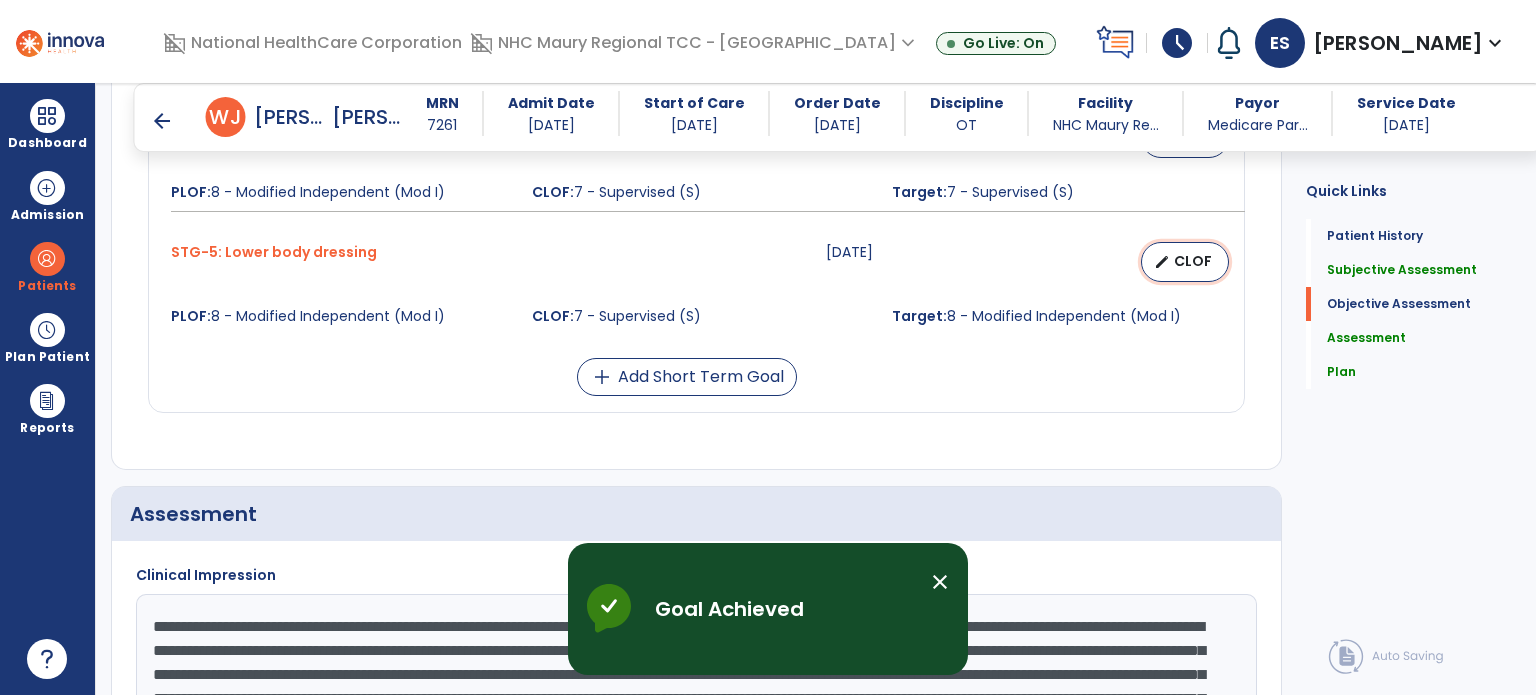 click on "edit   CLOF" at bounding box center (1185, 262) 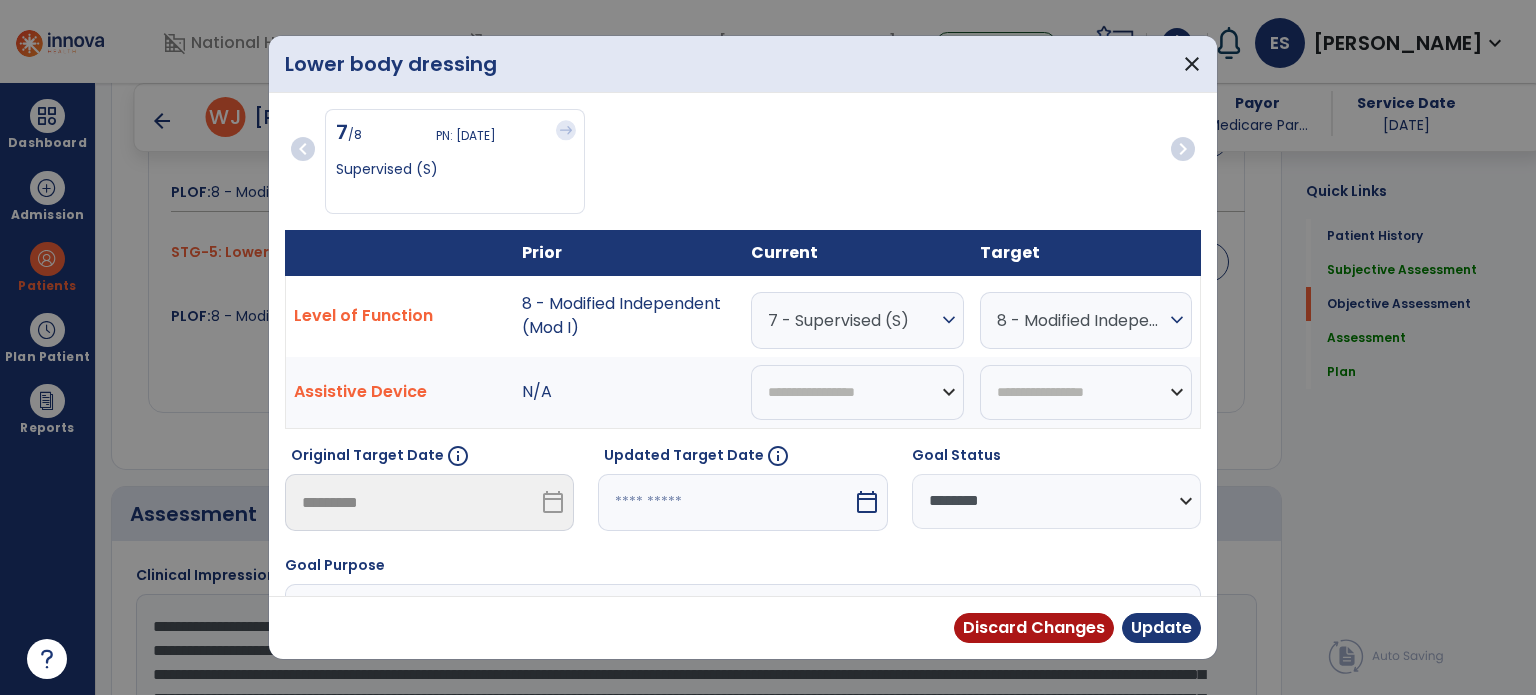 click on "**********" at bounding box center [1056, 501] 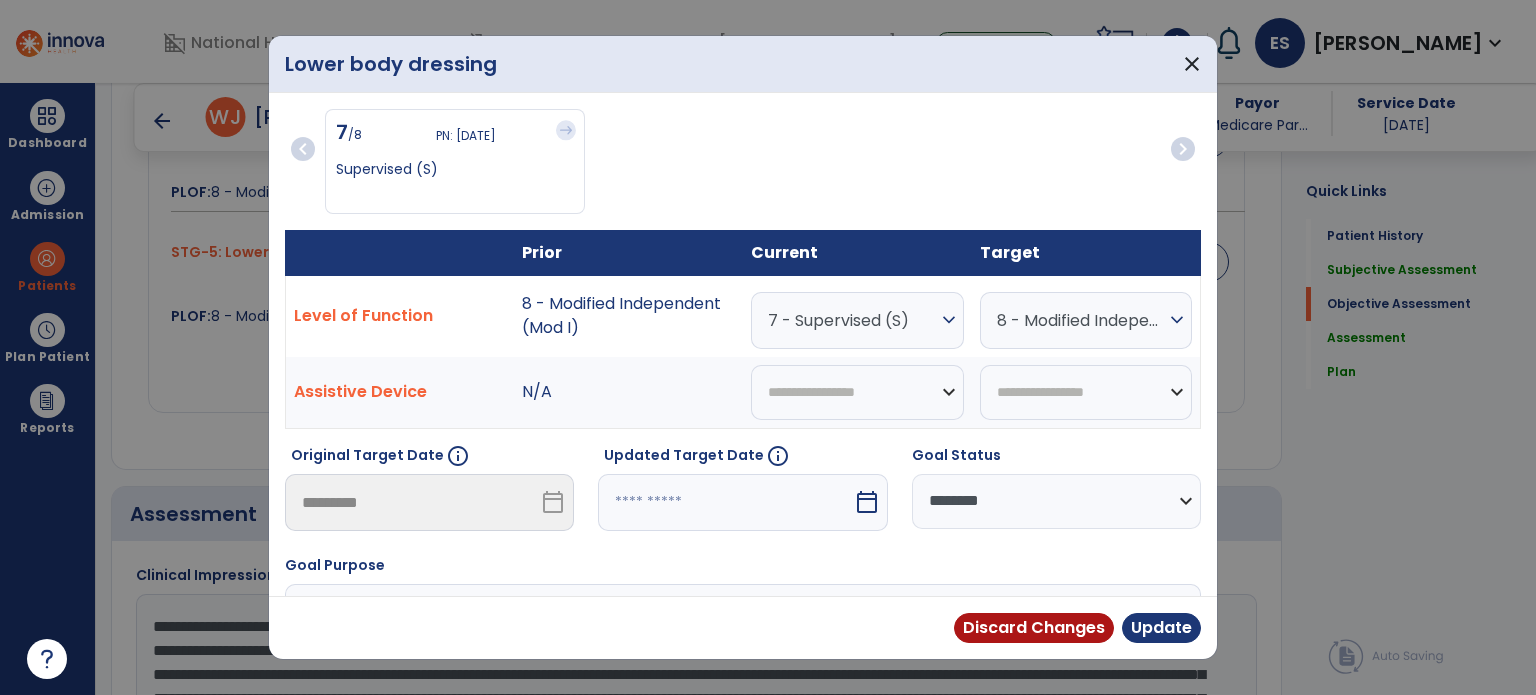 click on "**********" at bounding box center [1056, 501] 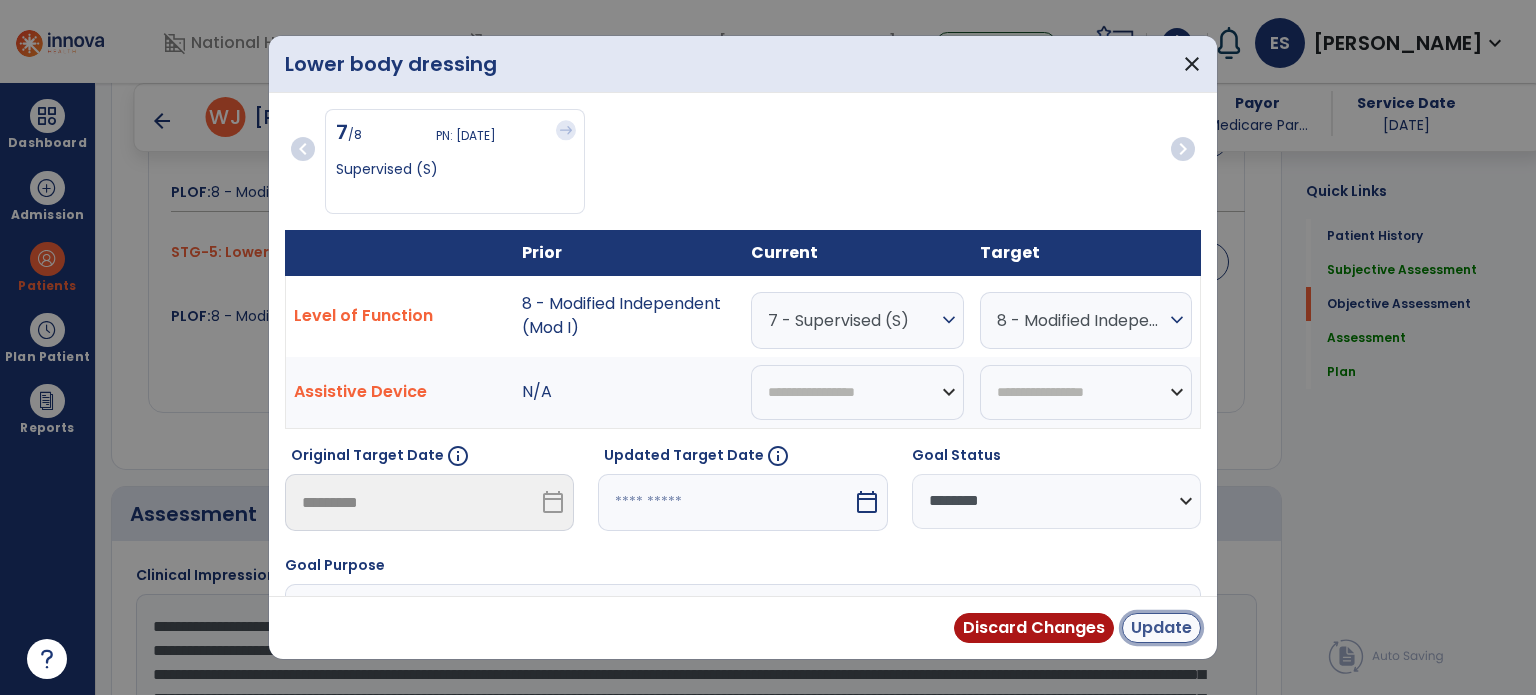 click on "Update" at bounding box center (1161, 628) 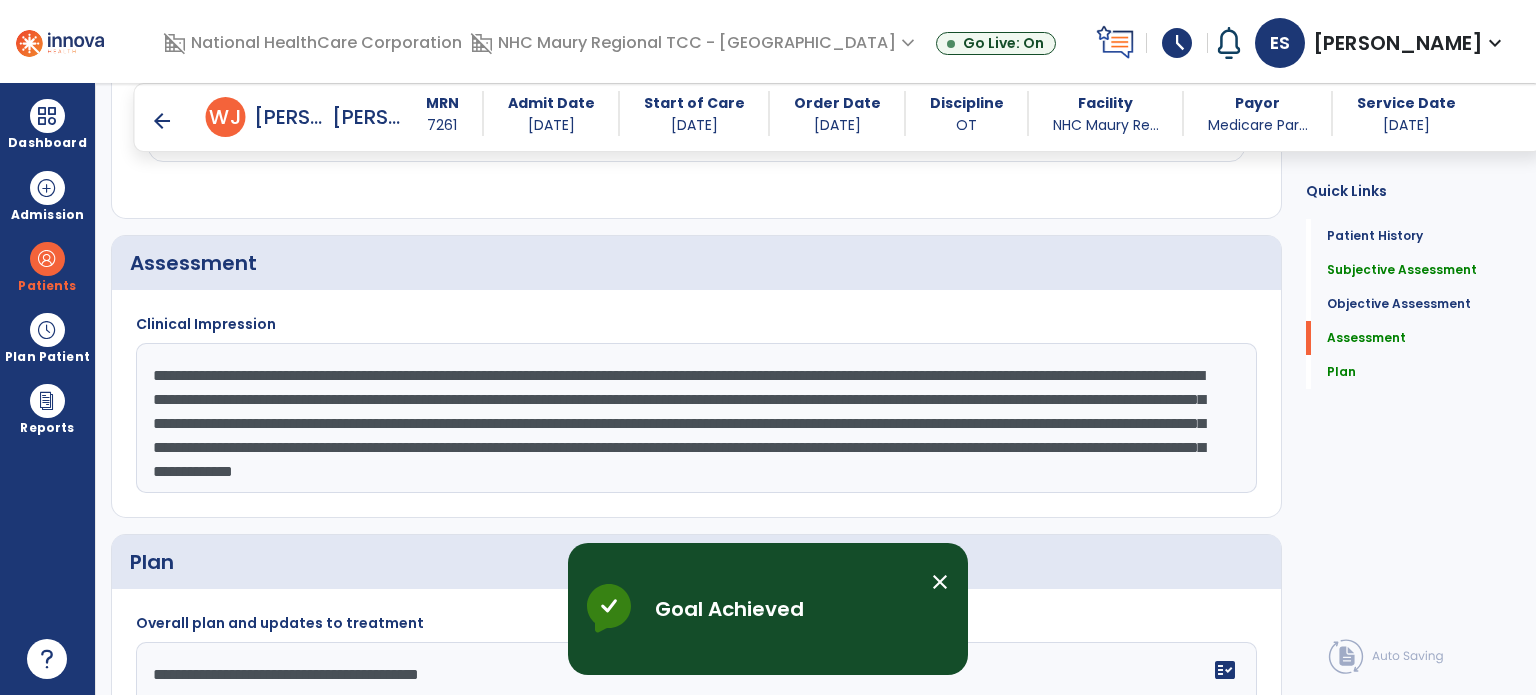 scroll, scrollTop: 2127, scrollLeft: 0, axis: vertical 